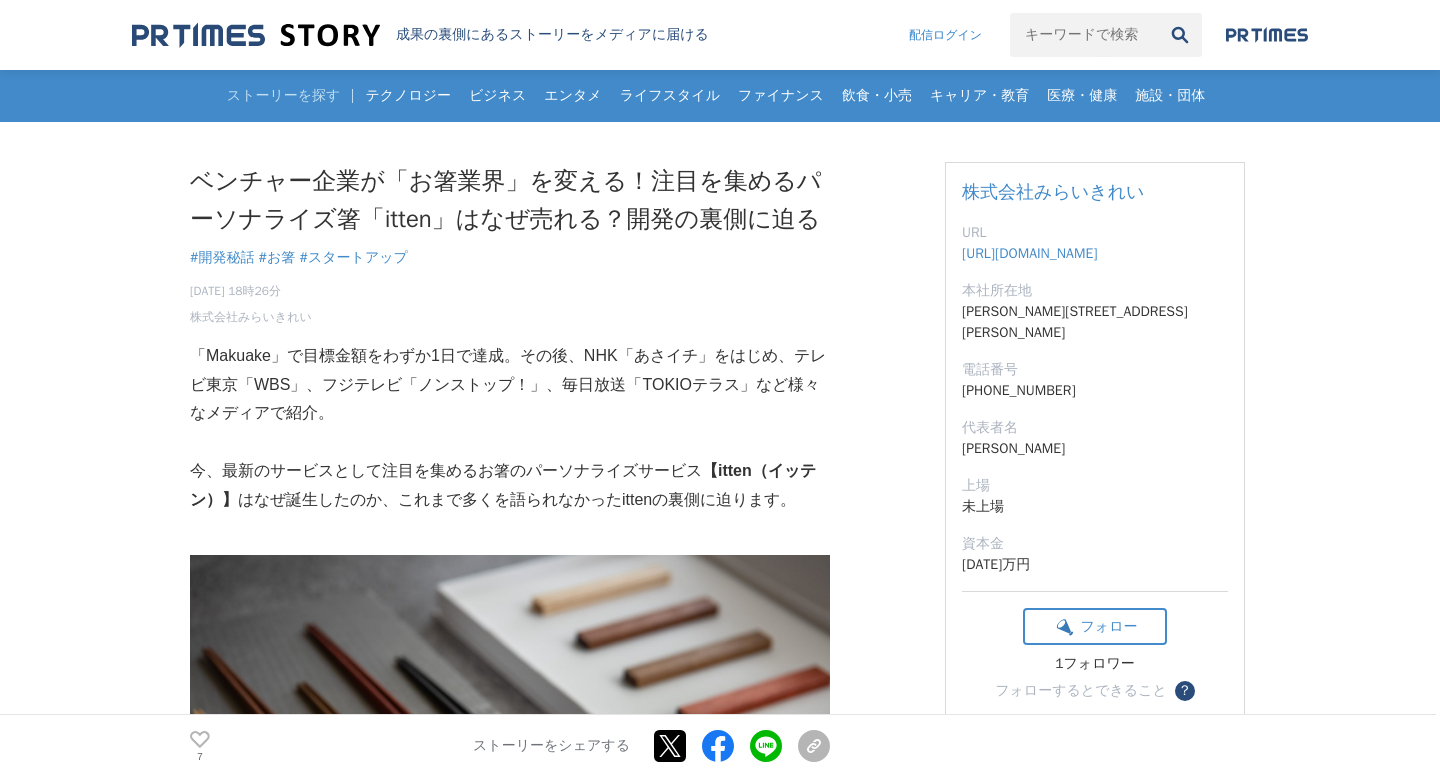 scroll, scrollTop: 0, scrollLeft: 0, axis: both 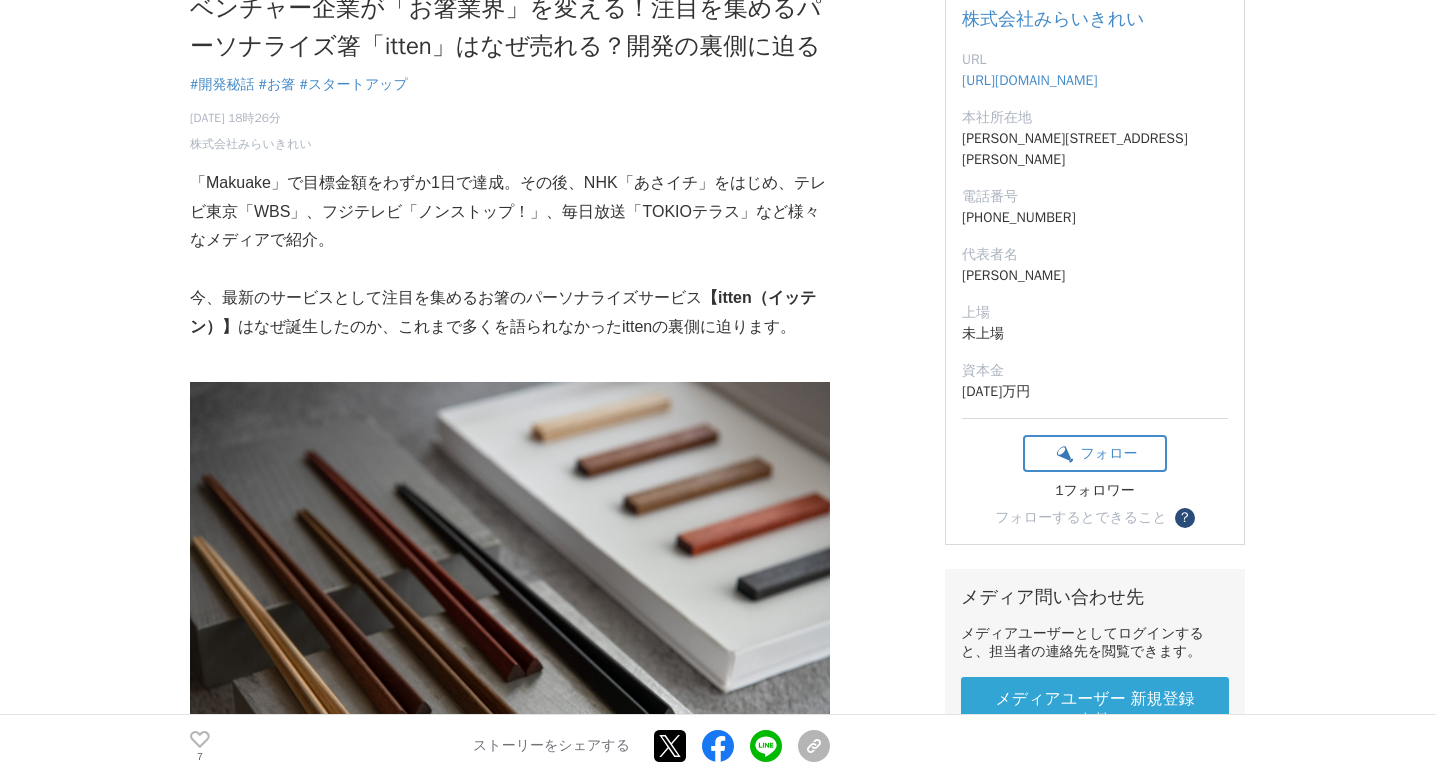 click on "今、最新のサービスとして注目を集めるお箸のパーソナライズサービス 【itten（イッテン）】 はなぜ誕生したのか、これまで多くを語られなかったittenの裏側に迫ります。" at bounding box center (510, 313) 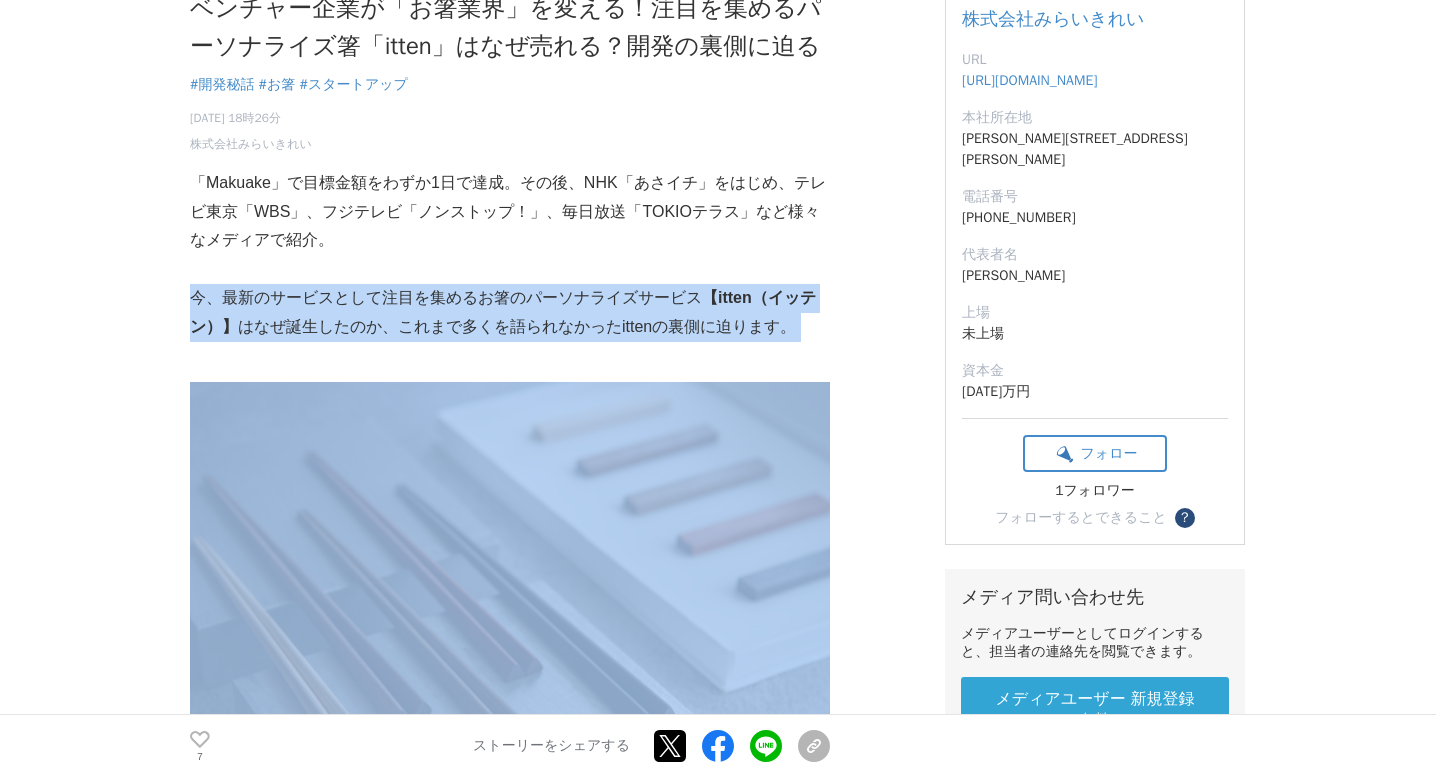 click on "今、最新のサービスとして注目を集めるお箸のパーソナライズサービス 【itten（イッテン）】 はなぜ誕生したのか、これまで多くを語られなかったittenの裏側に迫ります。" at bounding box center [510, 313] 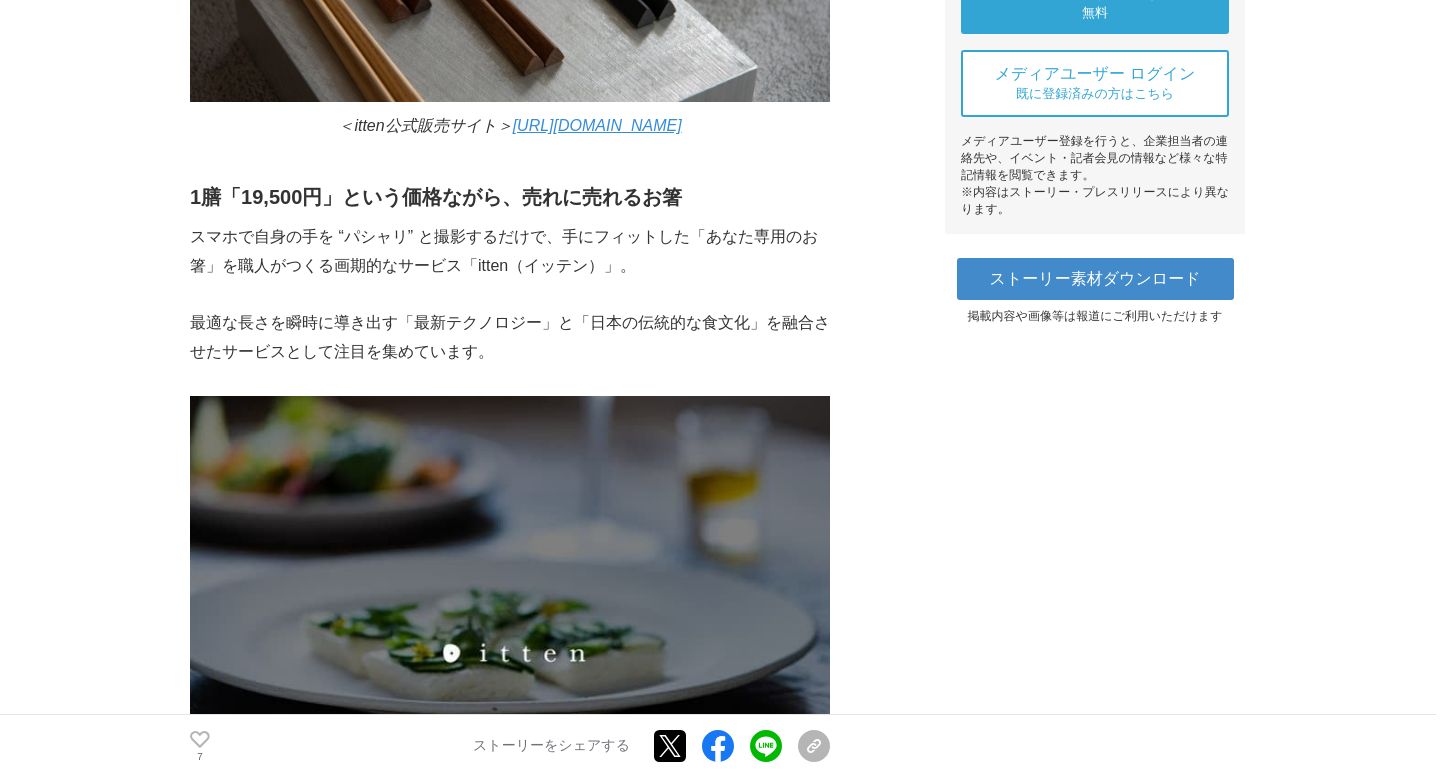 scroll, scrollTop: 878, scrollLeft: 0, axis: vertical 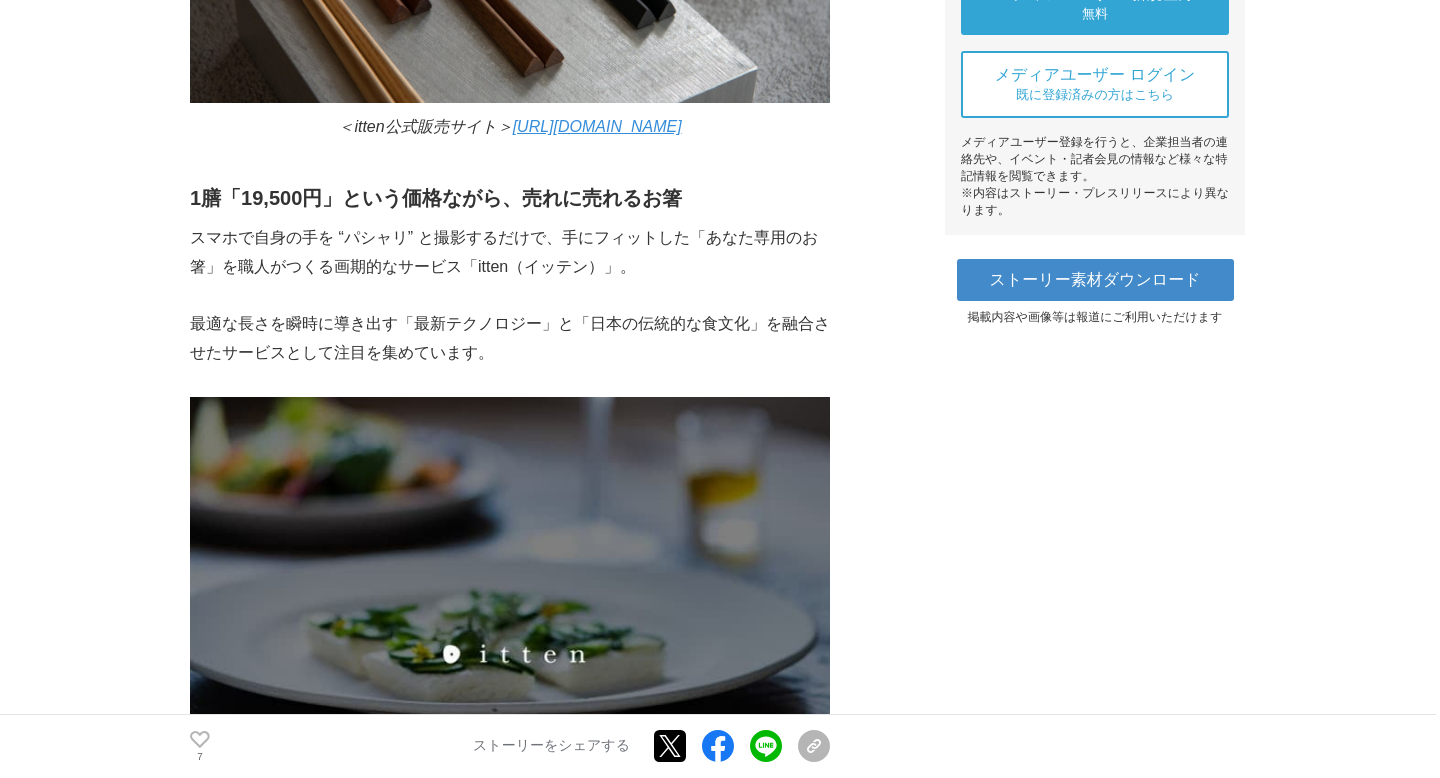 click on "最適な長さを瞬時に導き出す「最新テクノロジー」と「日本の伝統的な食文化」を融合させたサービスとして注目を集めています。" at bounding box center (510, 339) 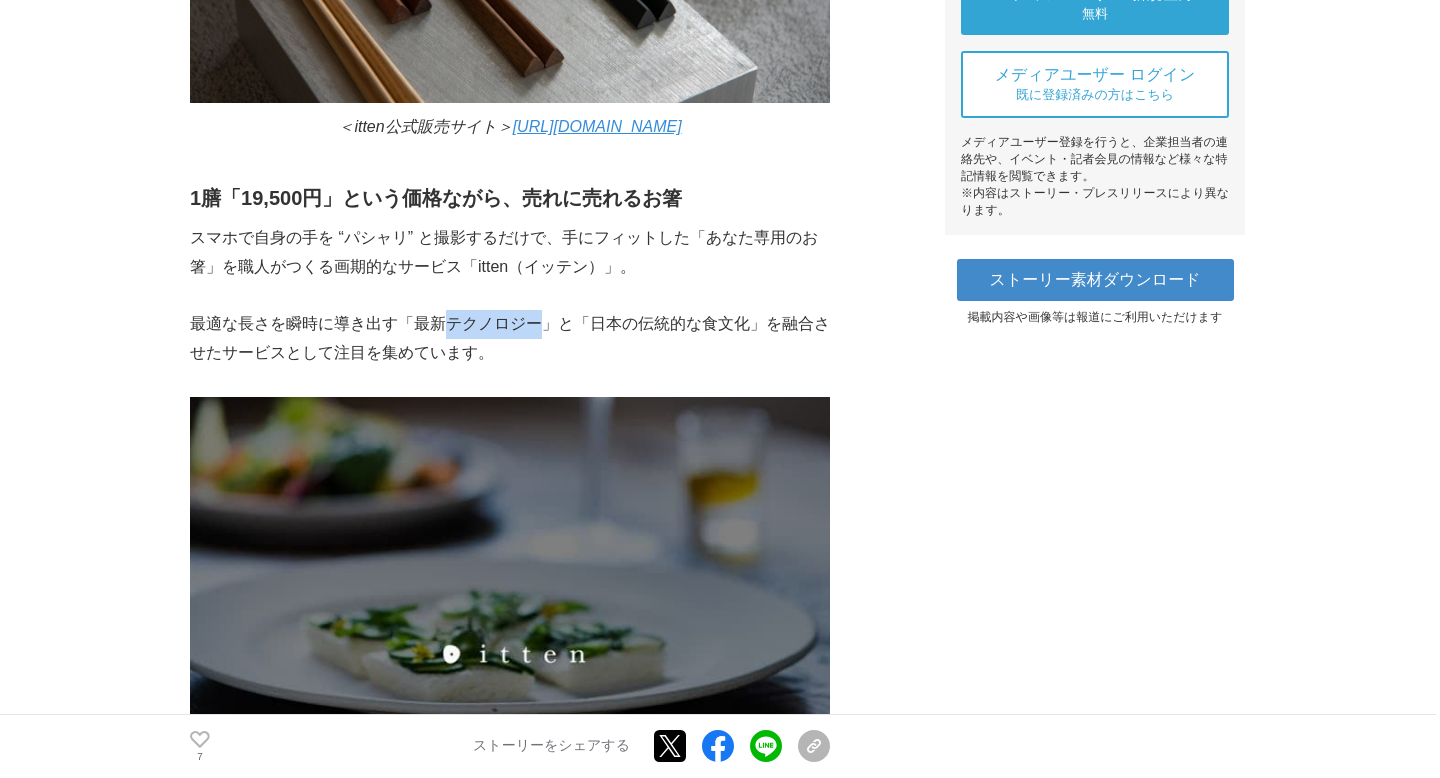 click on "スマホで自身の手を “パシャリ” と撮影するだけで、手にフィットした「あなた専用のお箸」を職人がつくる画期的なサービス「itten（イッテン）」。" at bounding box center [510, 253] 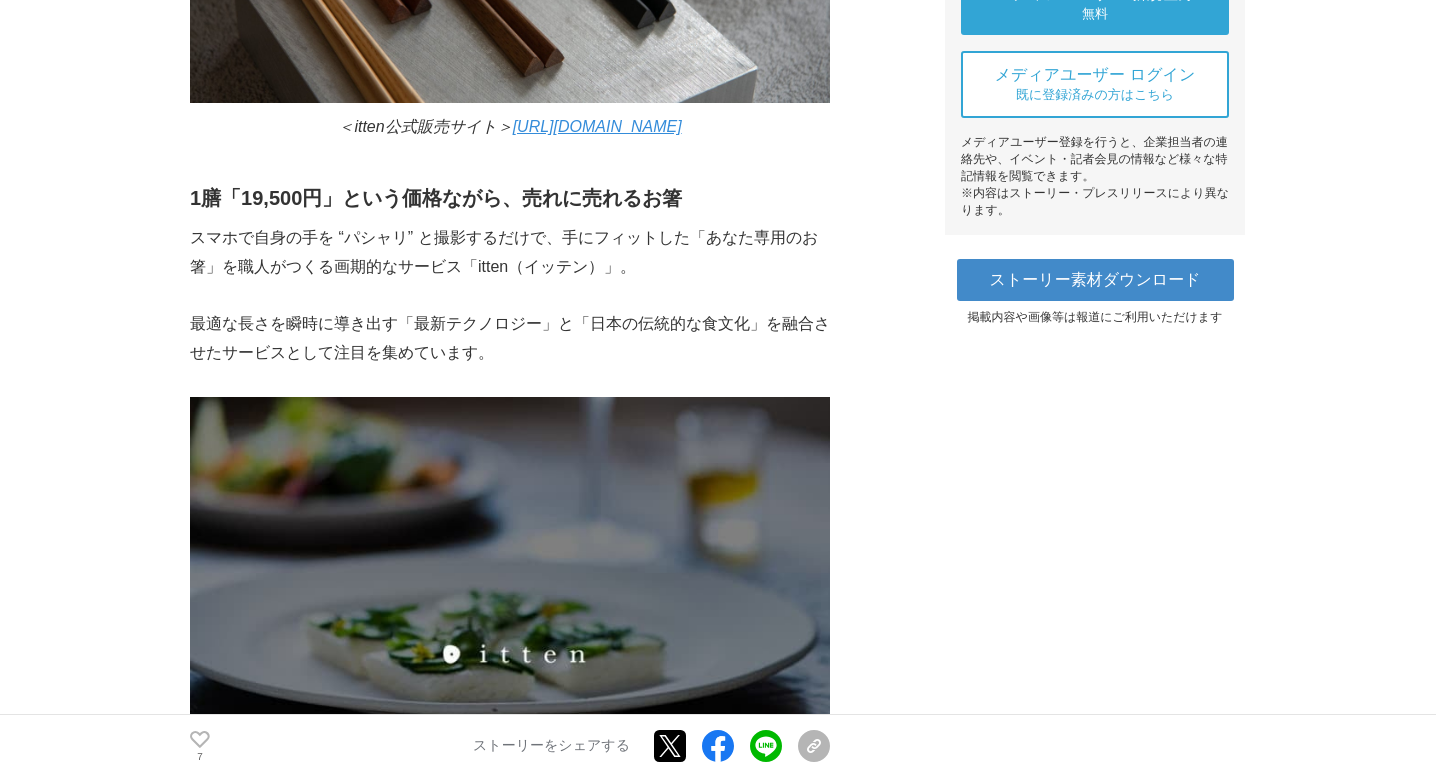 click on "スマホで自身の手を “パシャリ” と撮影するだけで、手にフィットした「あなた専用のお箸」を職人がつくる画期的なサービス「itten（イッテン）」。" at bounding box center [510, 253] 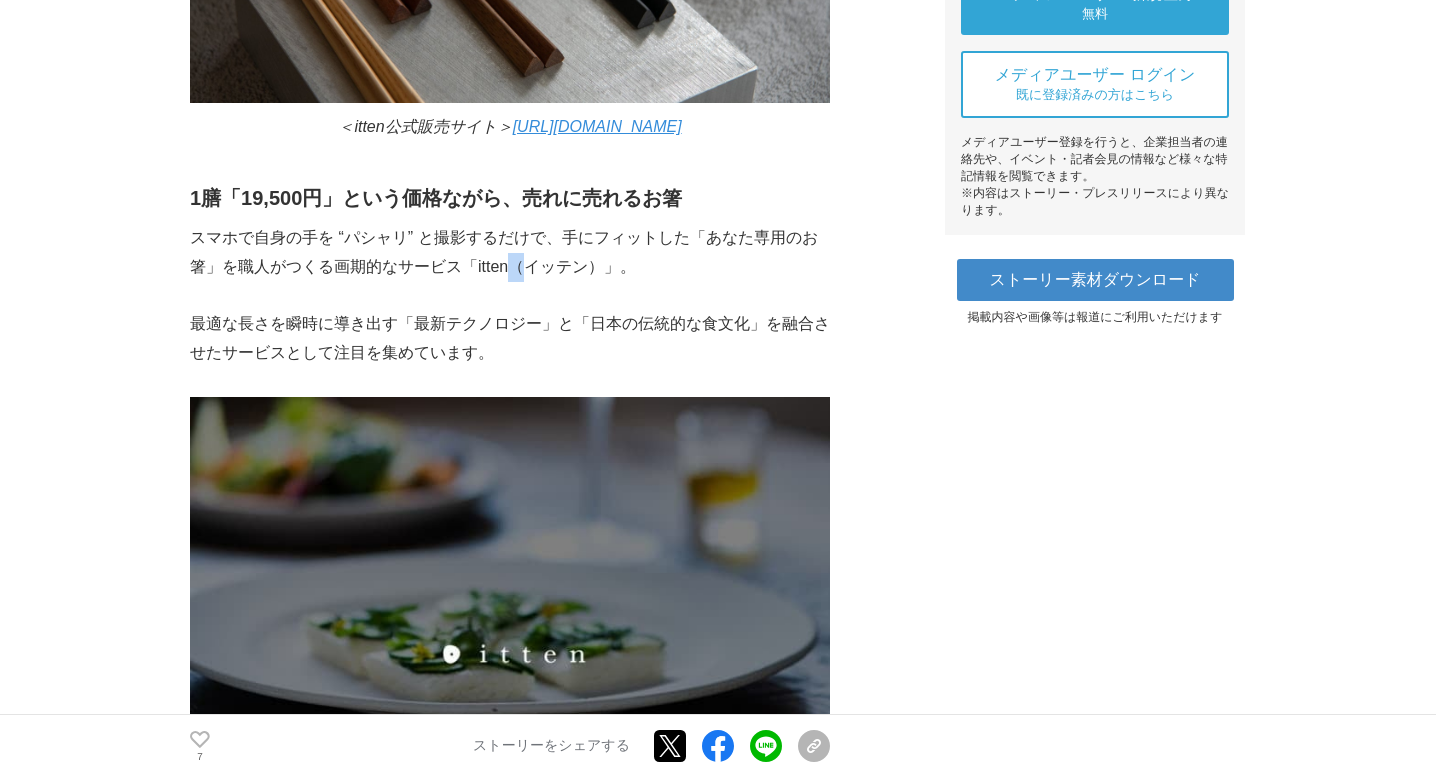 click on "スマホで自身の手を “パシャリ” と撮影するだけで、手にフィットした「あなた専用のお箸」を職人がつくる画期的なサービス「itten（イッテン）」。" at bounding box center [510, 253] 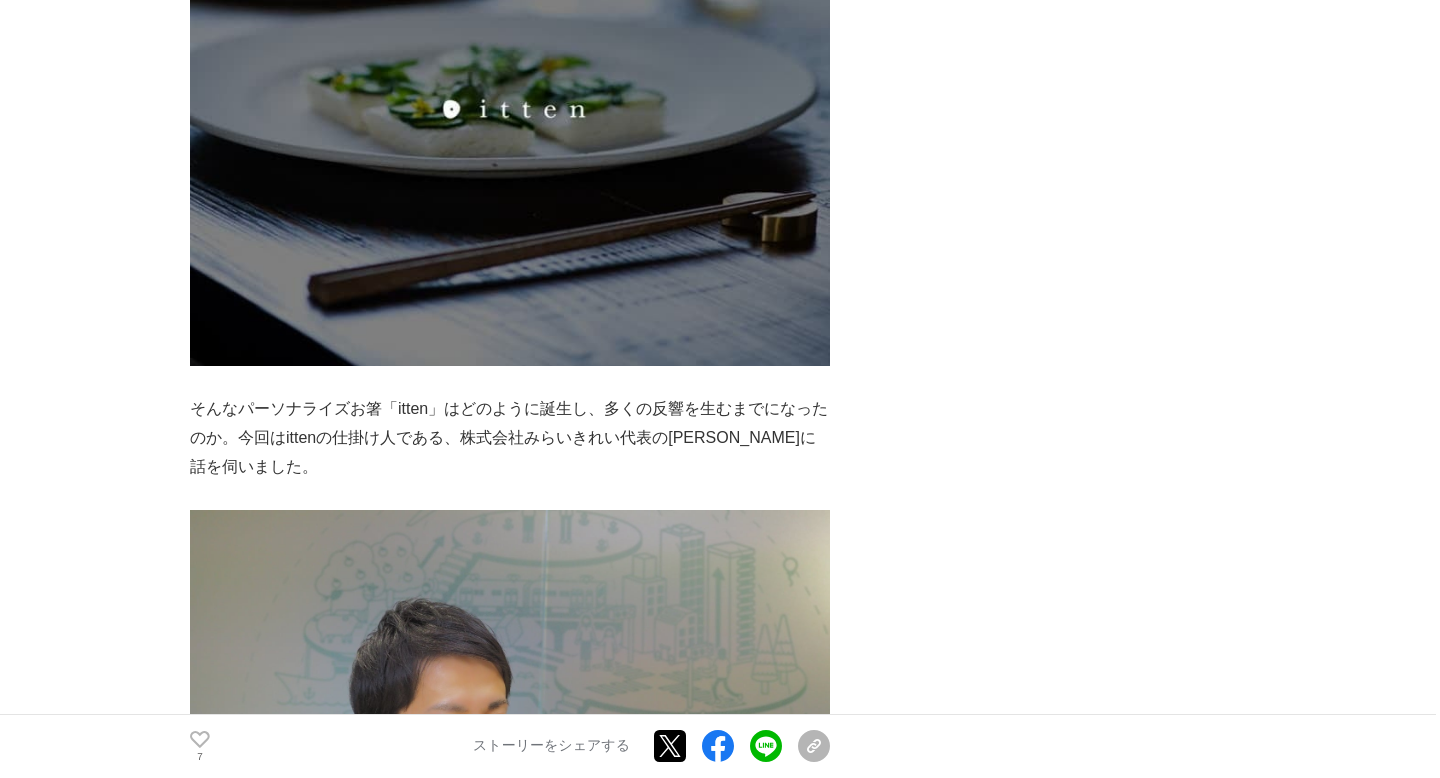 scroll, scrollTop: 1449, scrollLeft: 0, axis: vertical 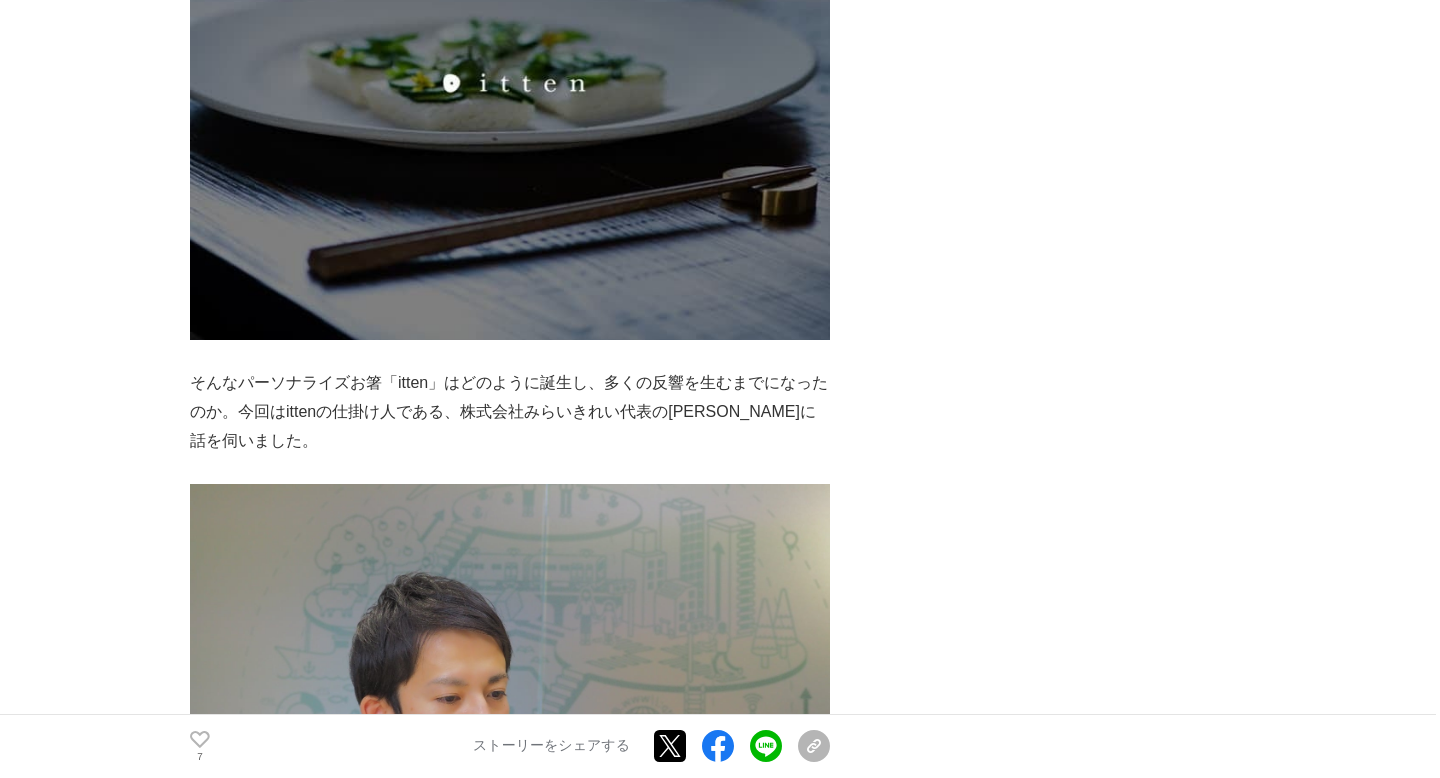 click on "そんなパーソナライズお箸「itten」はどのように誕生し、多くの反響を生むまでになったのか。今回はittenの仕掛け人である、株式会社みらいきれい代表の[PERSON_NAME]に話を伺いました。" at bounding box center (510, 412) 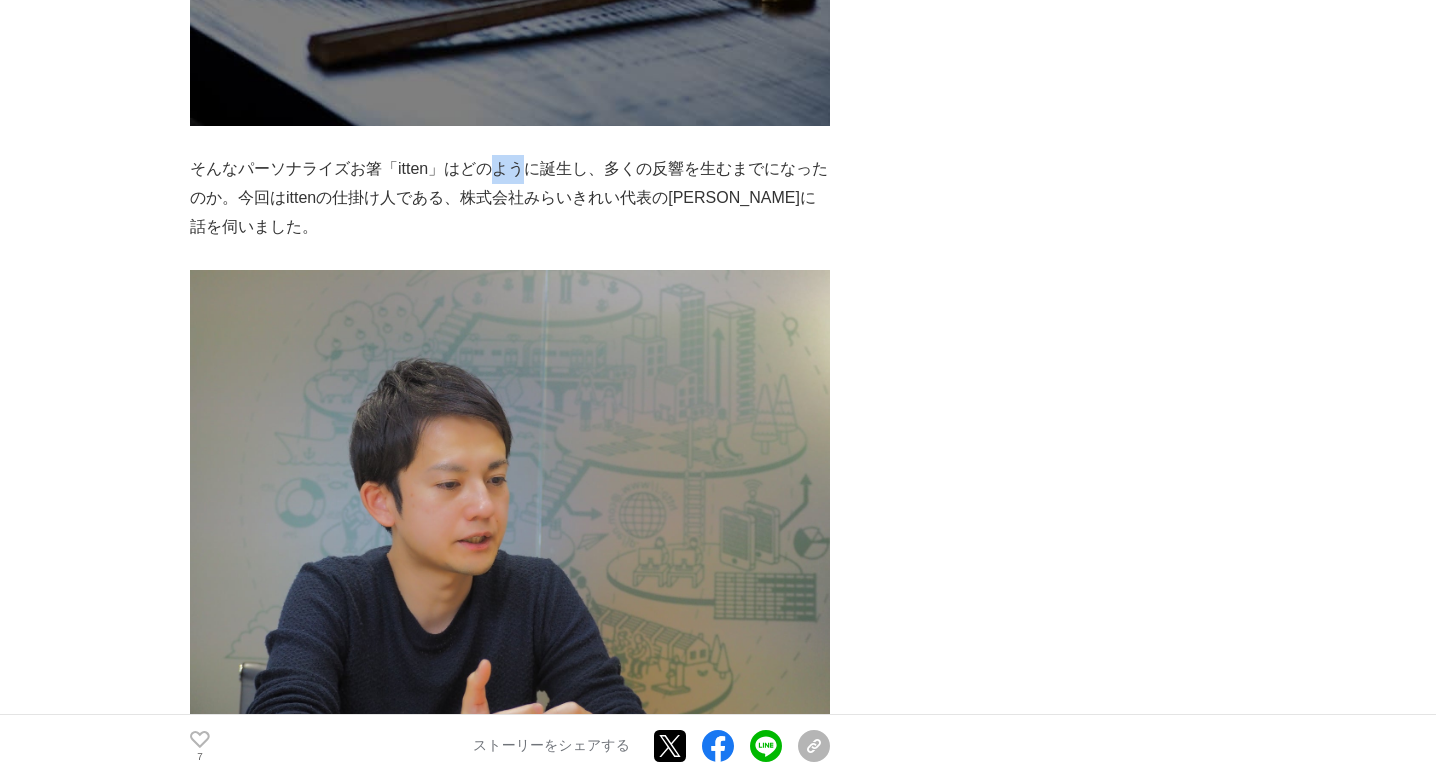 scroll, scrollTop: 1692, scrollLeft: 0, axis: vertical 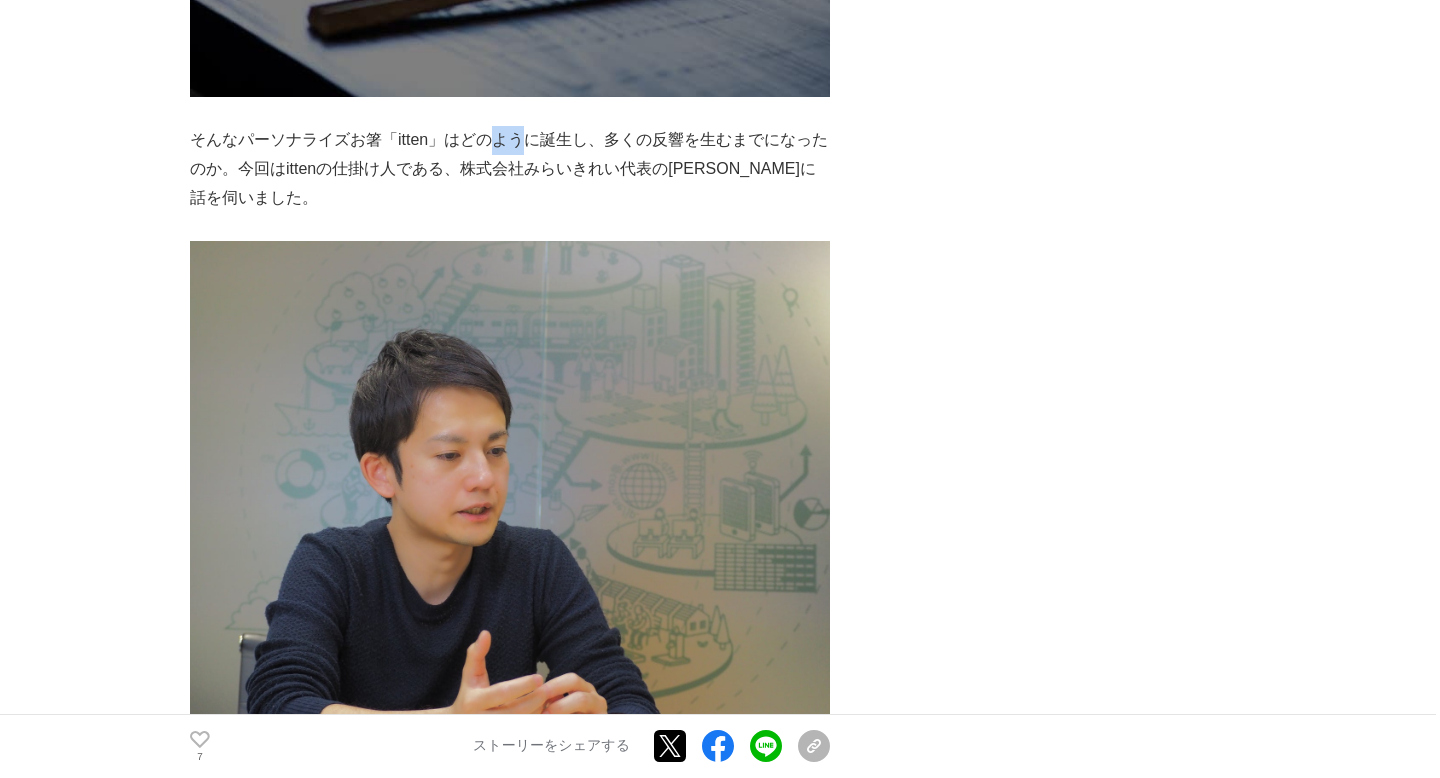 click on "ベンチャー企業が「お箸業界」を変える！注目を集めるパーソナライズ箸「itten」はなぜ売れる？開発の裏側に迫る
開発秘話
#開発秘話
#お箸
7" at bounding box center [720, 7399] 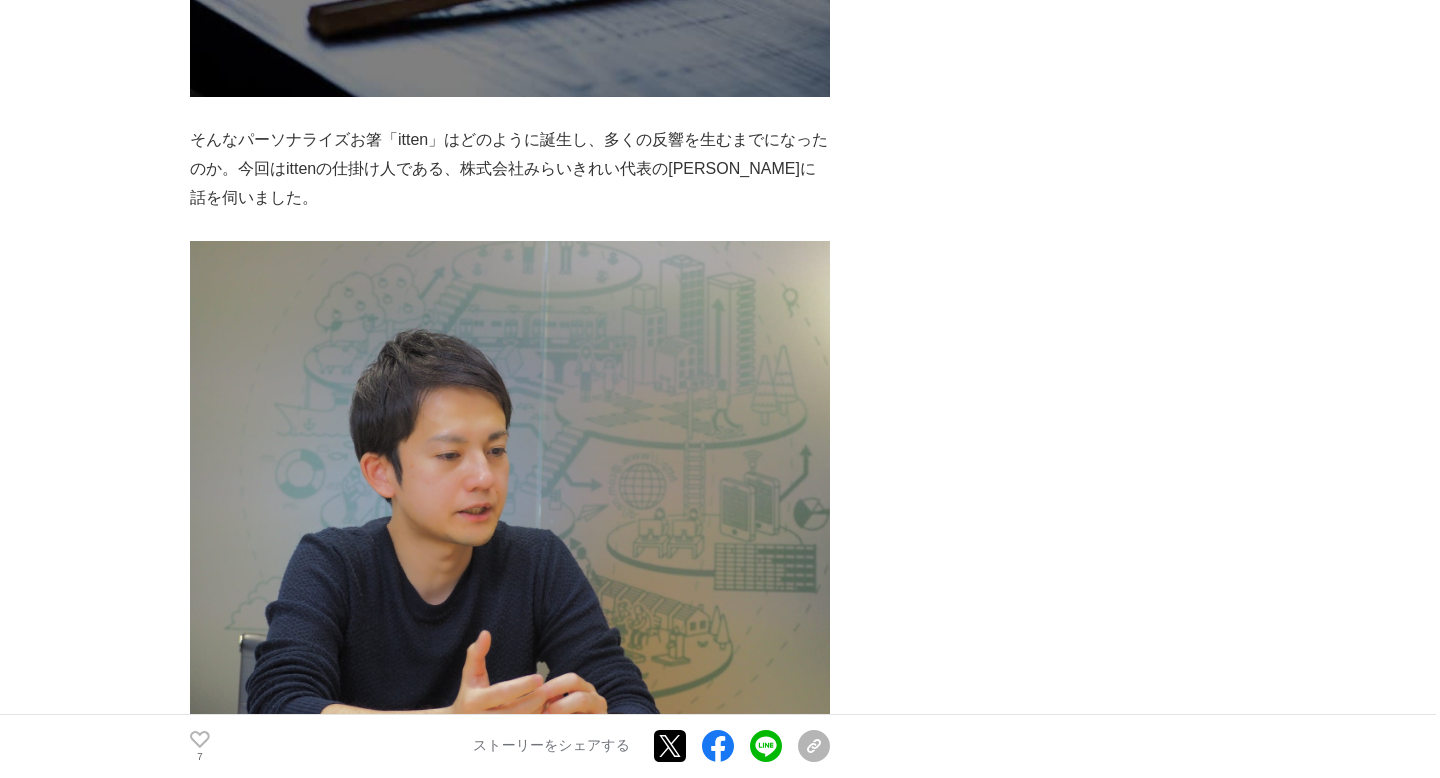 click on "そんなパーソナライズお箸「itten」はどのように誕生し、多くの反響を生むまでになったのか。今回はittenの仕掛け人である、株式会社みらいきれい代表の[PERSON_NAME]に話を伺いました。" at bounding box center (510, 169) 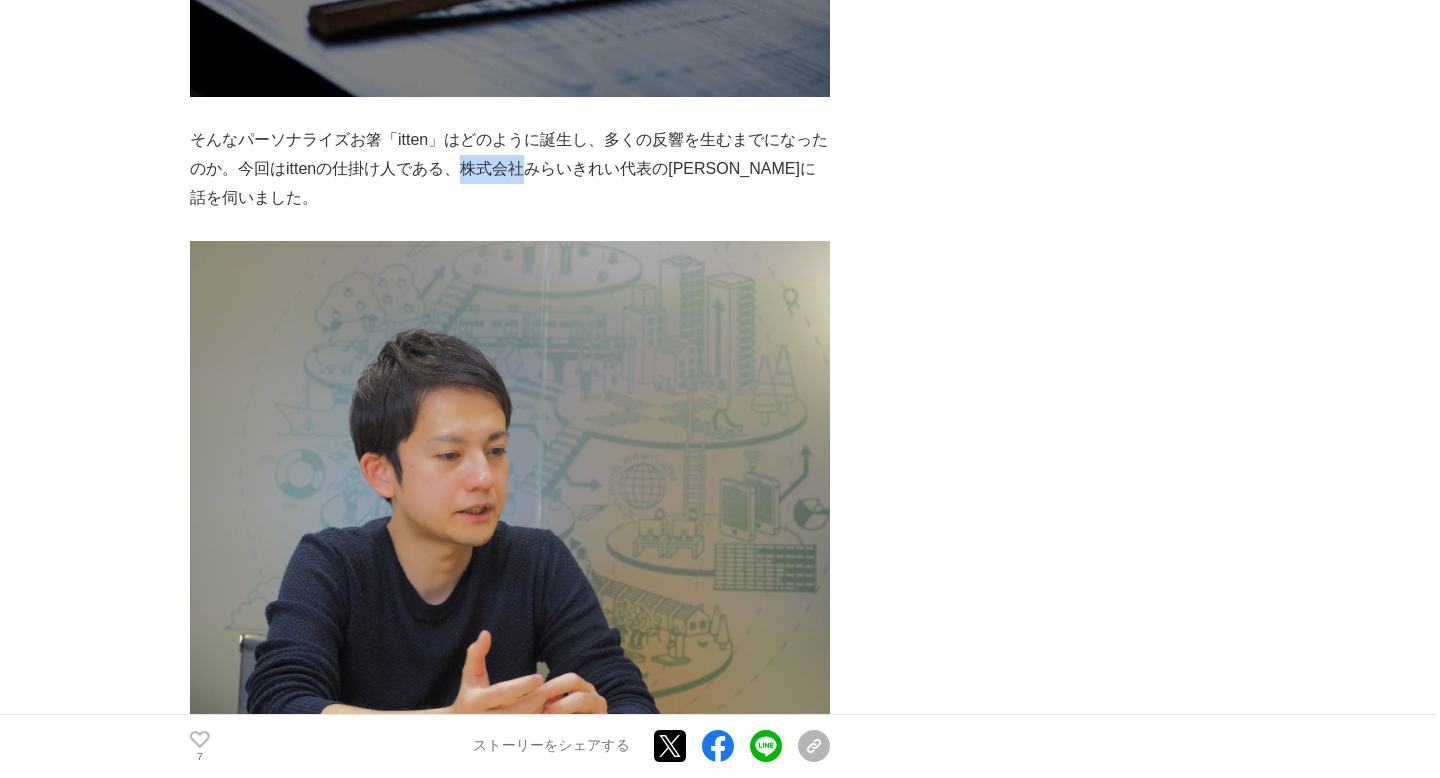 click on "そんなパーソナライズお箸「itten」はどのように誕生し、多くの反響を生むまでになったのか。今回はittenの仕掛け人である、株式会社みらいきれい代表の[PERSON_NAME]に話を伺いました。" at bounding box center [510, 169] 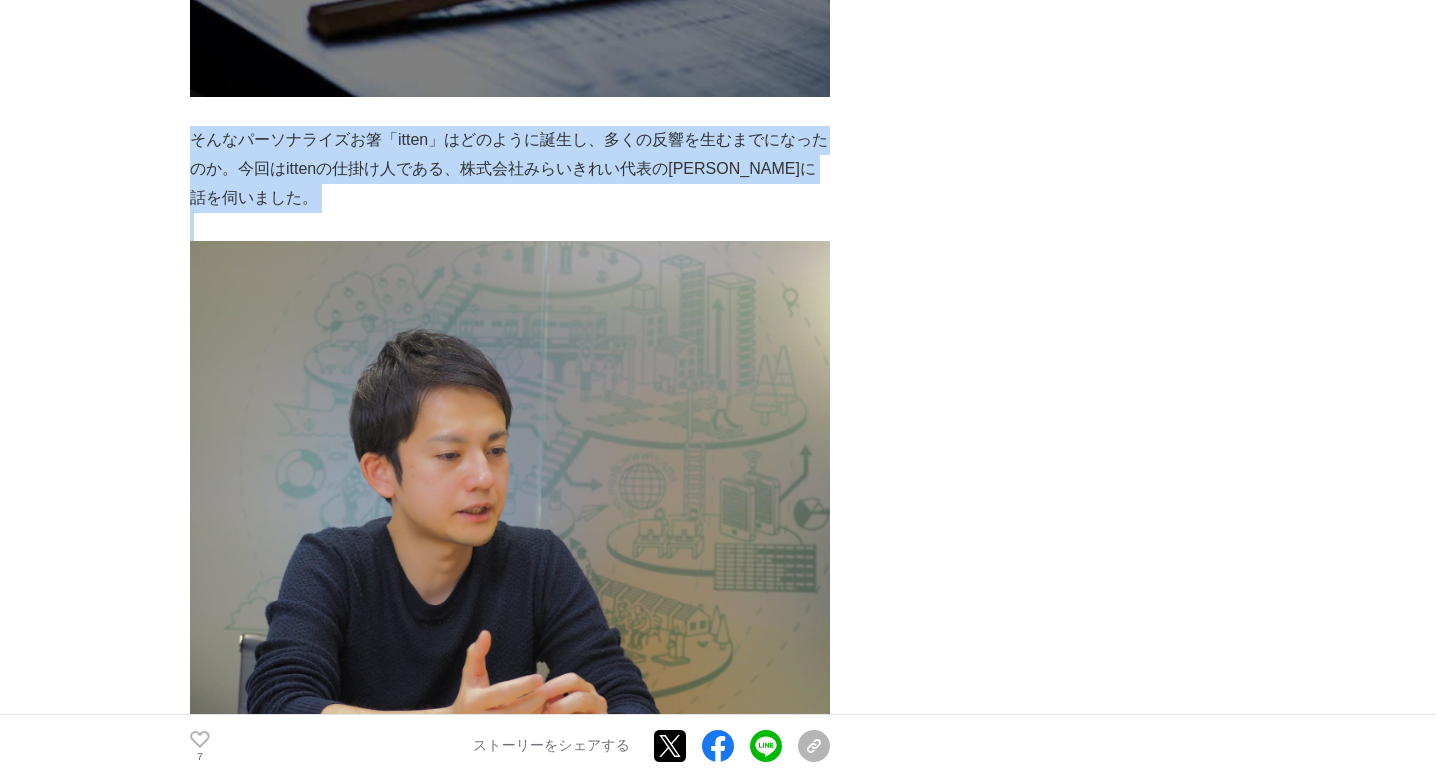 click on "そんなパーソナライズお箸「itten」はどのように誕生し、多くの反響を生むまでになったのか。今回はittenの仕掛け人である、株式会社みらいきれい代表の[PERSON_NAME]に話を伺いました。" at bounding box center (510, 169) 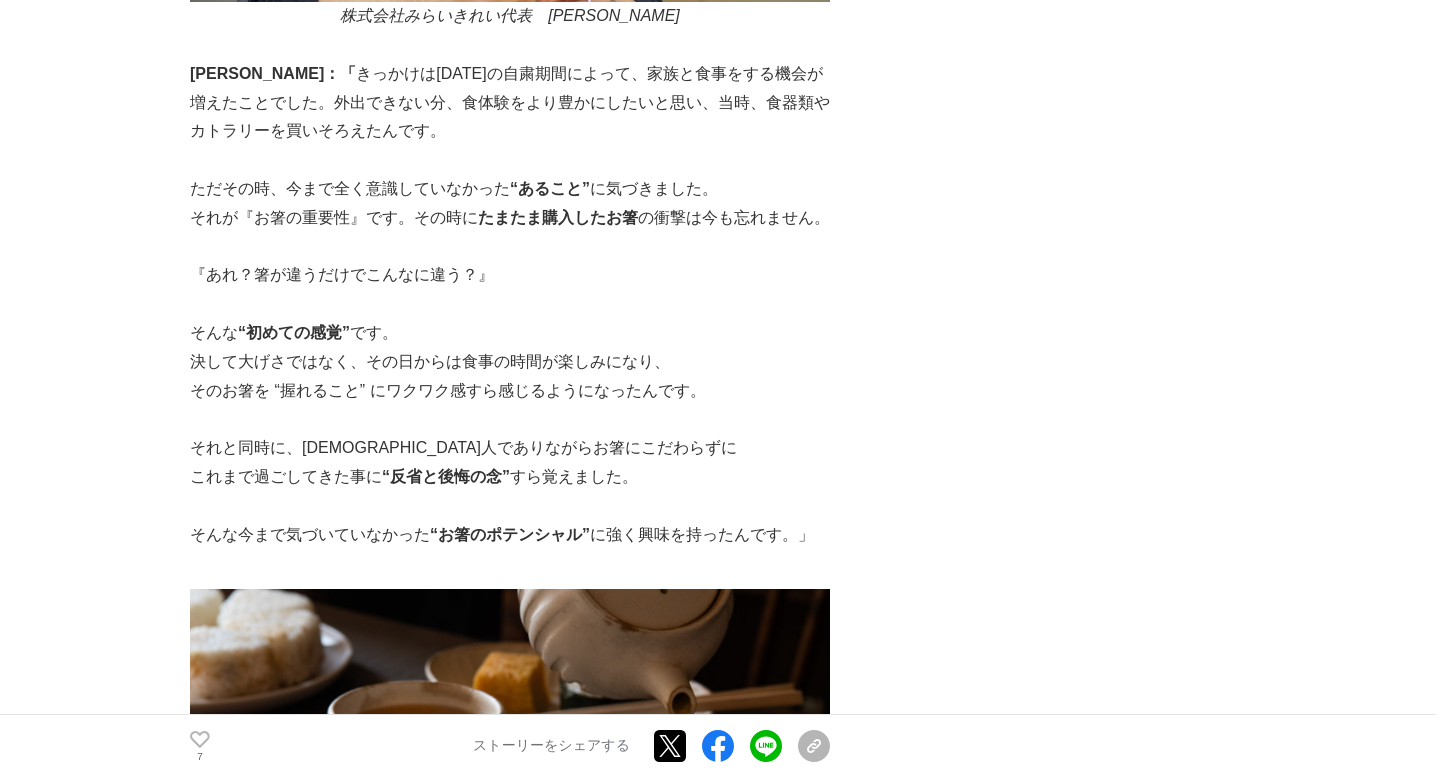 scroll, scrollTop: 2409, scrollLeft: 0, axis: vertical 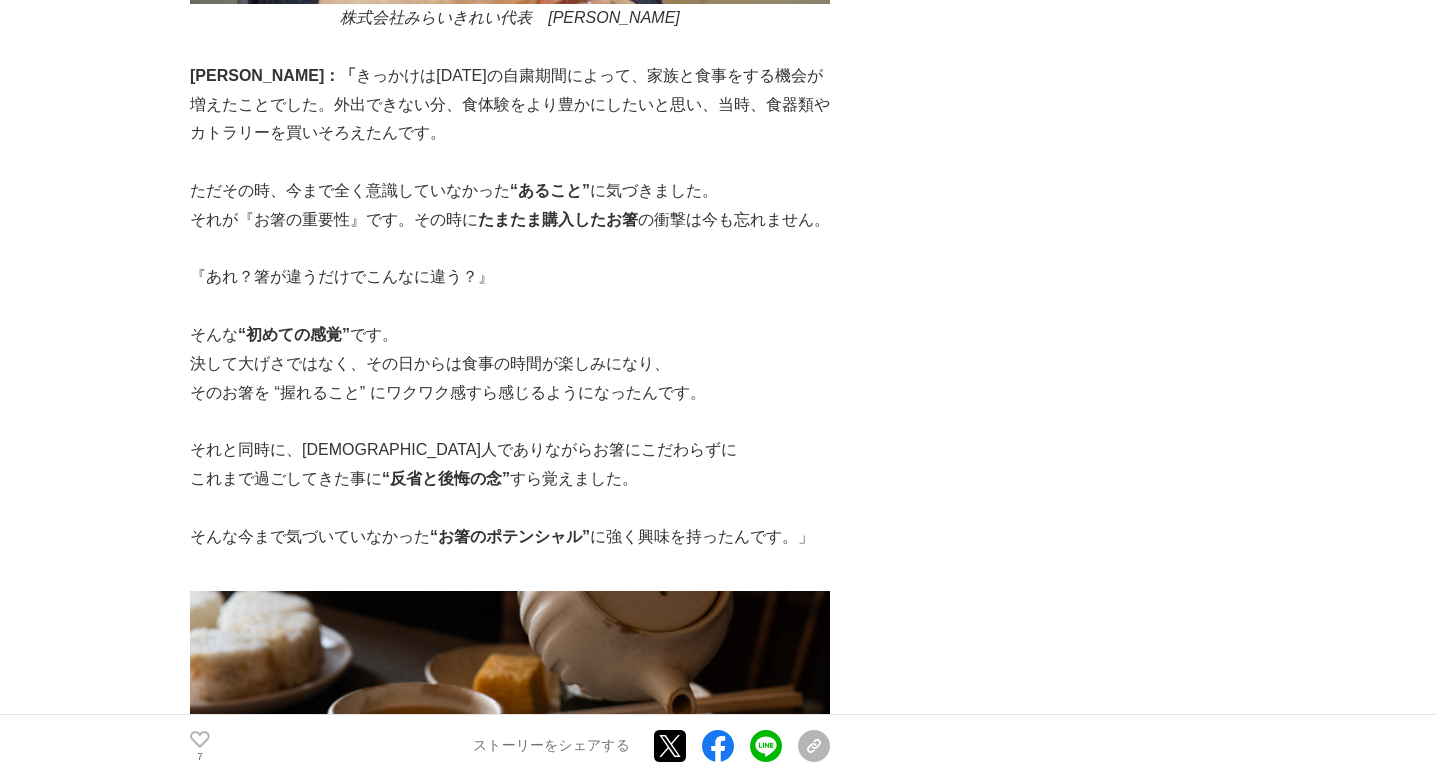 click on "それが『お箸の重要性』です。その時に たまたま購入したお箸 の衝撃は今も忘れません。" at bounding box center [510, 220] 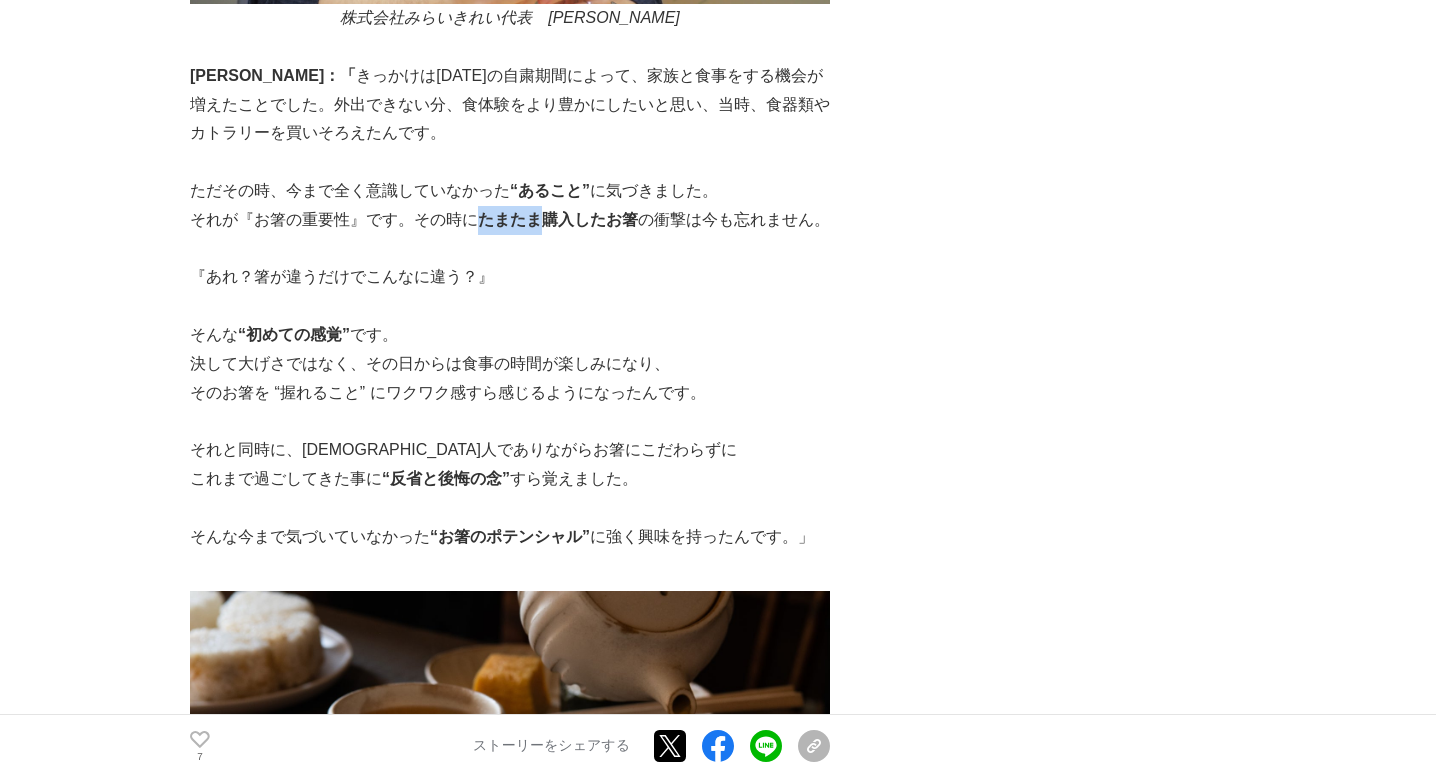 click on "それが『お箸の重要性』です。その時に たまたま購入したお箸 の衝撃は今も忘れません。" at bounding box center [510, 220] 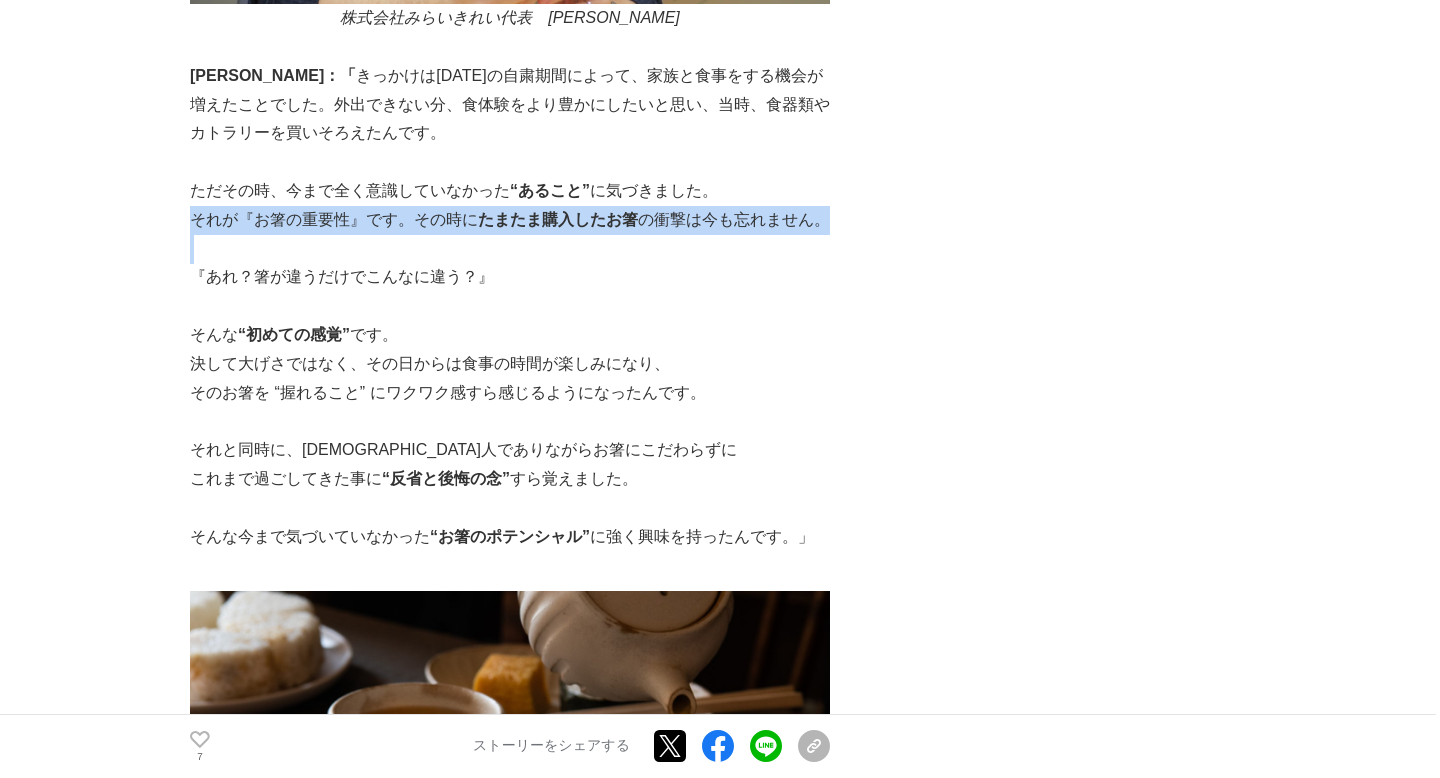 click on "それが『お箸の重要性』です。その時に たまたま購入したお箸 の衝撃は今も忘れません。" at bounding box center [510, 220] 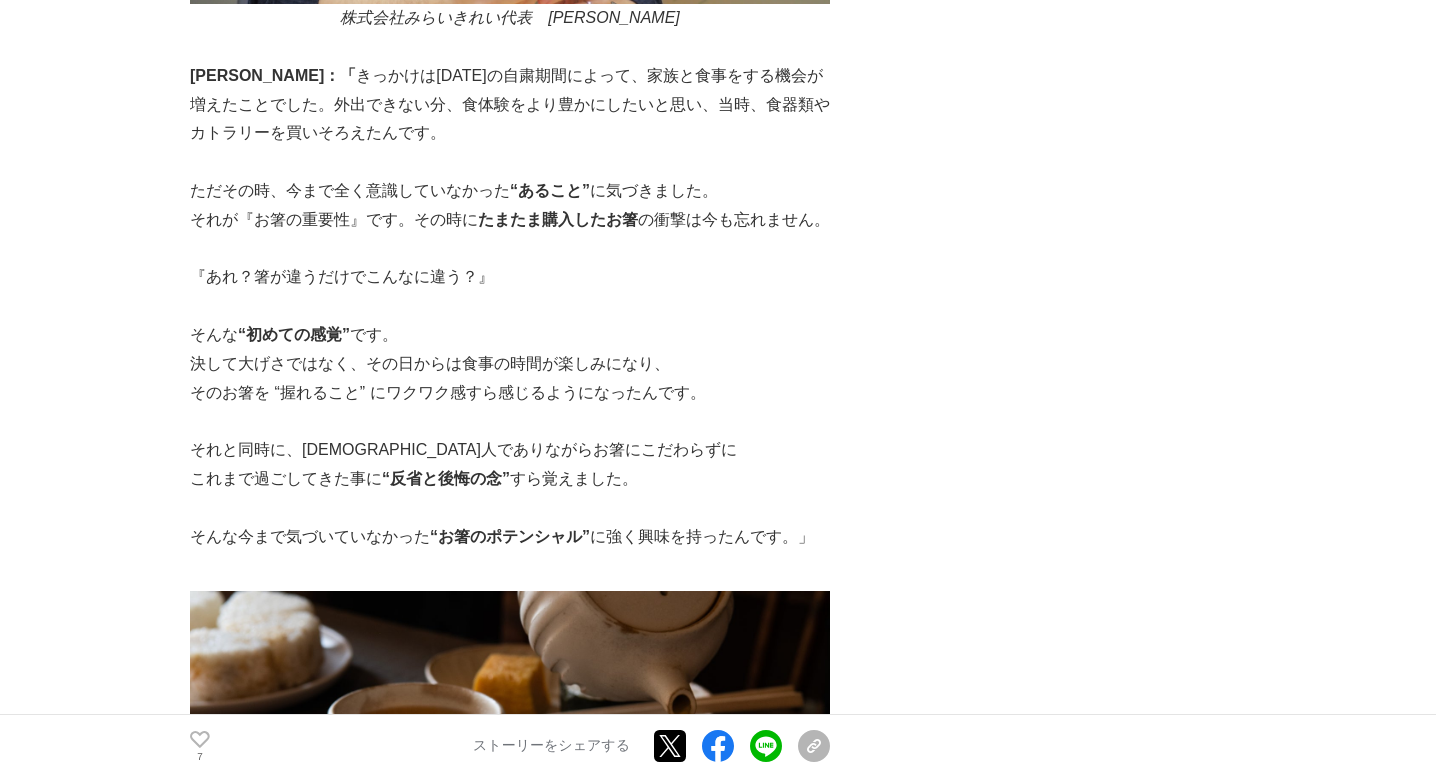 click on "『あれ？箸が違うだけでこんなに違う？』" at bounding box center [510, 277] 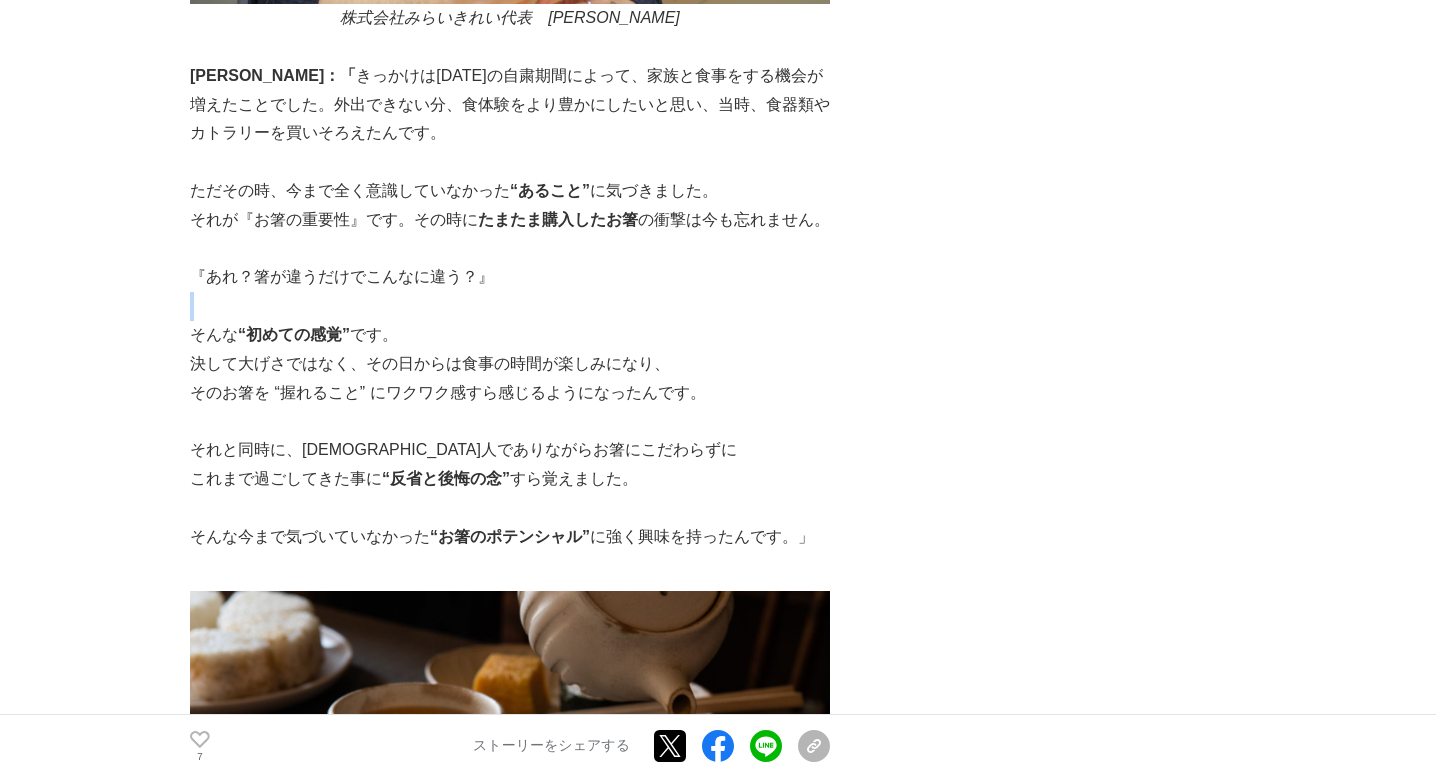 click on "『あれ？箸が違うだけでこんなに違う？』" at bounding box center (510, 277) 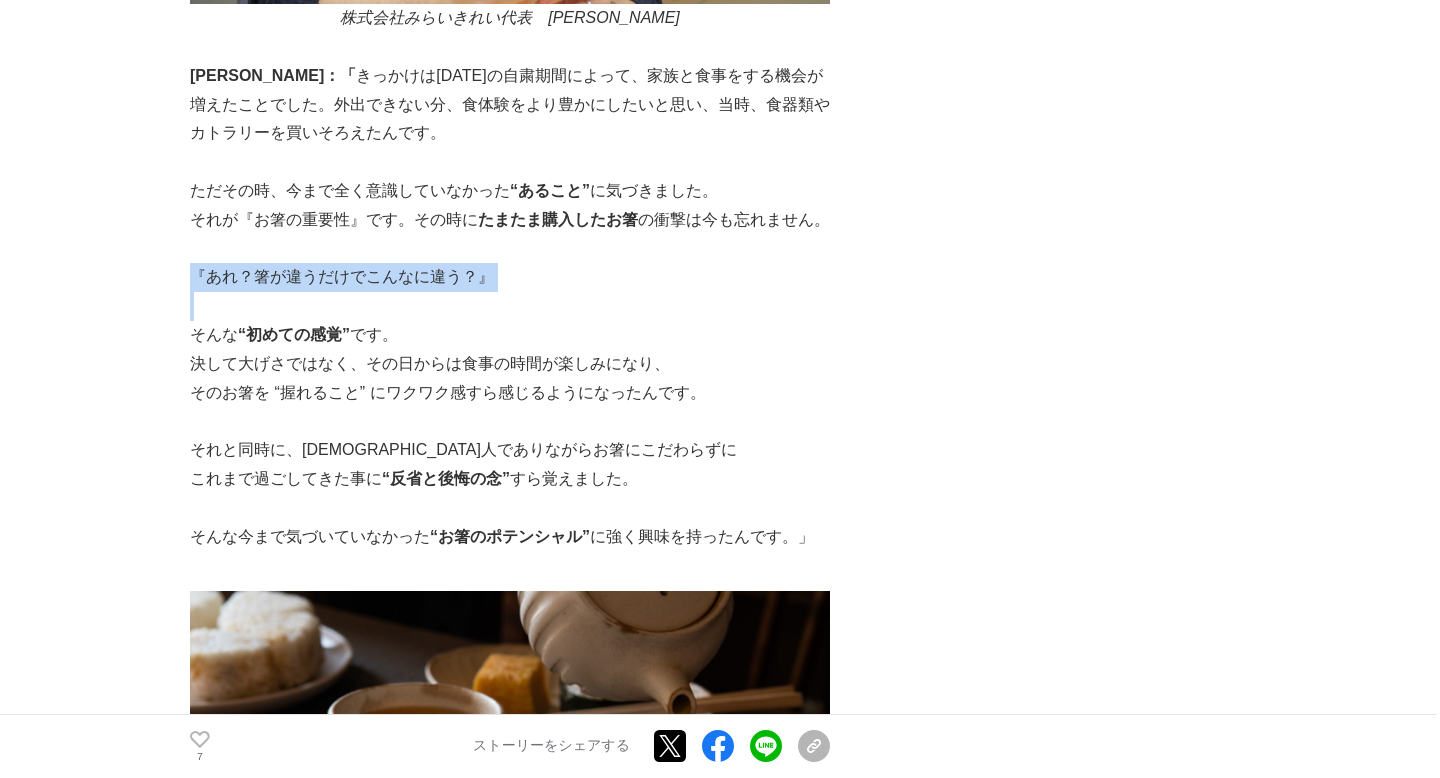 click on "『あれ？箸が違うだけでこんなに違う？』" at bounding box center (510, 277) 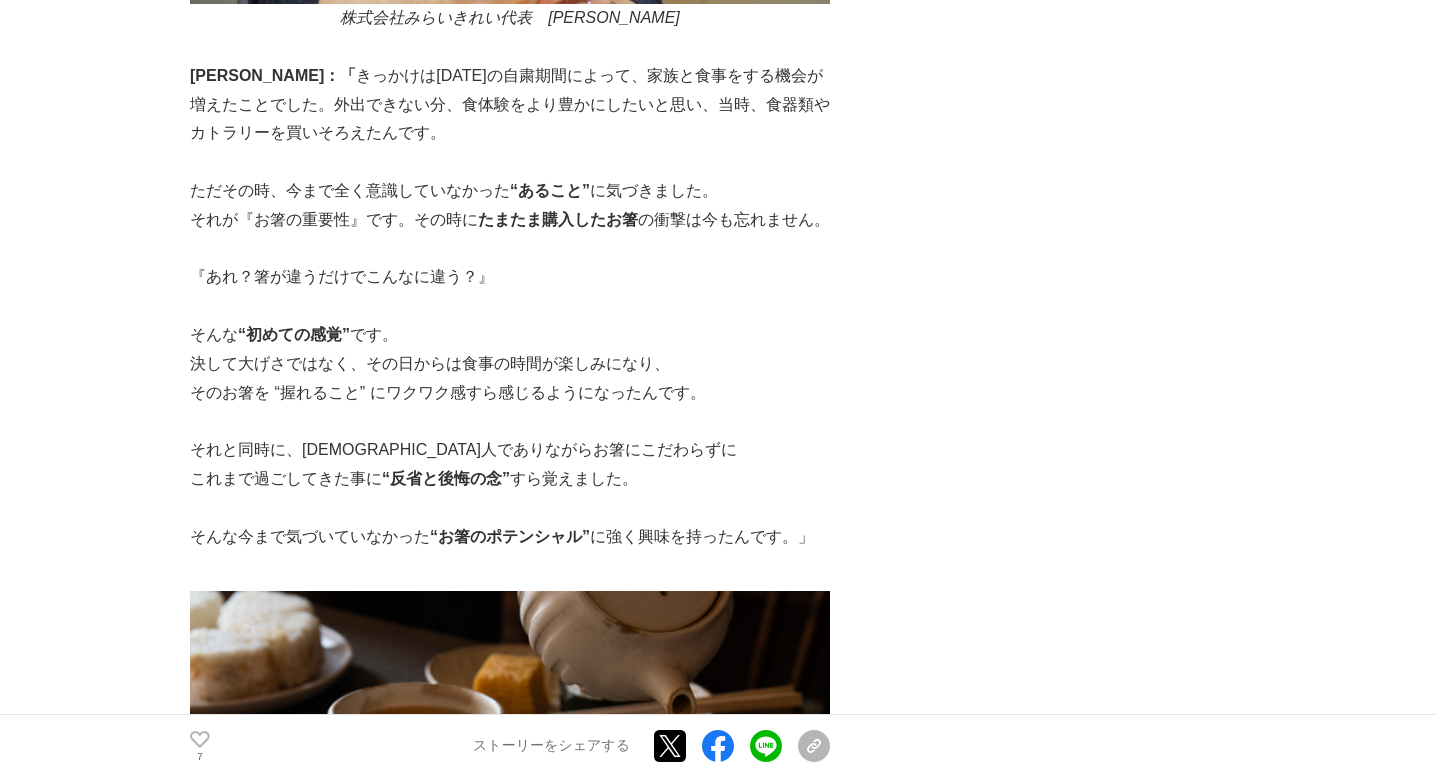 click on "決して大げさではなく、その日からは食事の時間が楽しみになり、" at bounding box center [510, 364] 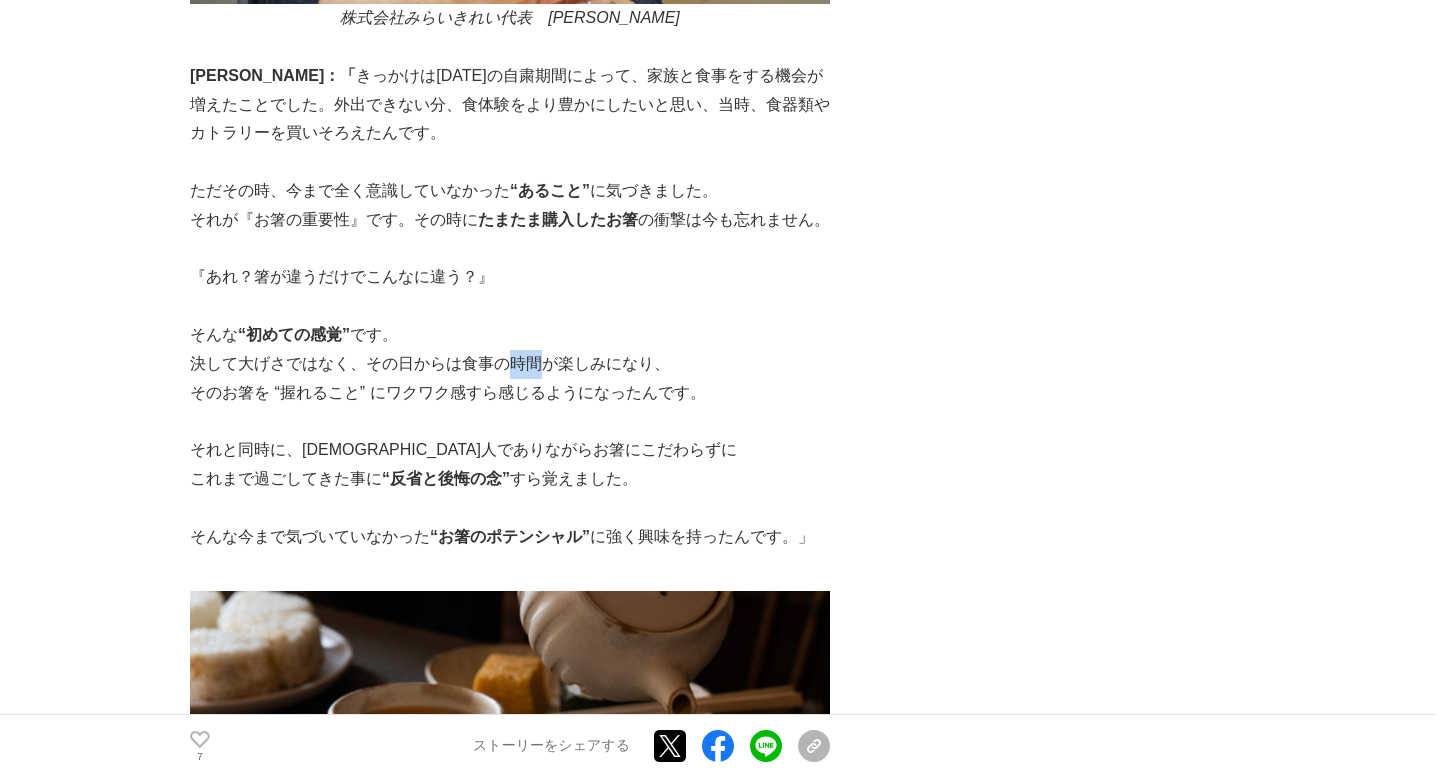 click on "決して大げさではなく、その日からは食事の時間が楽しみになり、" at bounding box center (510, 364) 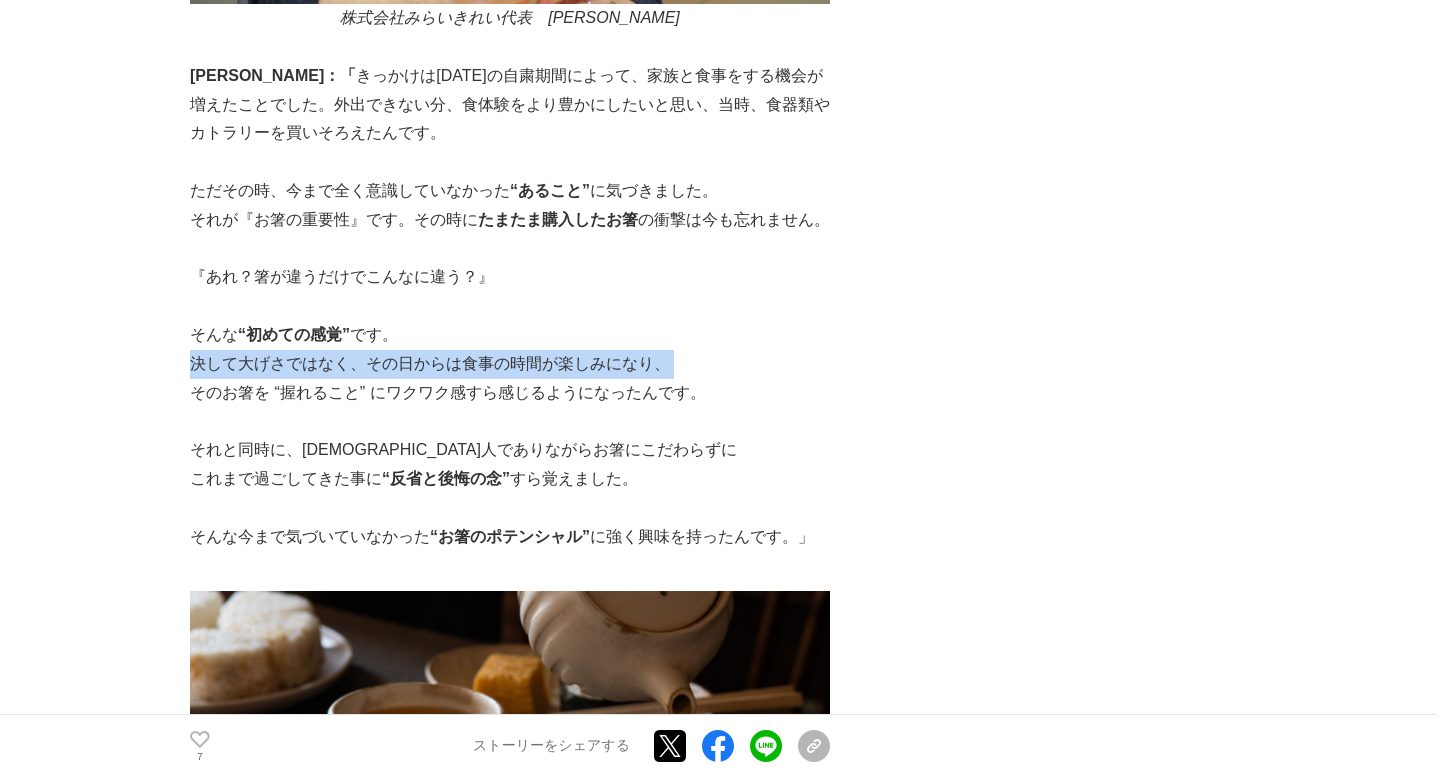click at bounding box center (510, 306) 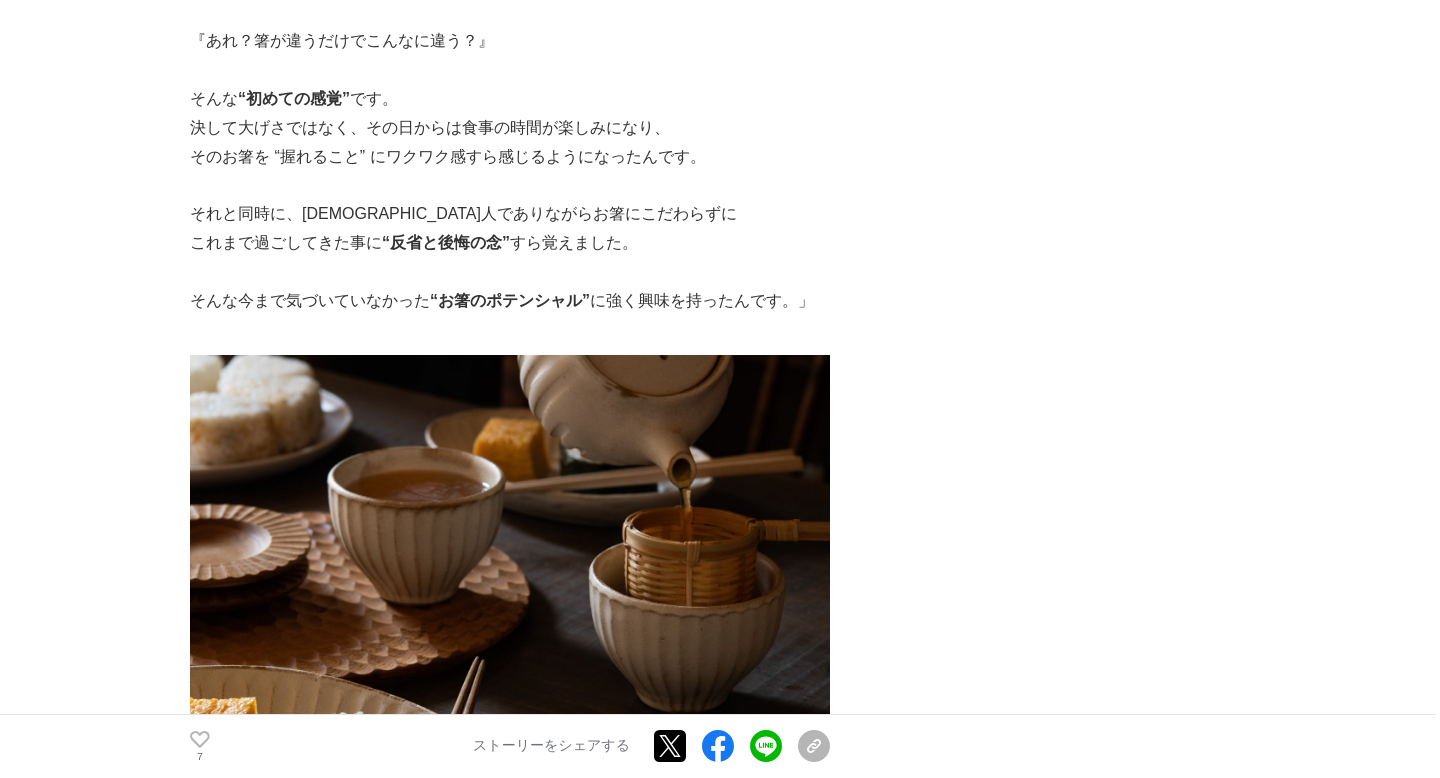 scroll, scrollTop: 2668, scrollLeft: 0, axis: vertical 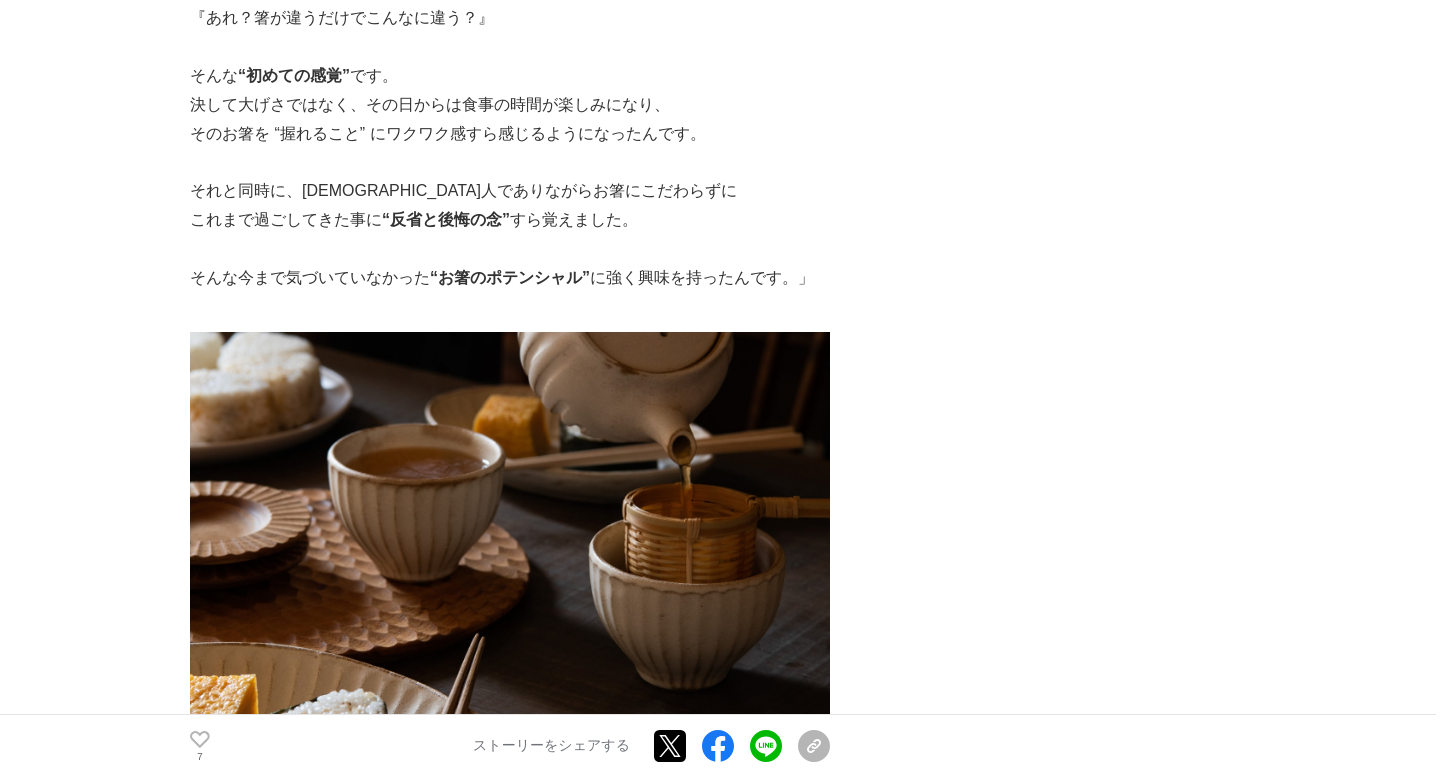 click on "そんな今まで気づいていなかった  “お箸のポテンシャル”  に強く興味を持ったんです。」" at bounding box center [510, 278] 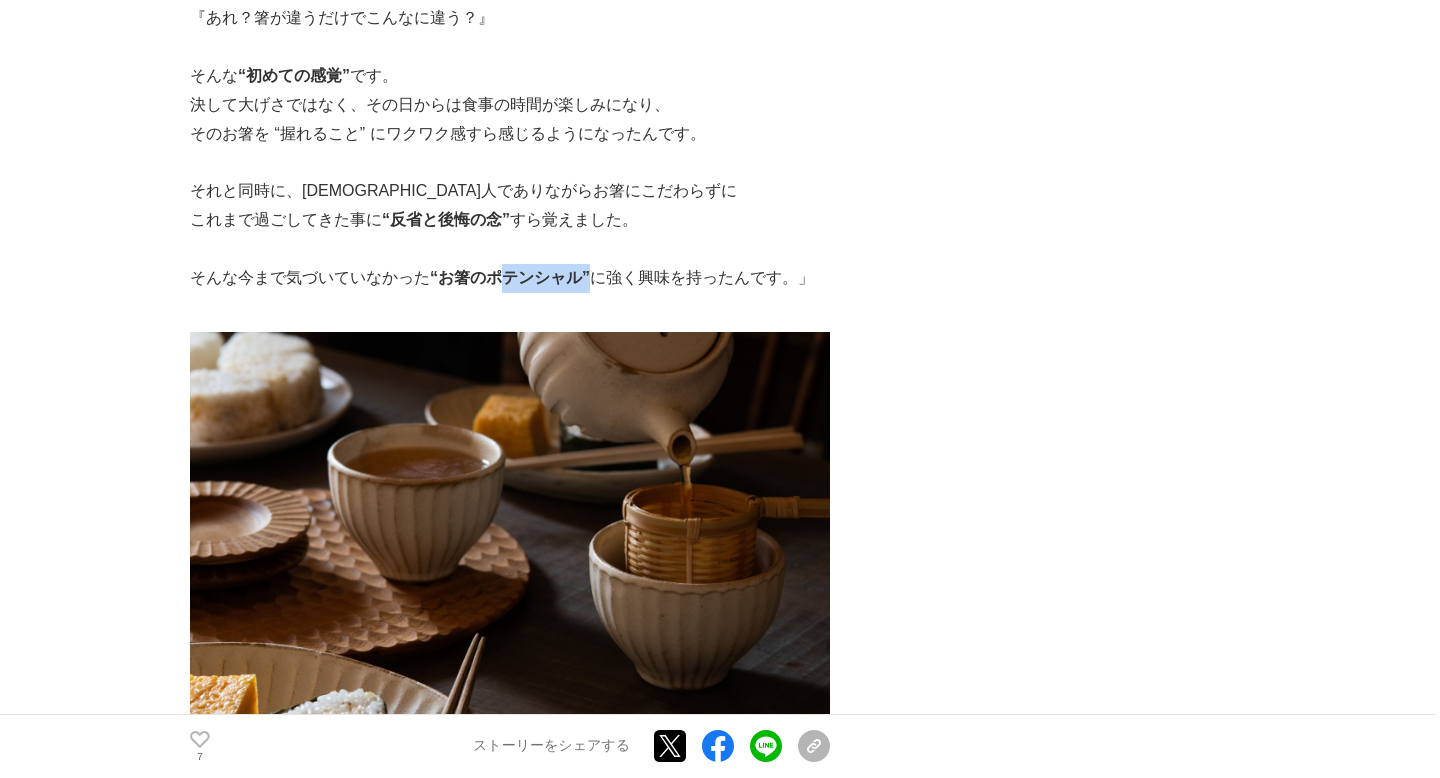 click on "そんな今まで気づいていなかった  “お箸のポテンシャル”  に強く興味を持ったんです。」" at bounding box center (510, 278) 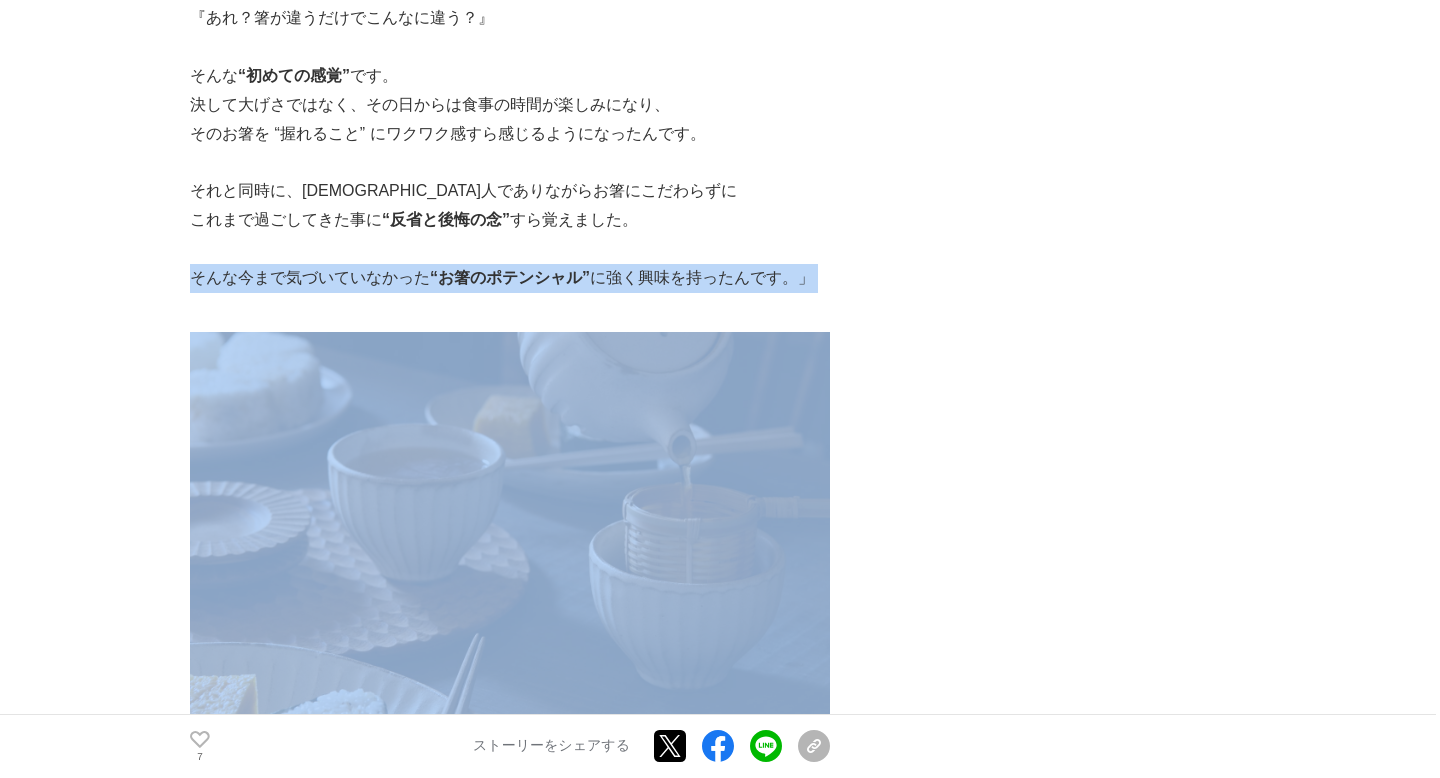 click on "それと同時に、[DEMOGRAPHIC_DATA]人でありながらお箸にこだわらずに" at bounding box center (510, 191) 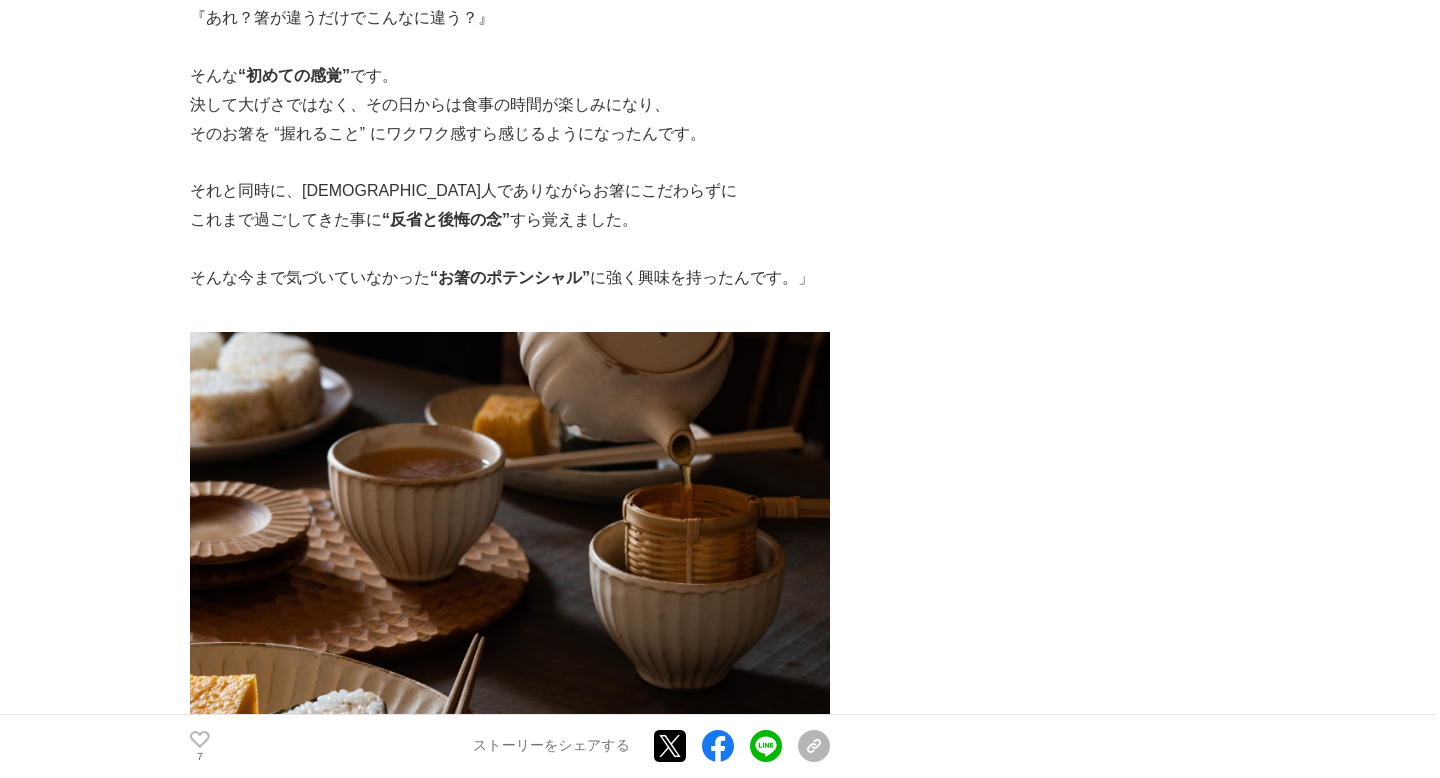 click on "それと同時に、[DEMOGRAPHIC_DATA]人でありながらお箸にこだわらずに" at bounding box center [510, 191] 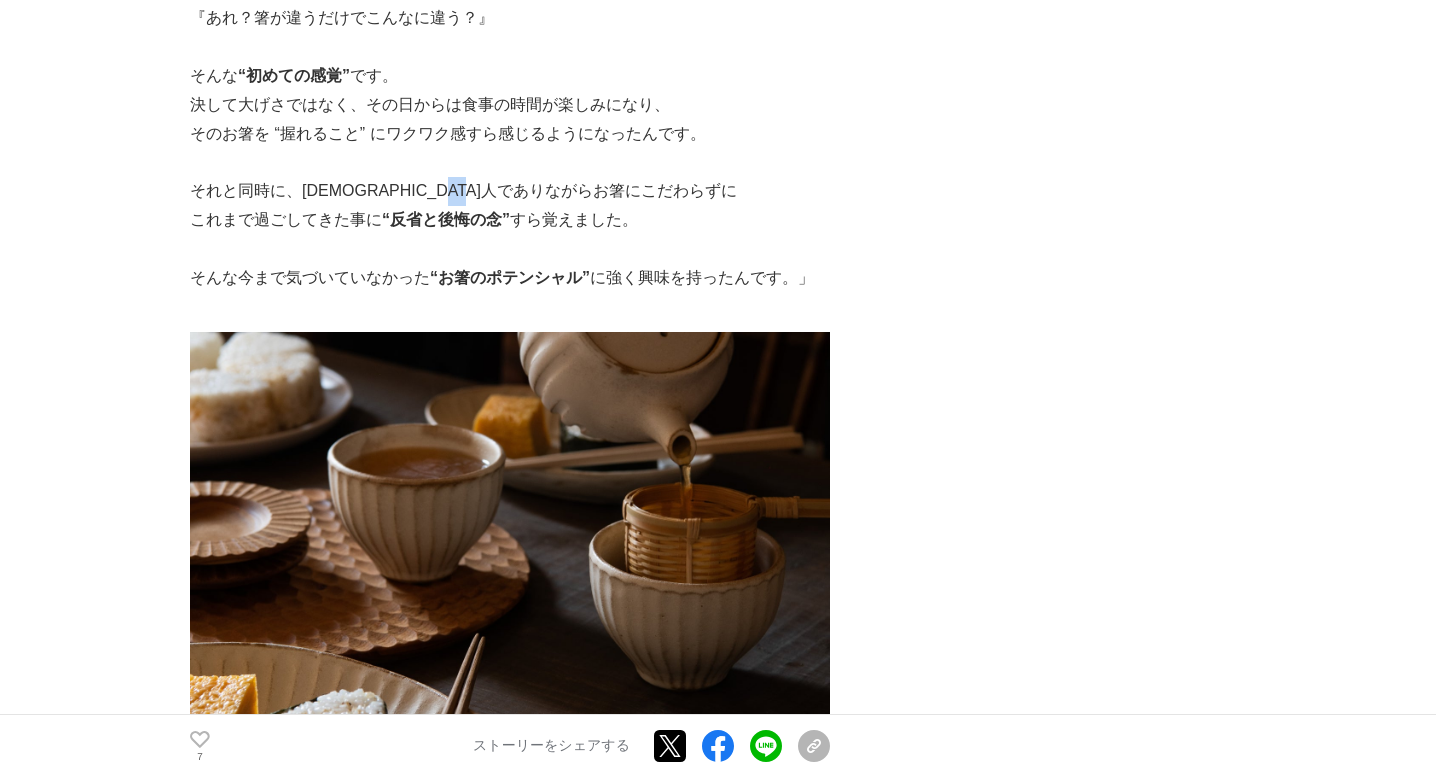 click on "それと同時に、[DEMOGRAPHIC_DATA]人でありながらお箸にこだわらずに" at bounding box center [510, 191] 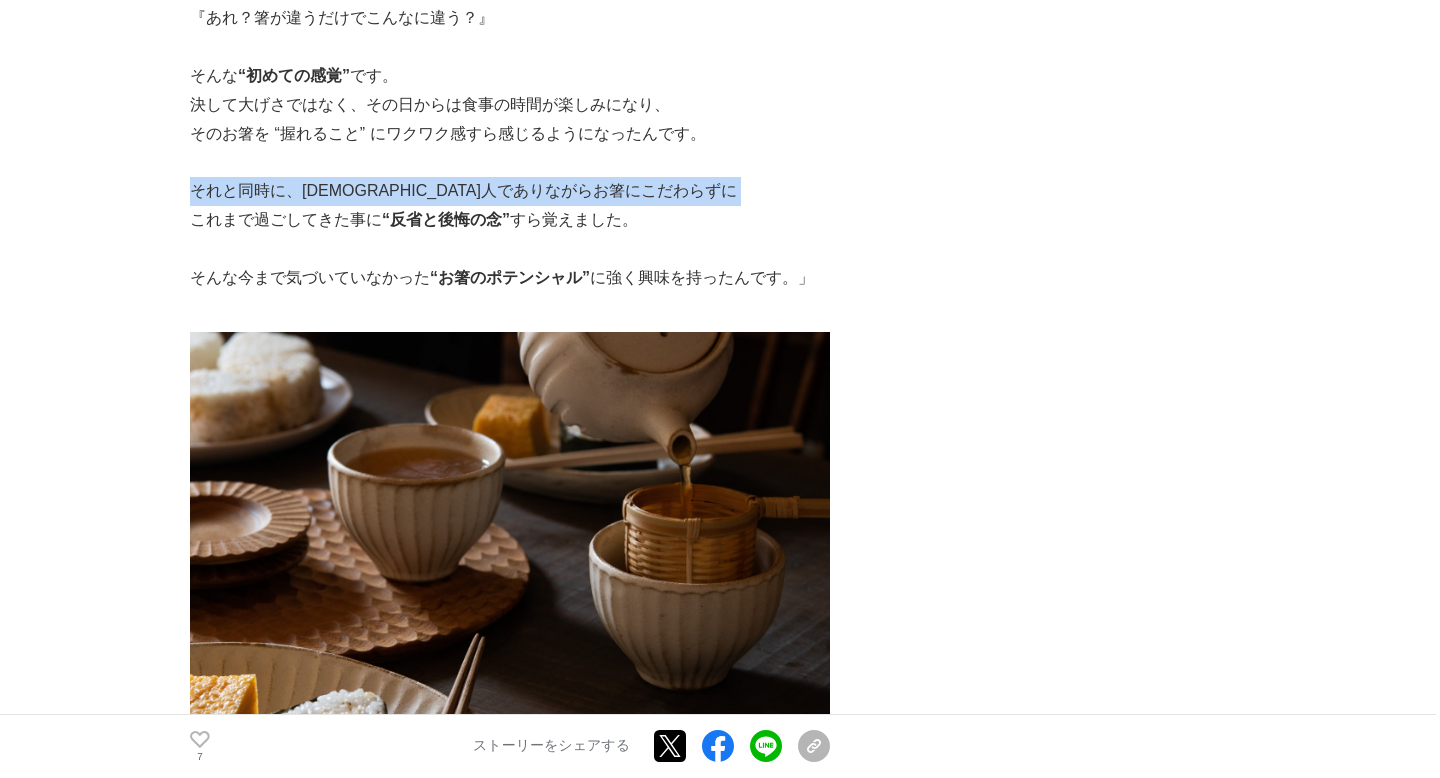 click on "それと同時に、[DEMOGRAPHIC_DATA]人でありながらお箸にこだわらずに" at bounding box center [510, 191] 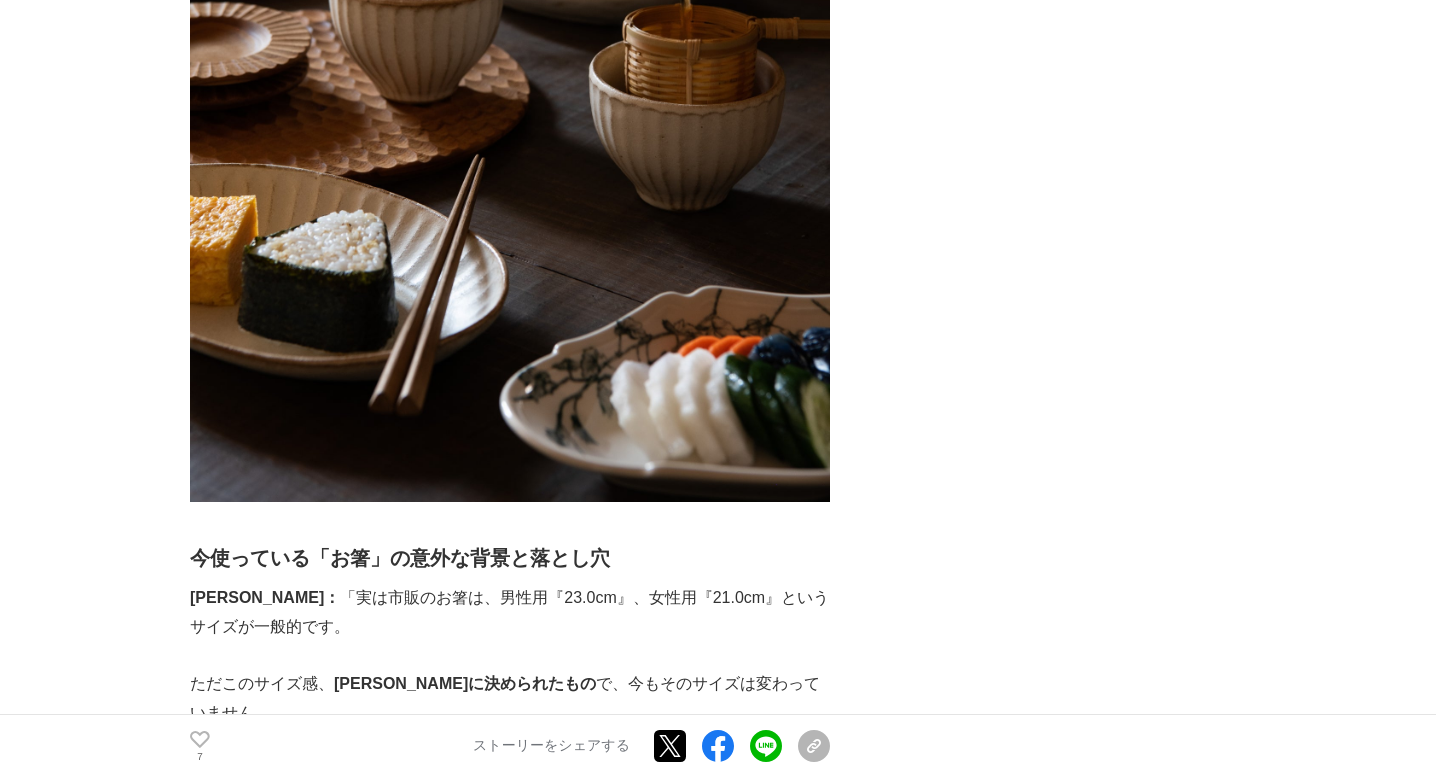 scroll, scrollTop: 3484, scrollLeft: 0, axis: vertical 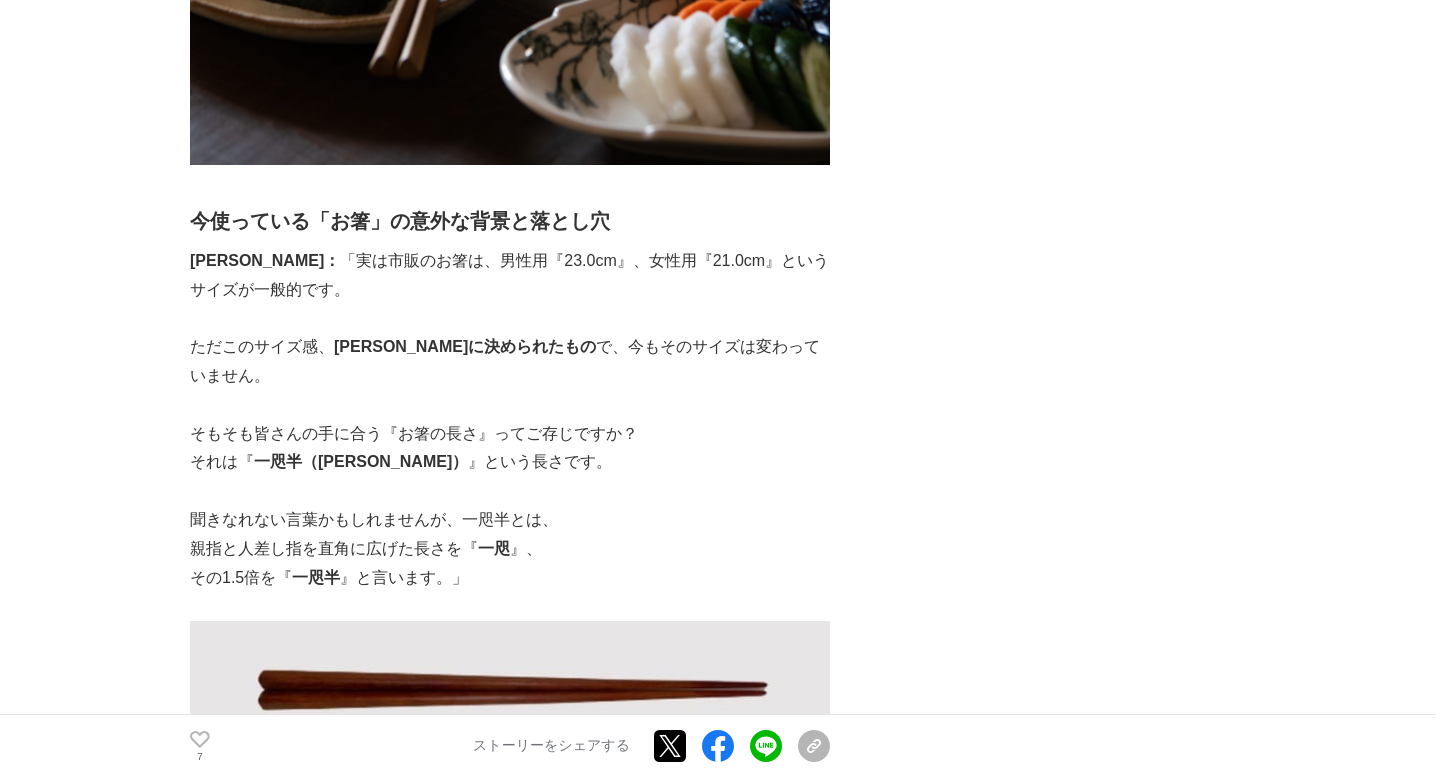 click on "[PERSON_NAME]： 「実は市販のお箸は、男性用『23.0cm』、女性用『21.0cm』というサイズが一般的です。" at bounding box center (510, 276) 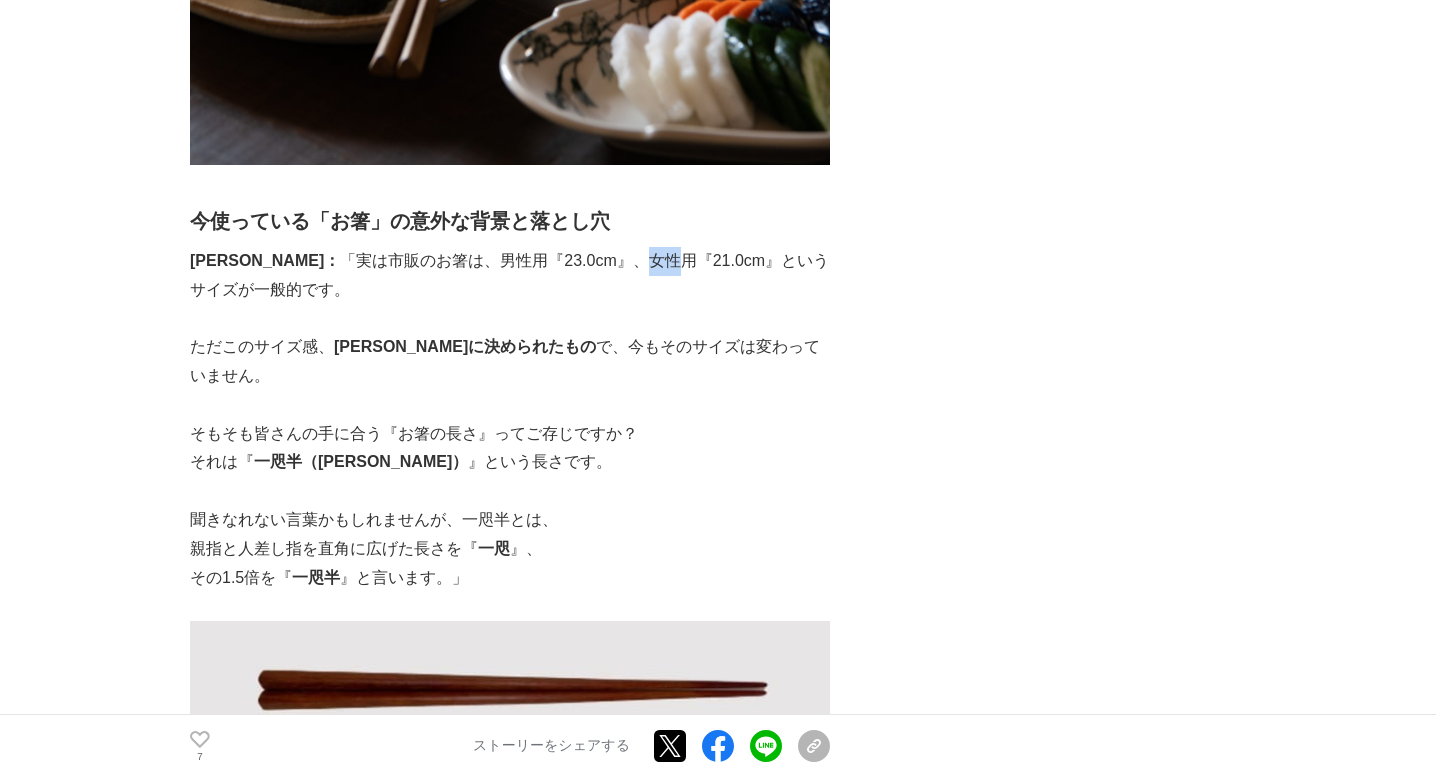 click on "[PERSON_NAME]： 「実は市販のお箸は、男性用『23.0cm』、女性用『21.0cm』というサイズが一般的です。" at bounding box center [510, 276] 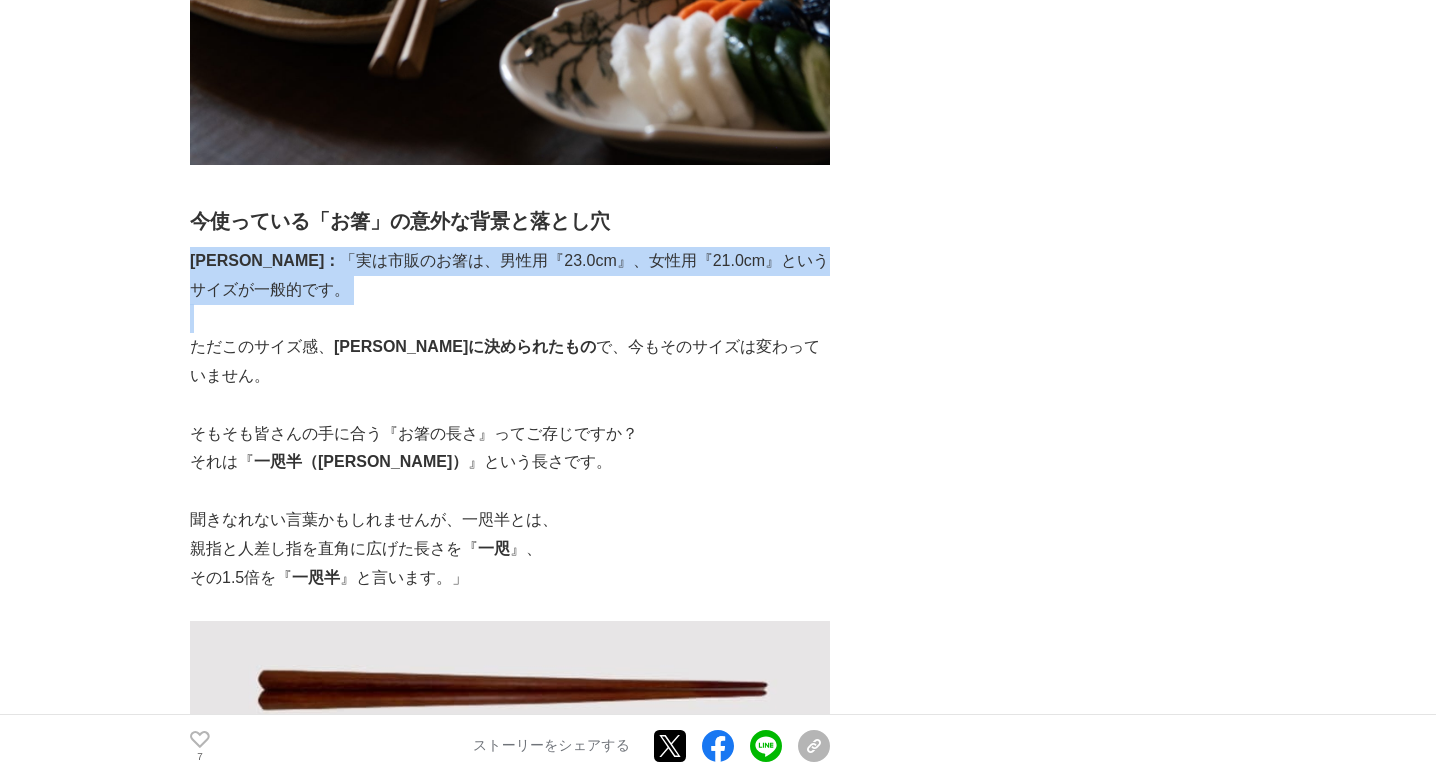 click on "[PERSON_NAME]： 「実は市販のお箸は、男性用『23.0cm』、女性用『21.0cm』というサイズが一般的です。" at bounding box center [510, 276] 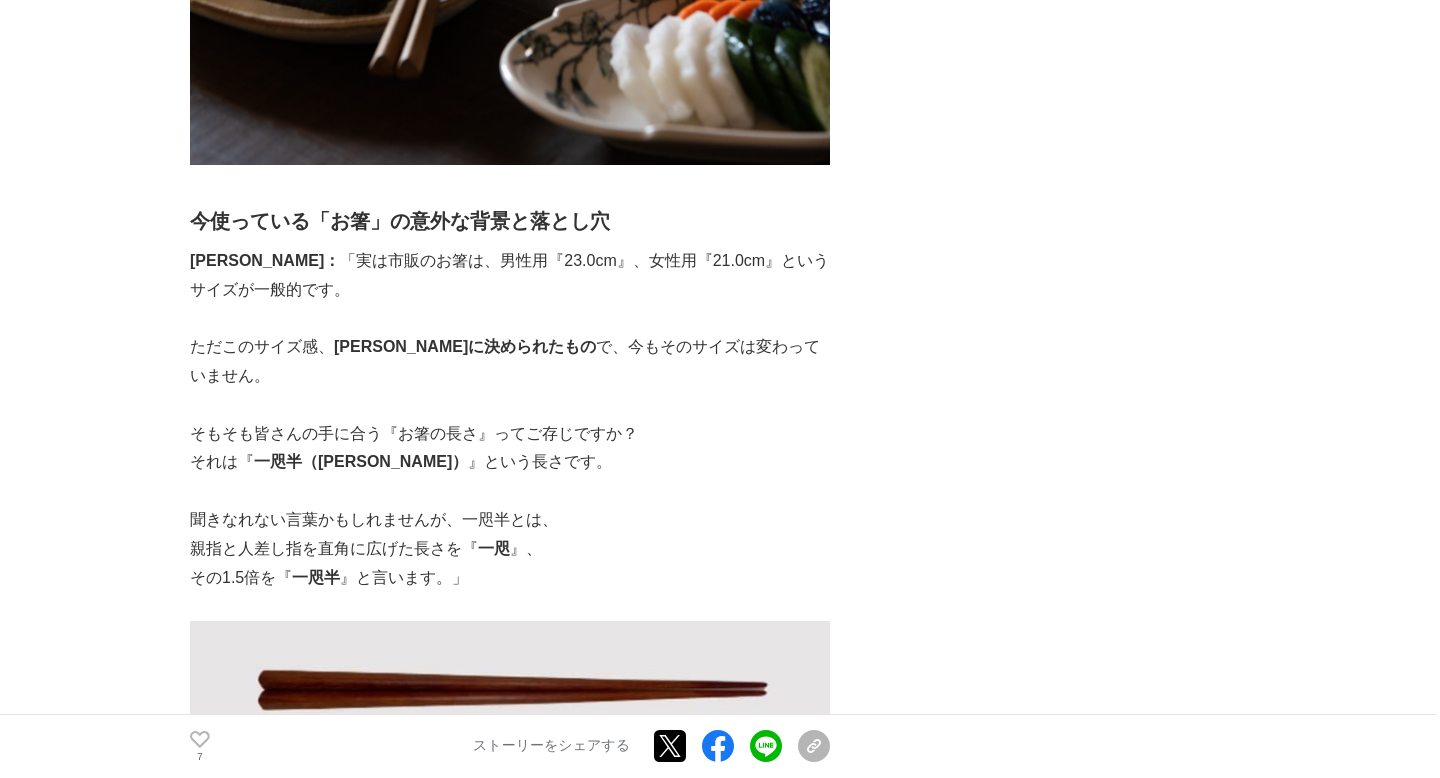click on "ただこのサイズ感、 [PERSON_NAME]に決められたもの で、今もそのサイズは変わっていません。" at bounding box center (510, 362) 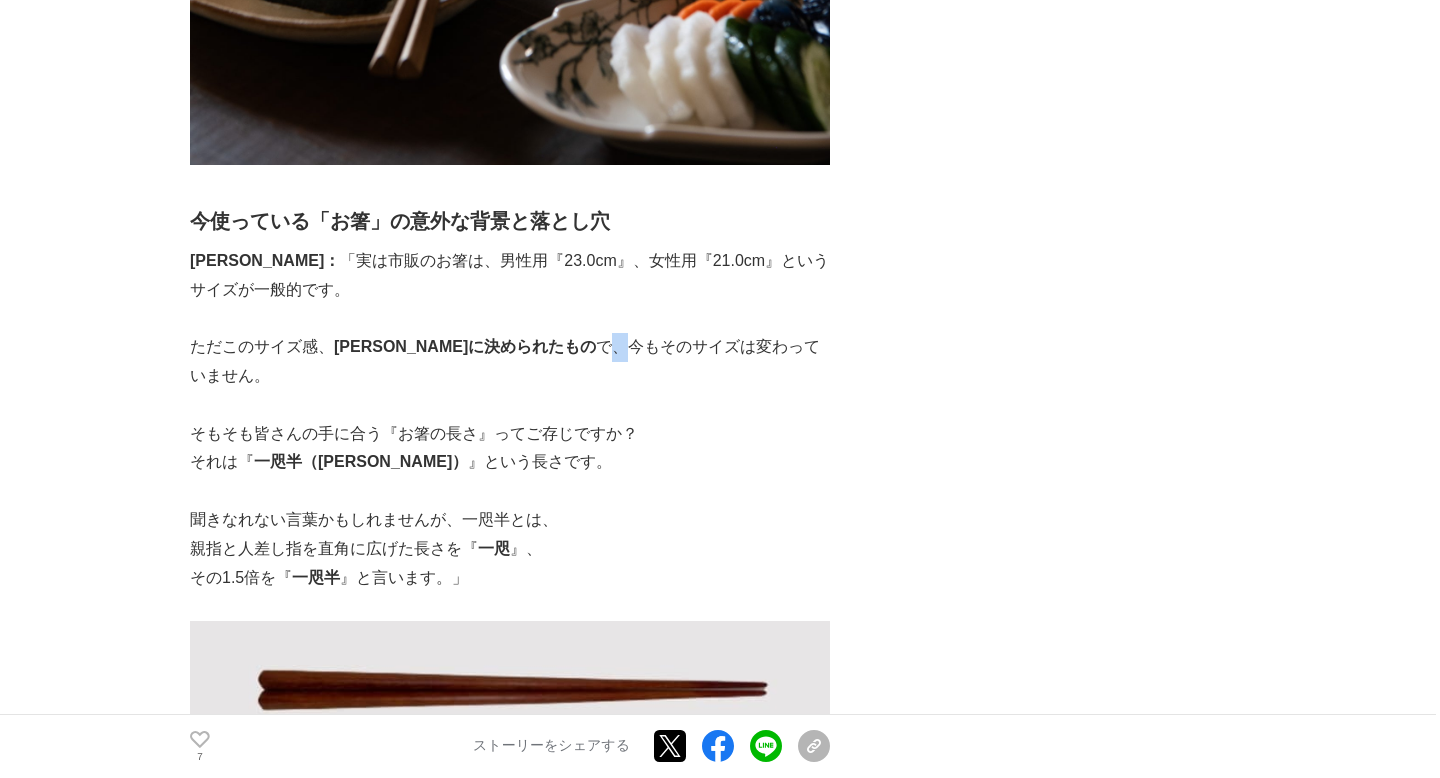 click on "ただこのサイズ感、 [PERSON_NAME]に決められたもの で、今もそのサイズは変わっていません。" at bounding box center (510, 362) 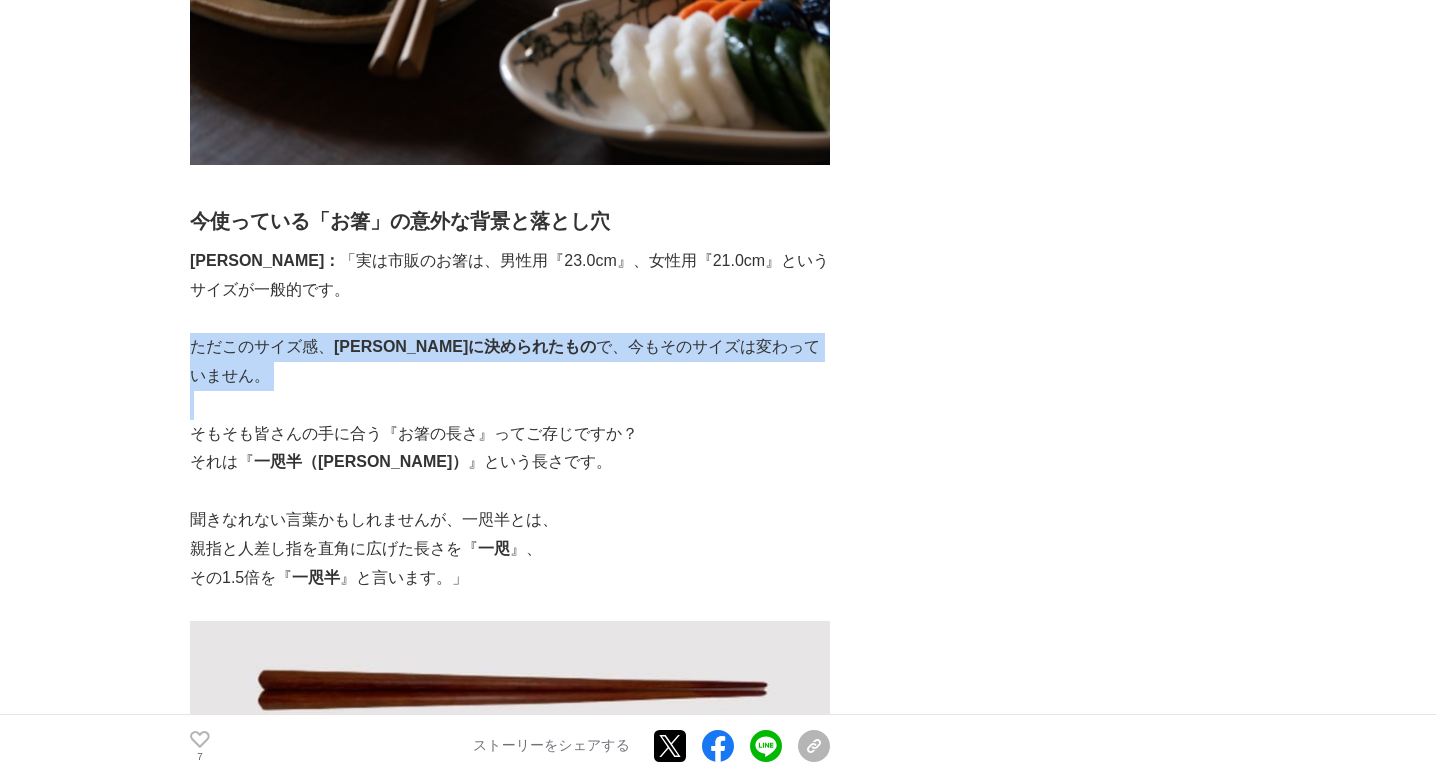 click on "「Makuake」で目標金額をわずか1日で達成。その後、NHK「あさイチ」をはじめ、テレビ東京「WBS」、フジテレビ「ノンストップ！」、毎日放送「TOKIOテラス」など様々なメディアで紹介。 今、最新のサービスとして注目を集めるお箸のパーソナライズサービス 【itten（イッテン）】 はなぜ誕生したのか、これまで多くを語られなかったittenの裏側に迫ります。 ＜itten公式販売サイト＞　 [URL][DOMAIN_NAME] 1膳「19,500円」という価格ながら、売れに売れるお箸 スマホで自身の手を “パシャリ” と撮影するだけで、手にフィットした「あなた専用のお箸」を職人がつくる画期的なサービス「itten（イッテン）」。 最適な長さを瞬時に導き出す「最新テクノロジー」と「日本の伝統的な食文化」を融合させたサービスとして注目を集めています。 [PERSON_NAME]：「 一咫" at bounding box center (510, 4888) 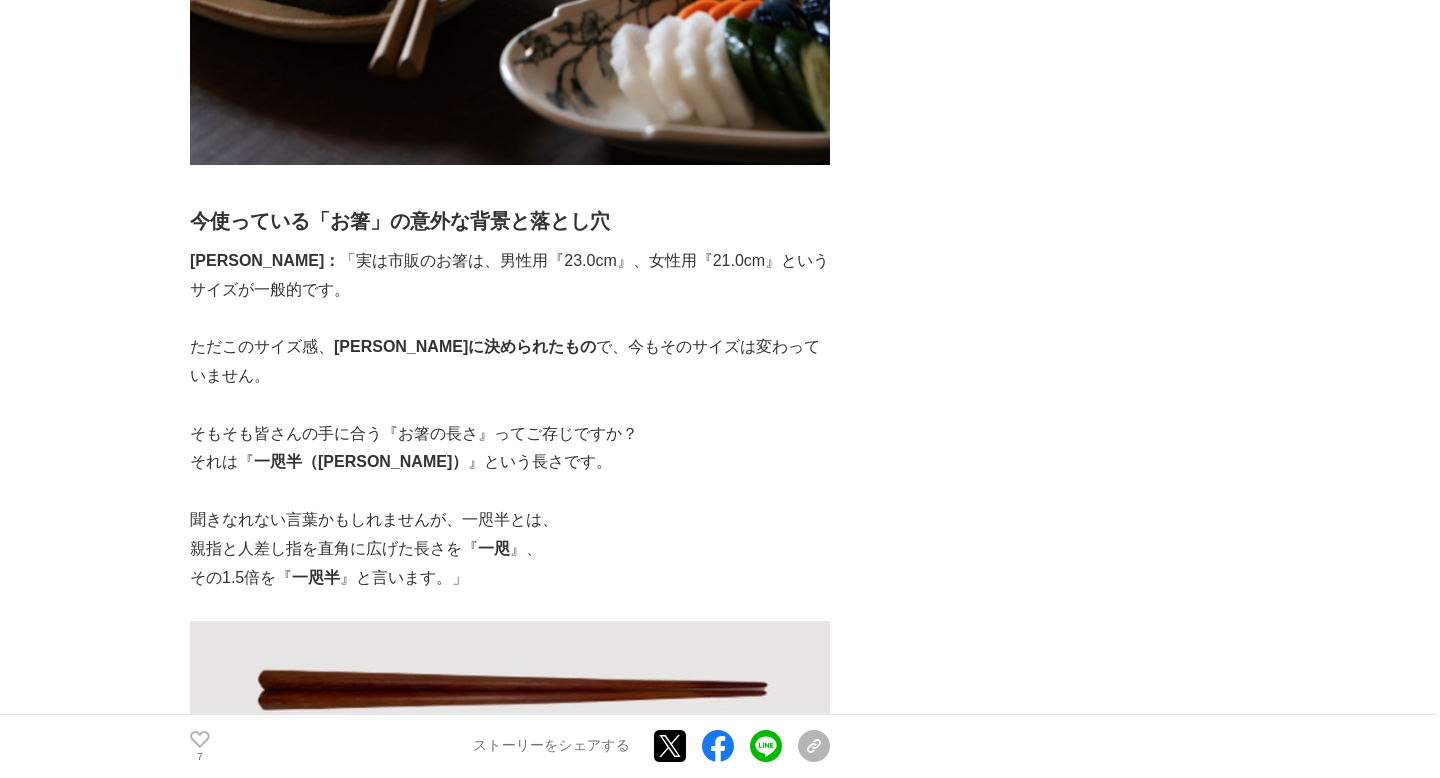 click on "「Makuake」で目標金額をわずか1日で達成。その後、NHK「あさイチ」をはじめ、テレビ東京「WBS」、フジテレビ「ノンストップ！」、毎日放送「TOKIOテラス」など様々なメディアで紹介。 今、最新のサービスとして注目を集めるお箸のパーソナライズサービス 【itten（イッテン）】 はなぜ誕生したのか、これまで多くを語られなかったittenの裏側に迫ります。 ＜itten公式販売サイト＞　 [URL][DOMAIN_NAME] 1膳「19,500円」という価格ながら、売れに売れるお箸 スマホで自身の手を “パシャリ” と撮影するだけで、手にフィットした「あなた専用のお箸」を職人がつくる画期的なサービス「itten（イッテン）」。 最適な長さを瞬時に導き出す「最新テクノロジー」と「日本の伝統的な食文化」を融合させたサービスとして注目を集めています。 [PERSON_NAME]：「 一咫" at bounding box center (510, 4888) 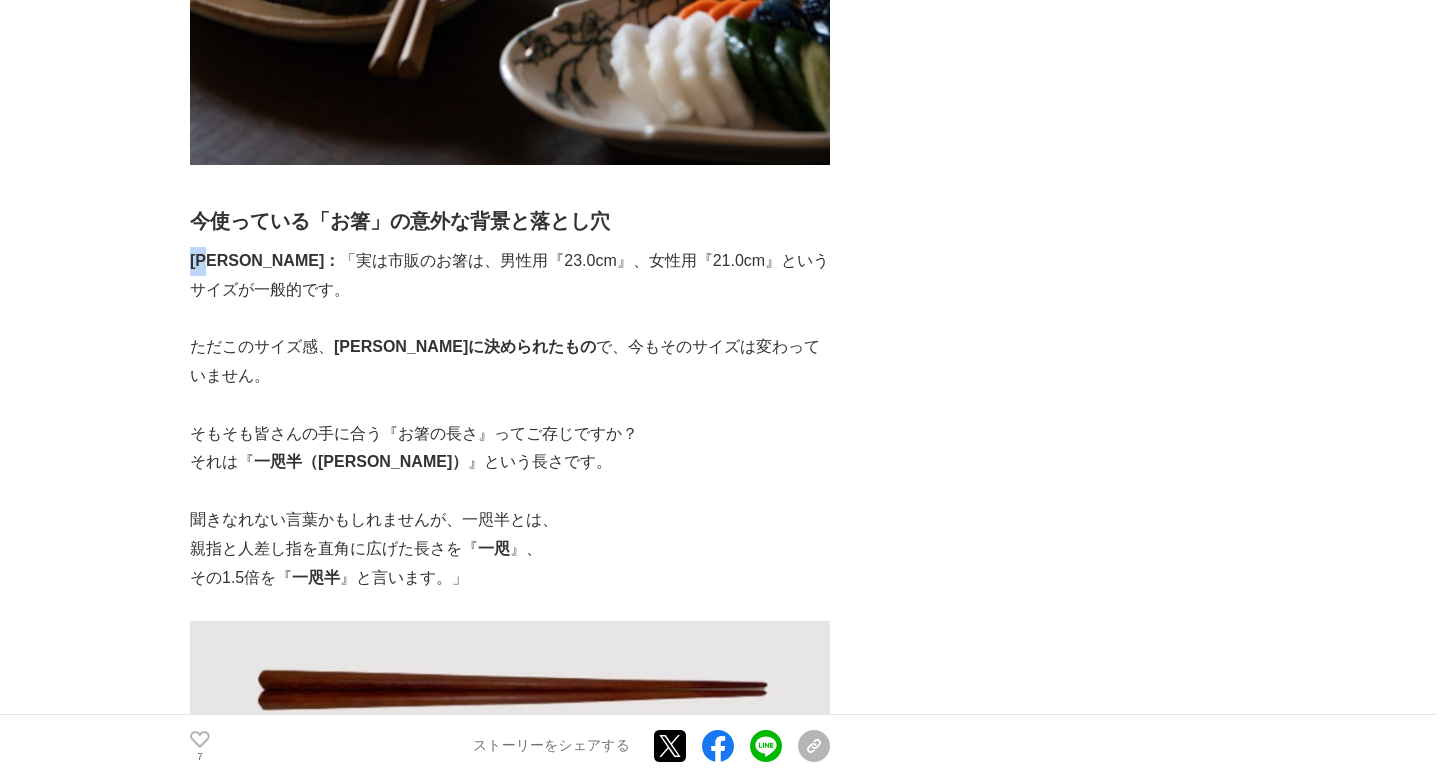 click on "「Makuake」で目標金額をわずか1日で達成。その後、NHK「あさイチ」をはじめ、テレビ東京「WBS」、フジテレビ「ノンストップ！」、毎日放送「TOKIOテラス」など様々なメディアで紹介。 今、最新のサービスとして注目を集めるお箸のパーソナライズサービス 【itten（イッテン）】 はなぜ誕生したのか、これまで多くを語られなかったittenの裏側に迫ります。 ＜itten公式販売サイト＞　 [URL][DOMAIN_NAME] 1膳「19,500円」という価格ながら、売れに売れるお箸 スマホで自身の手を “パシャリ” と撮影するだけで、手にフィットした「あなた専用のお箸」を職人がつくる画期的なサービス「itten（イッテン）」。 最適な長さを瞬時に導き出す「最新テクノロジー」と「日本の伝統的な食文化」を融合させたサービスとして注目を集めています。 [PERSON_NAME]：「 一咫" at bounding box center (510, 4888) 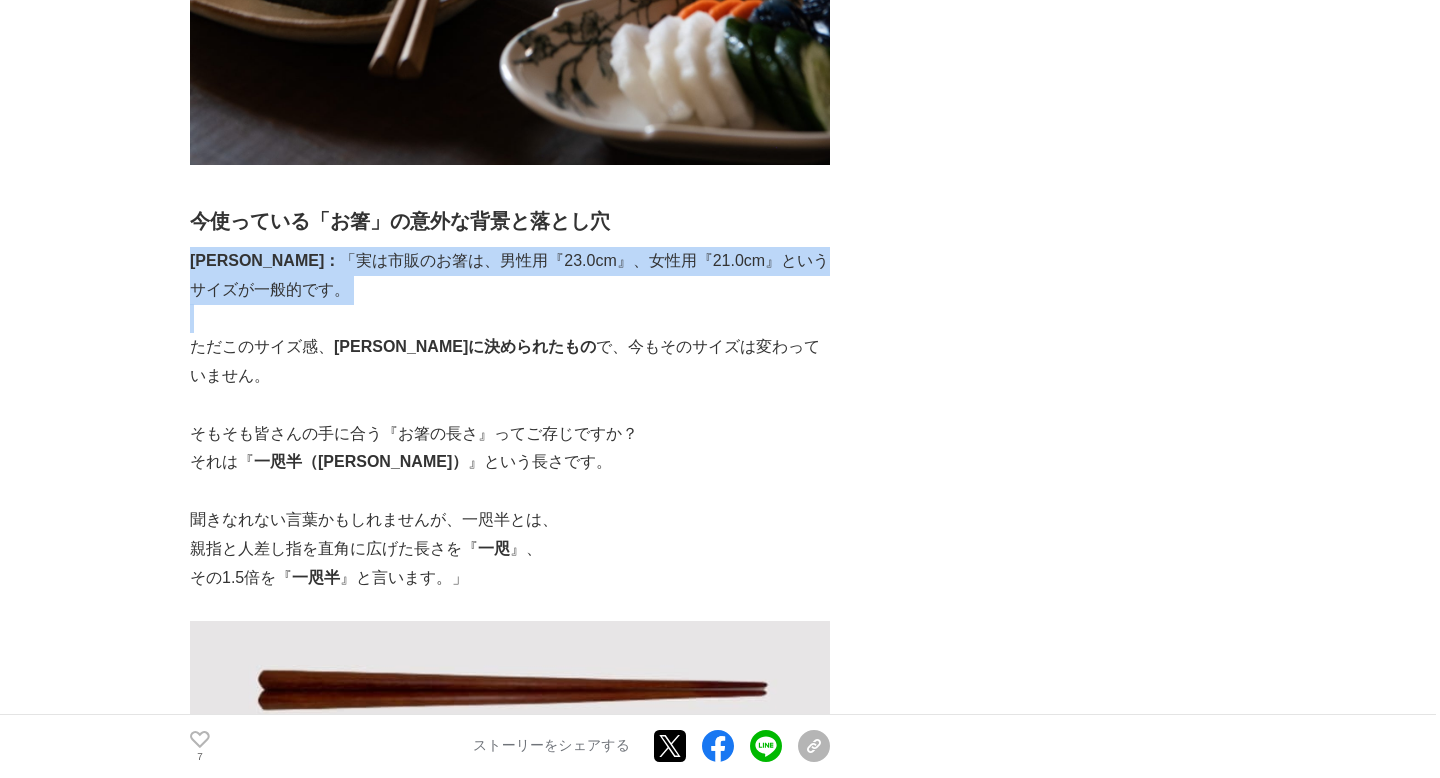 click on "ただこのサイズ感、 [PERSON_NAME]に決められたもの で、今もそのサイズは変わっていません。" at bounding box center [510, 362] 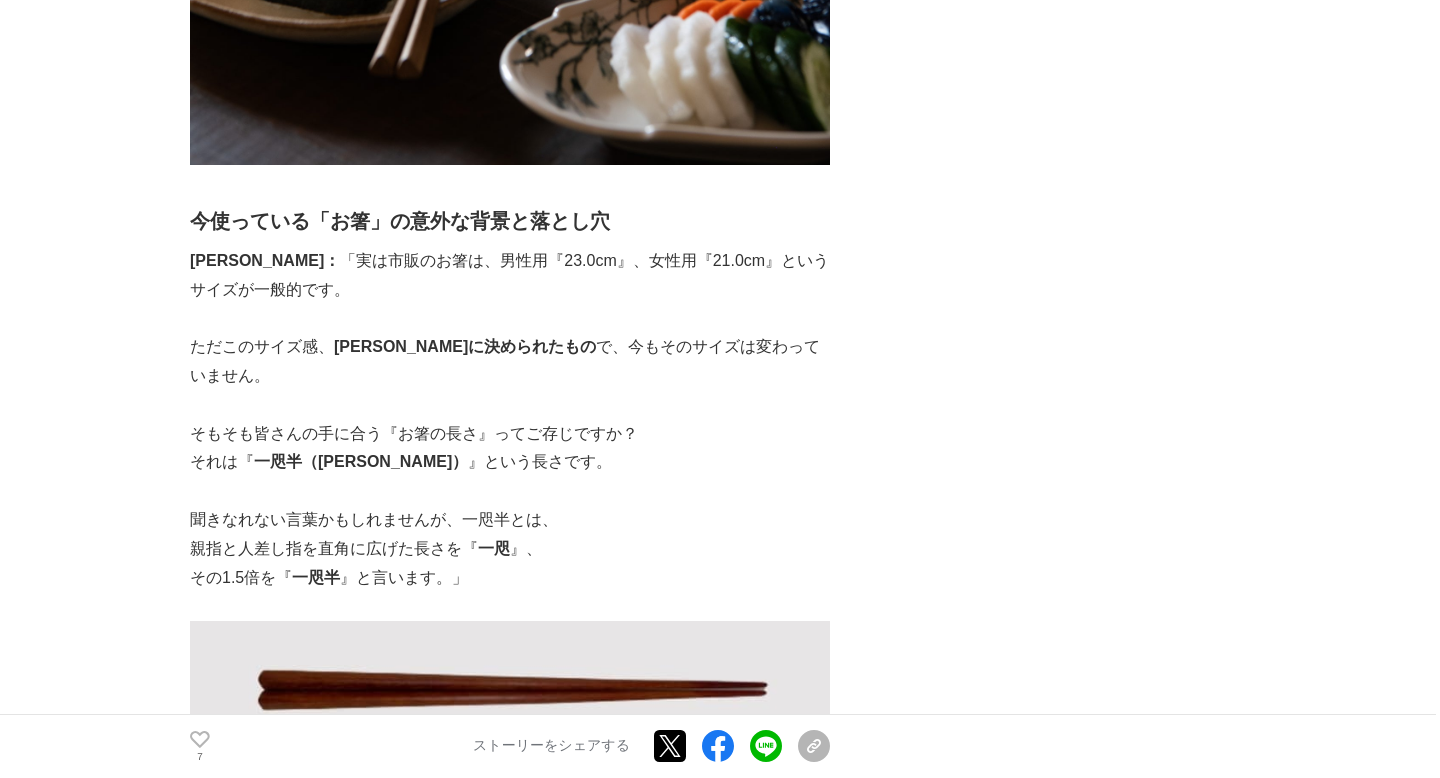 click on "ただこのサイズ感、 [PERSON_NAME]に決められたもの で、今もそのサイズは変わっていません。" at bounding box center (510, 362) 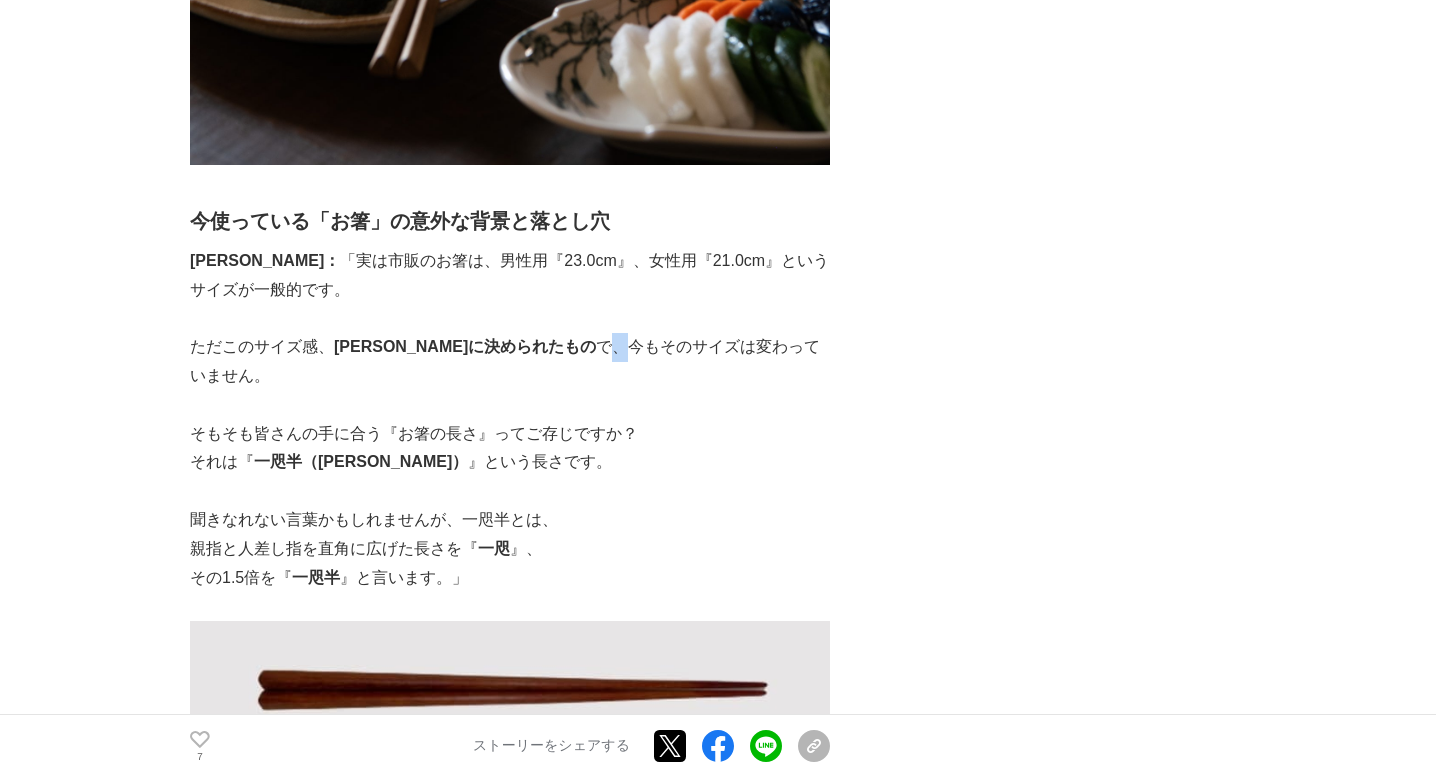 click on "ただこのサイズ感、 [PERSON_NAME]に決められたもの で、今もそのサイズは変わっていません。" at bounding box center (510, 362) 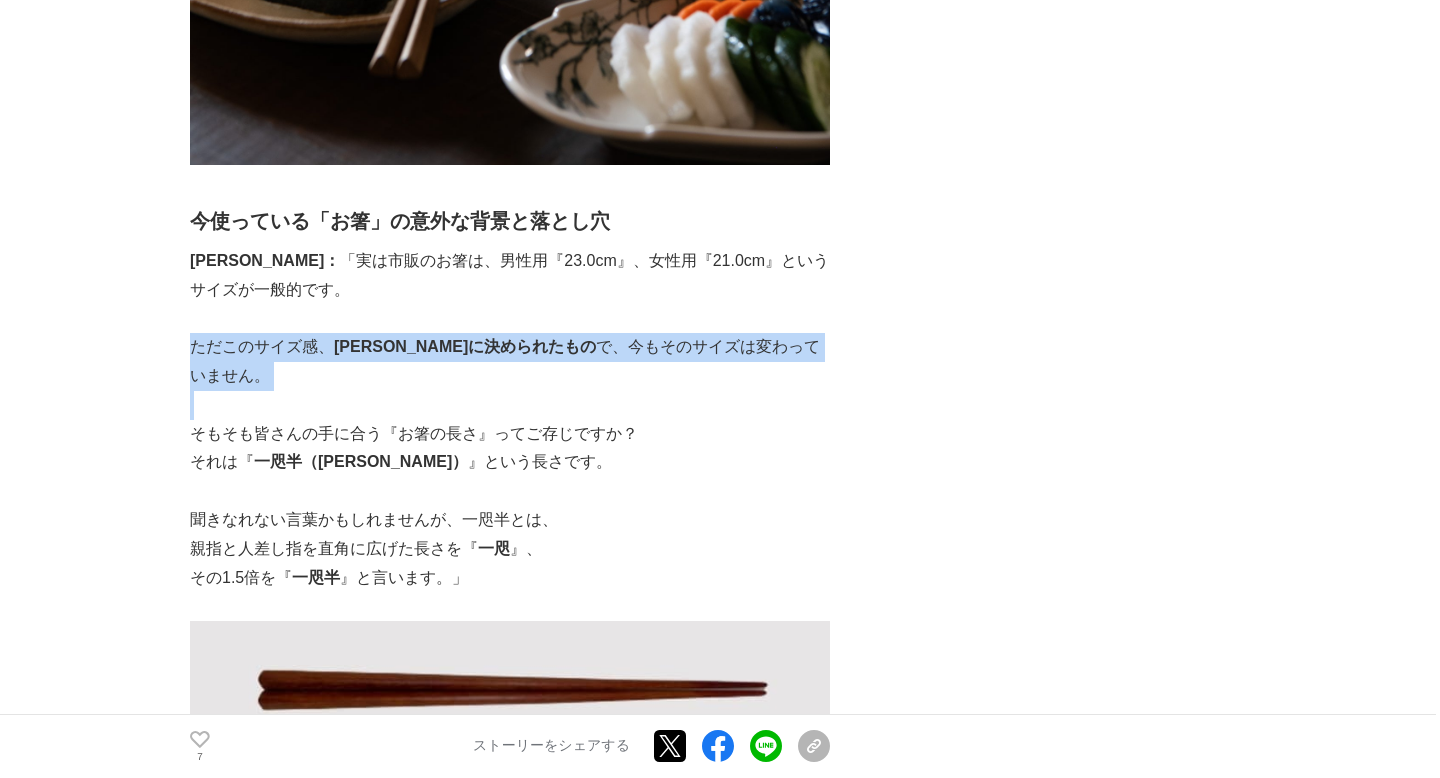 click on "[PERSON_NAME]： 「実は市販のお箸は、男性用『23.0cm』、女性用『21.0cm』というサイズが一般的です。" at bounding box center [510, 276] 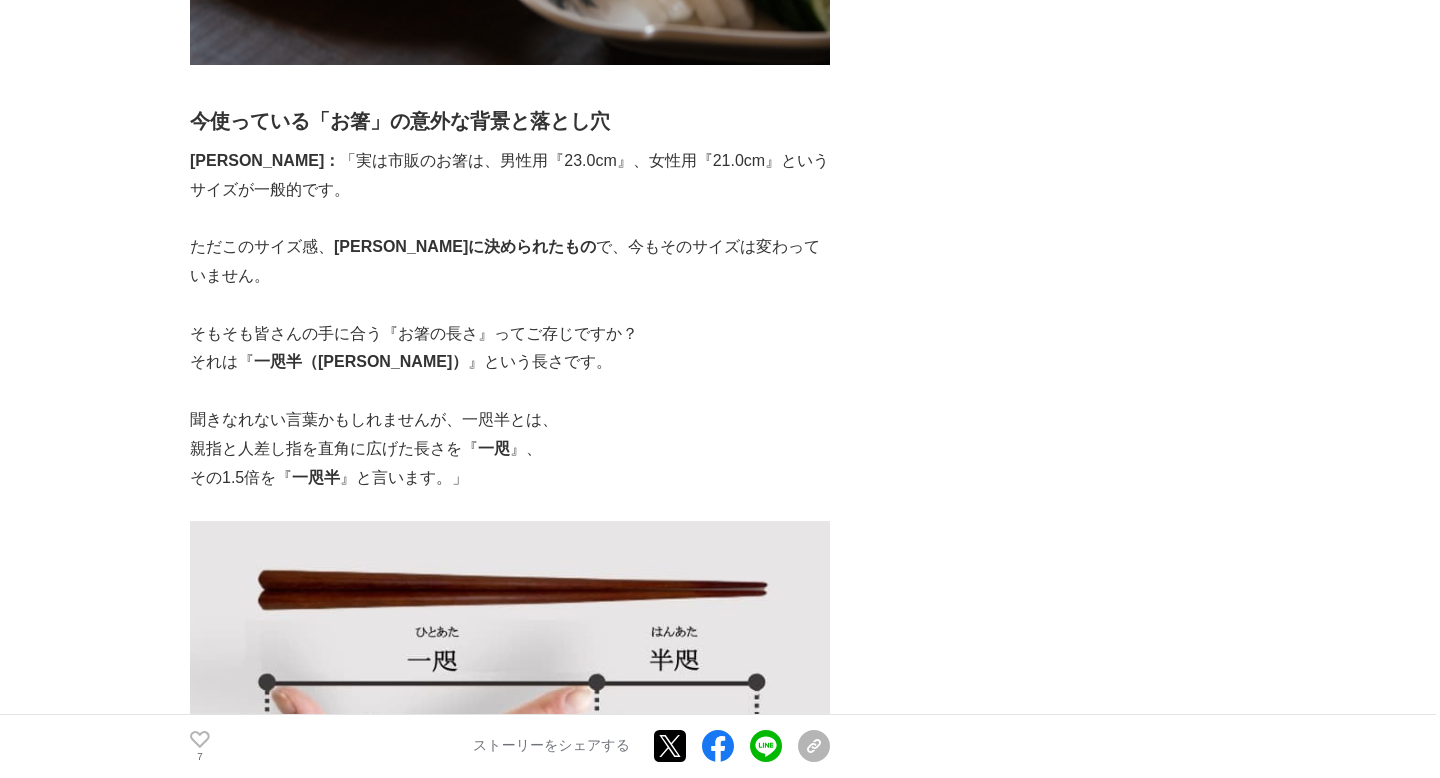 scroll, scrollTop: 3600, scrollLeft: 0, axis: vertical 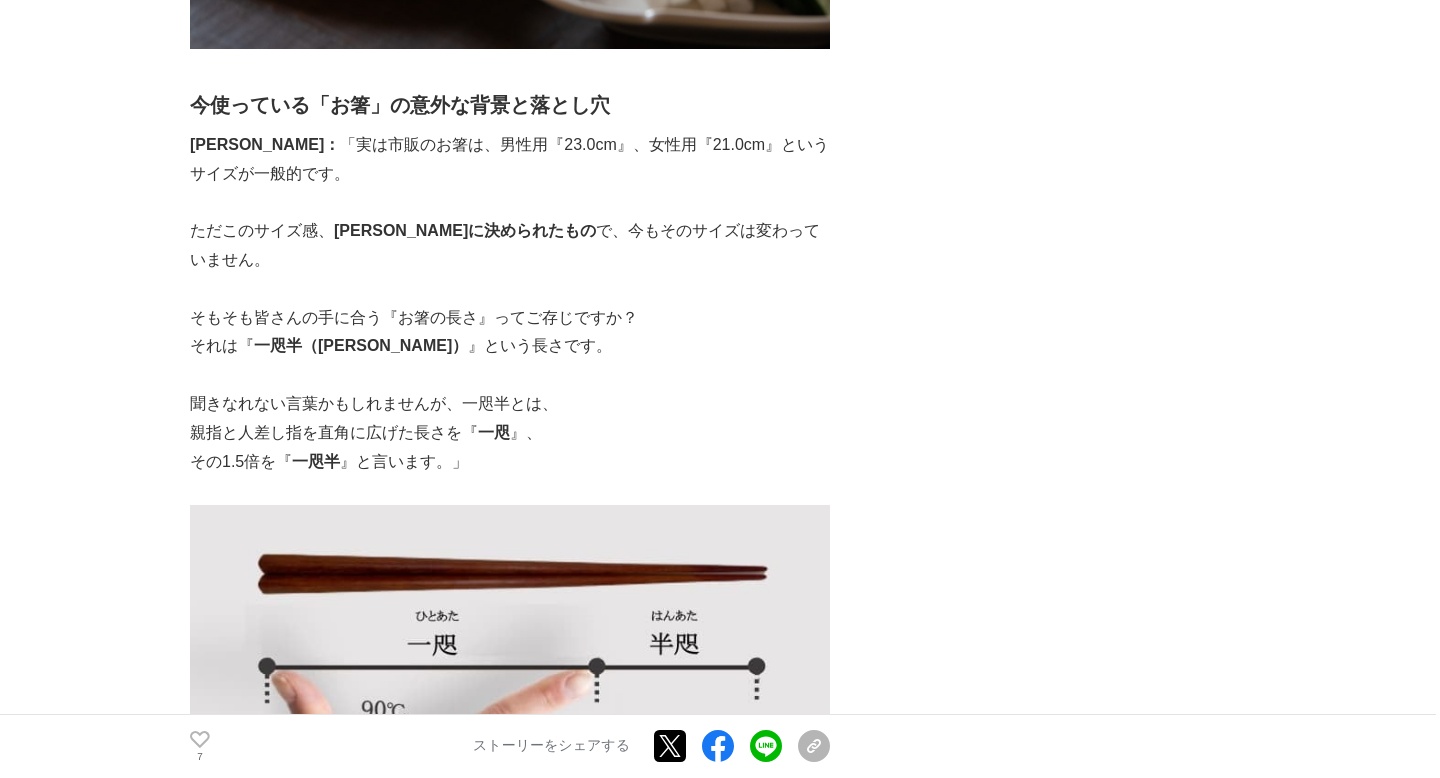 click at bounding box center (510, 289) 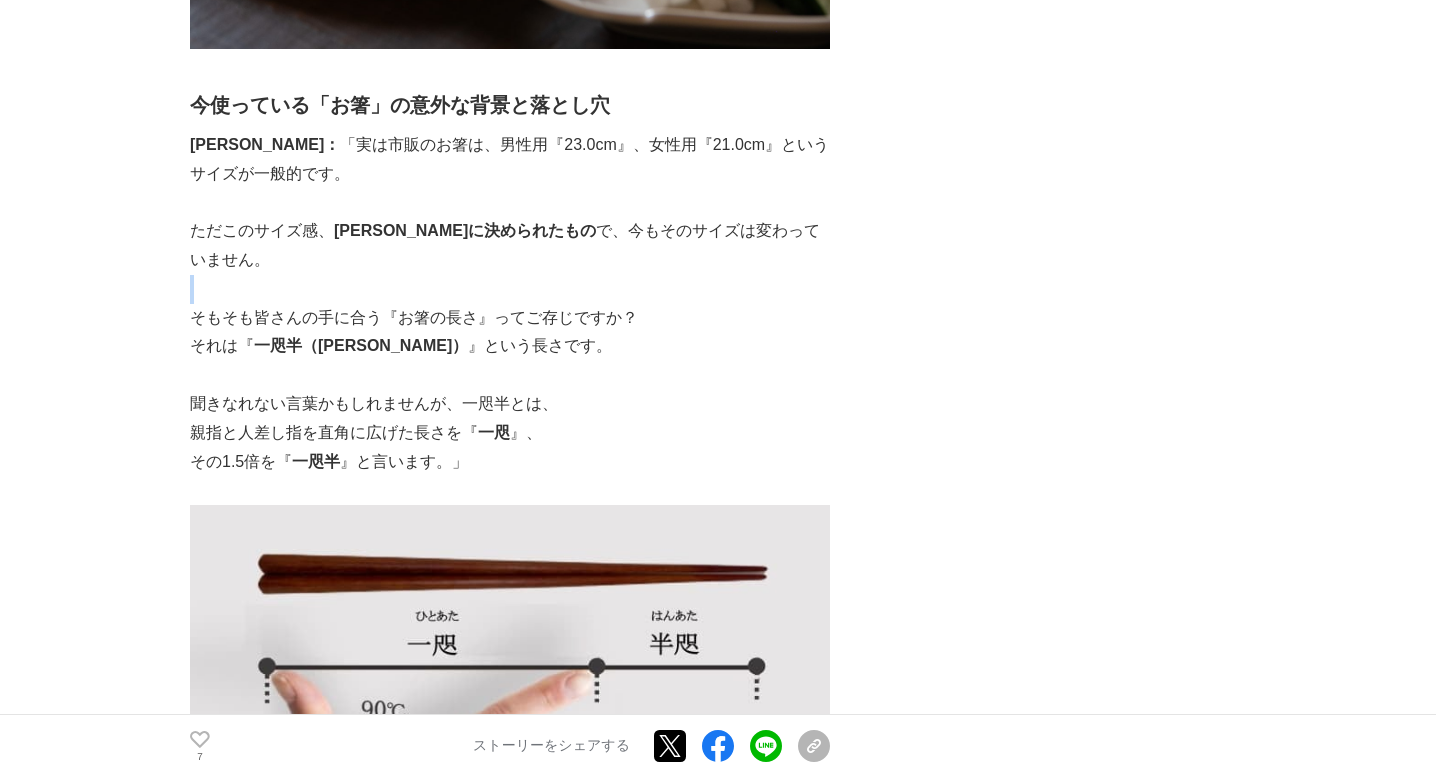 click at bounding box center [510, 289] 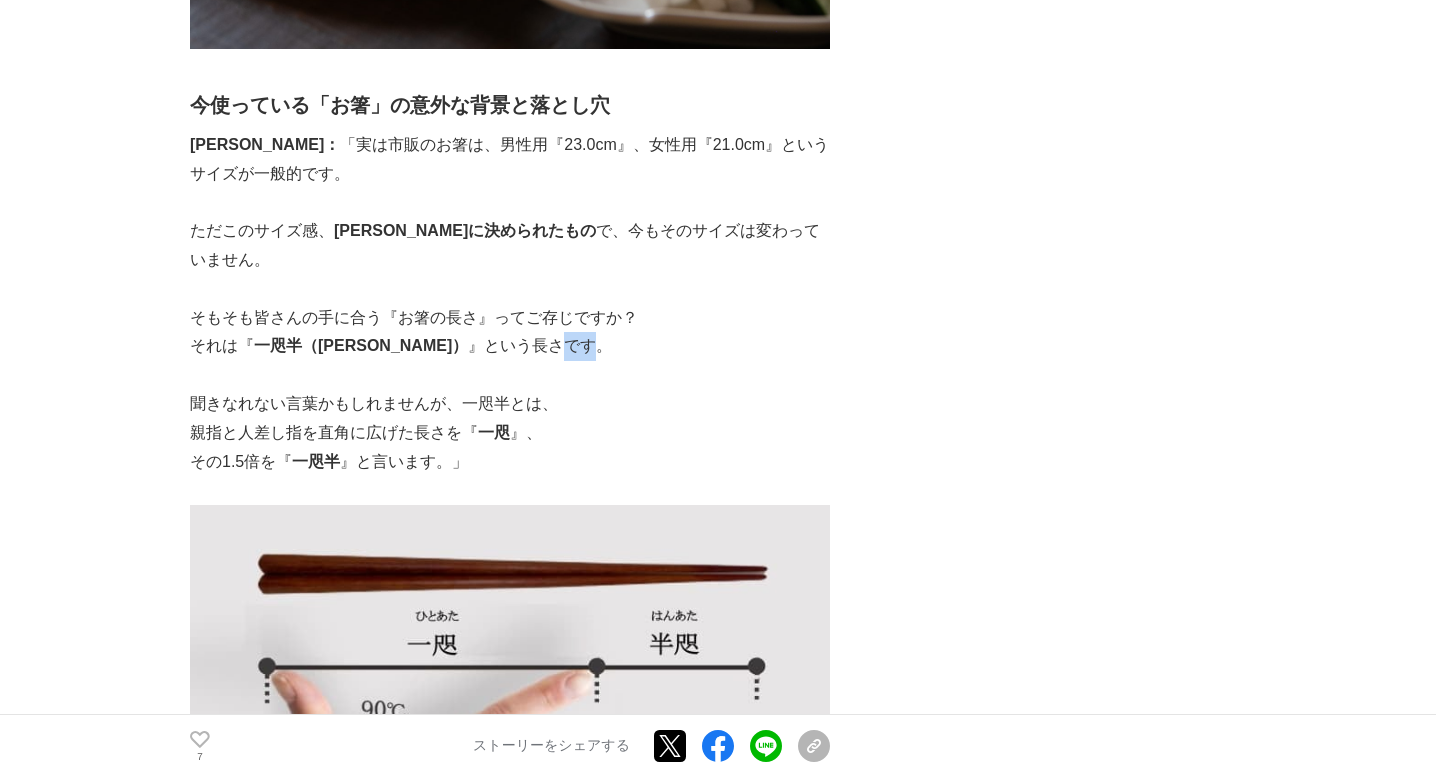 click on "それは『 一咫半（ひとあたはん） 』という長さです。" at bounding box center (510, 346) 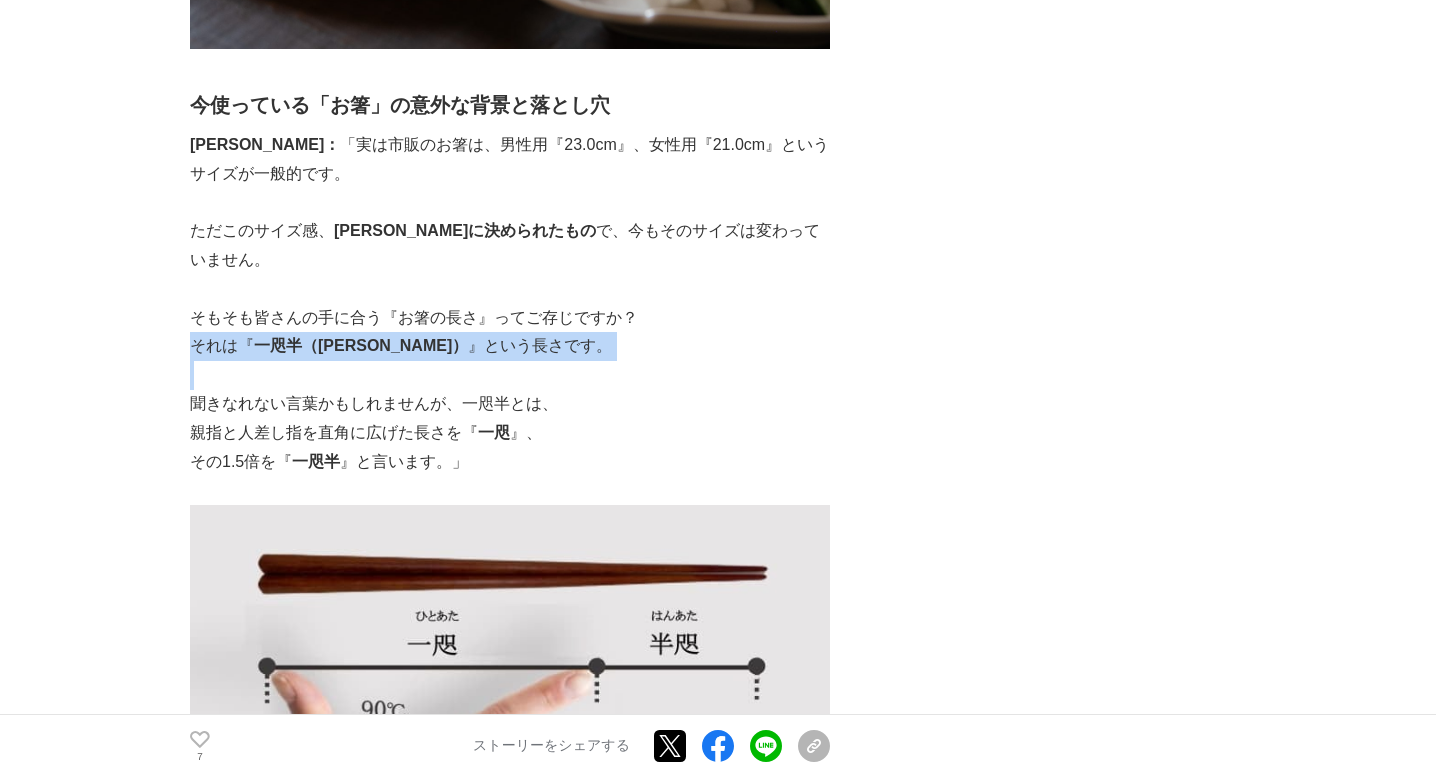 click at bounding box center [510, 375] 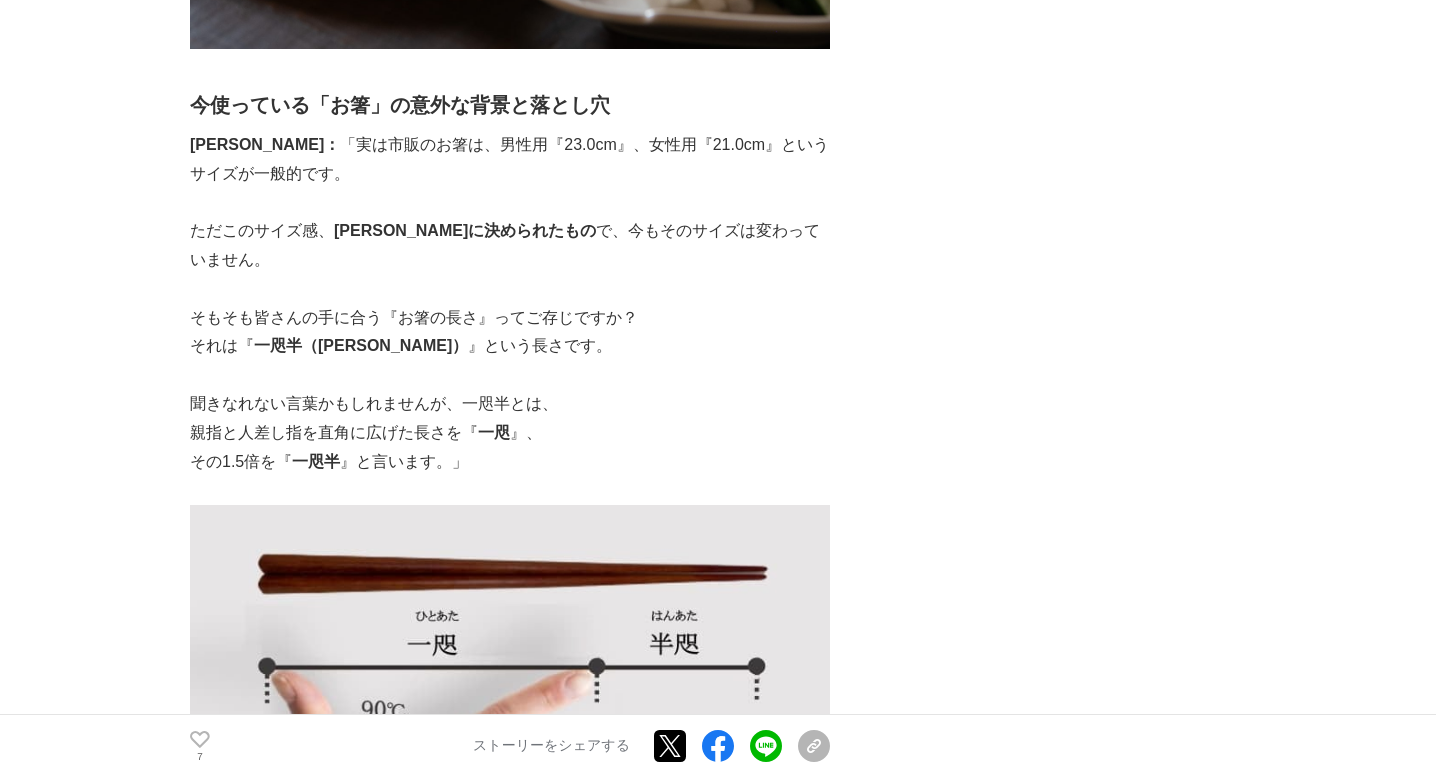 click at bounding box center [510, 375] 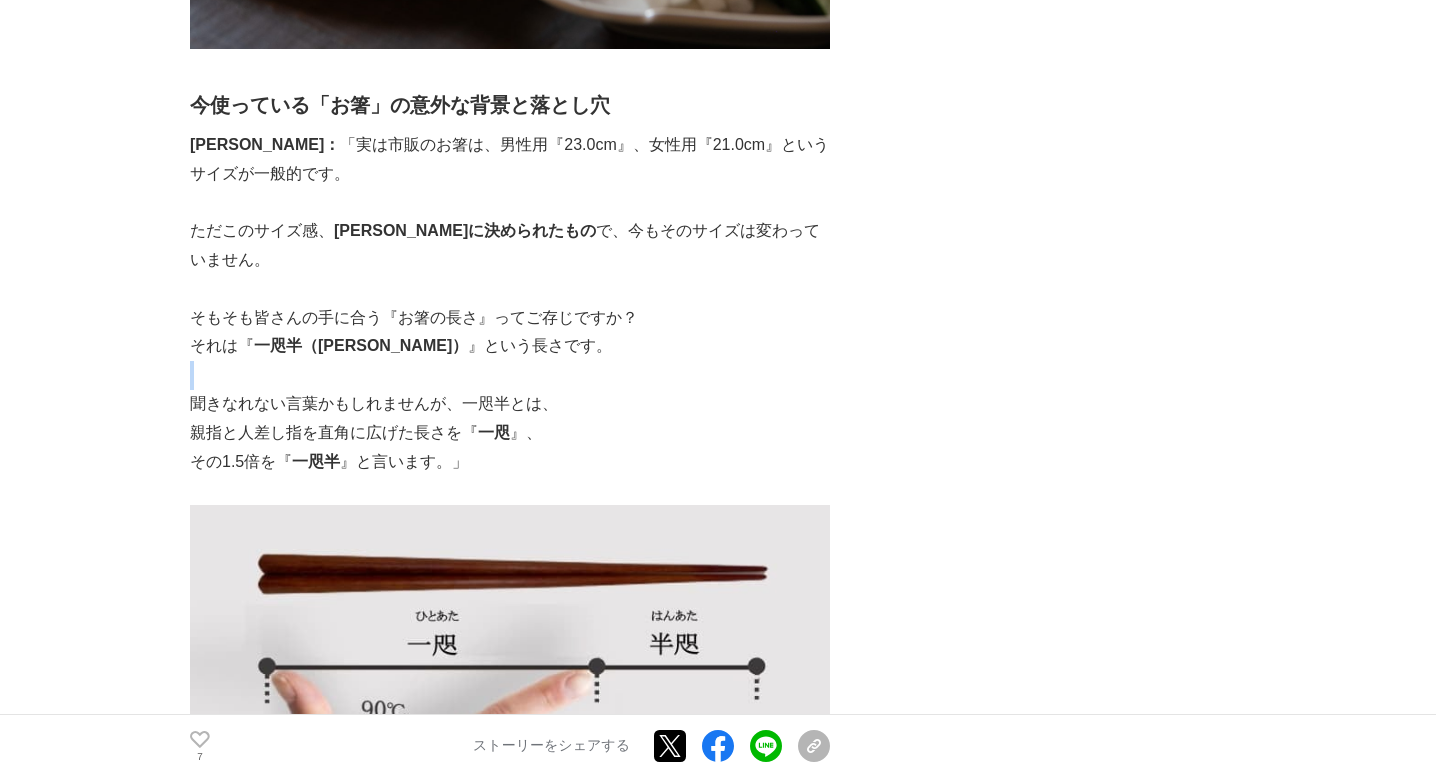 click at bounding box center (510, 375) 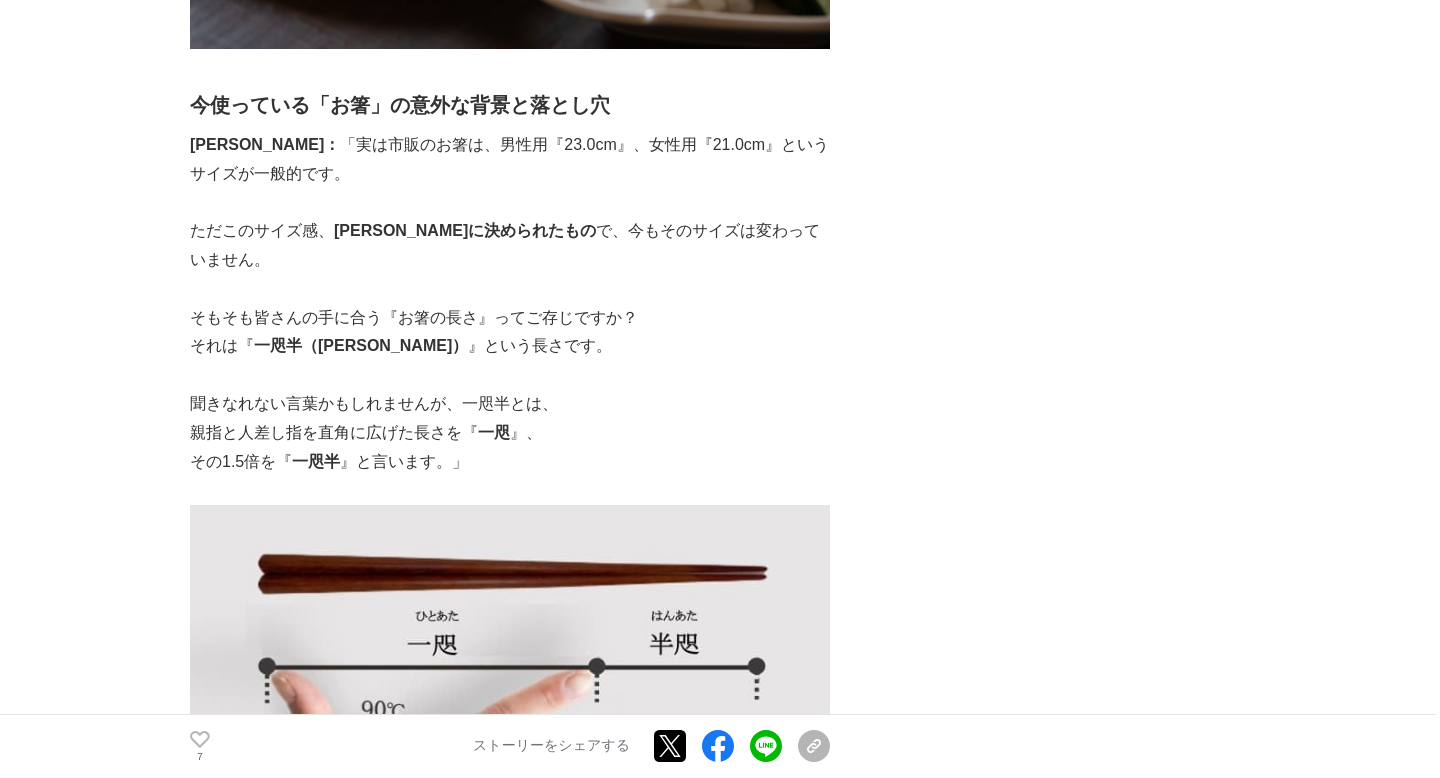 click on "そもそも皆さんの手に合う『お箸の長さ』ってご存じですか？" at bounding box center [510, 318] 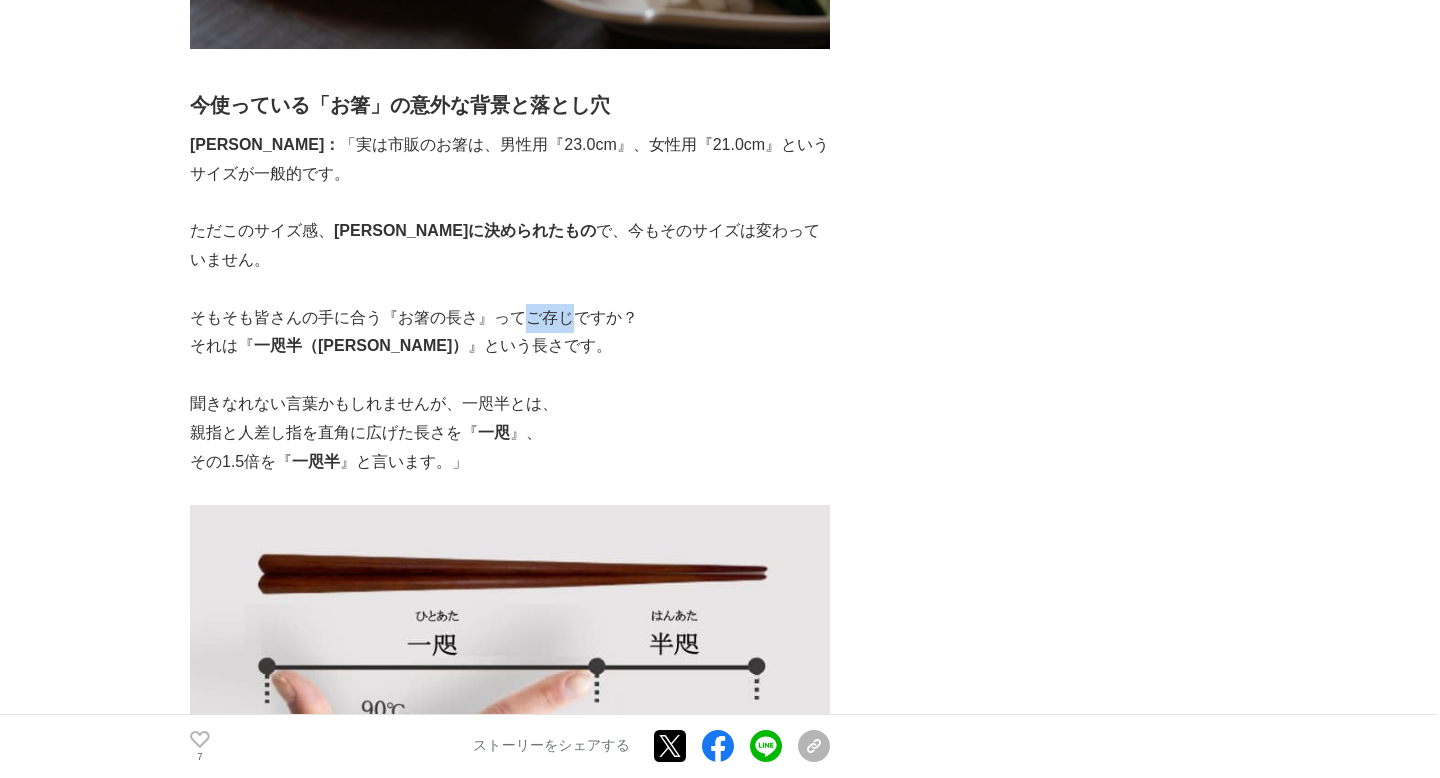 click on "そもそも皆さんの手に合う『お箸の長さ』ってご存じですか？" at bounding box center (510, 318) 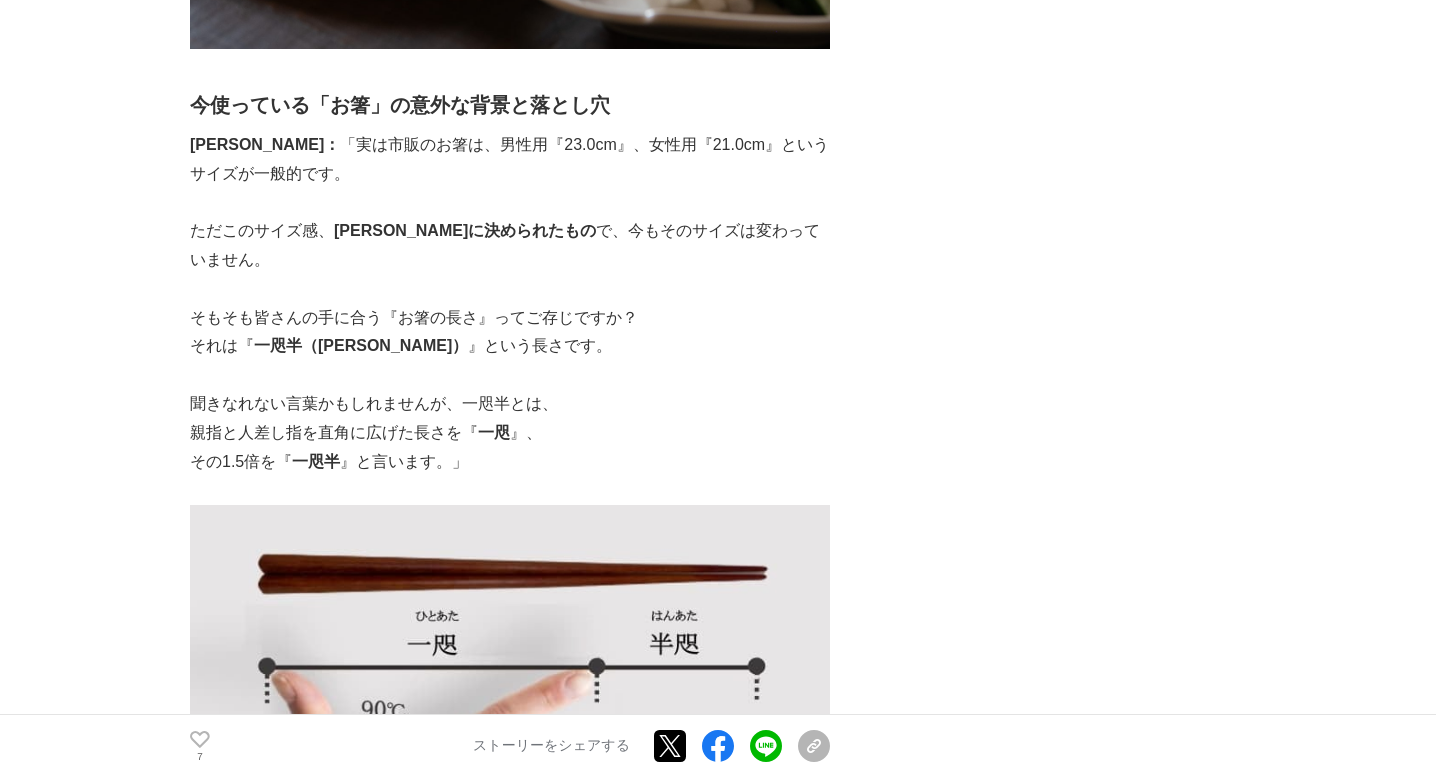 click on "それは『 一咫半（ひとあたはん） 』という長さです。" at bounding box center [510, 346] 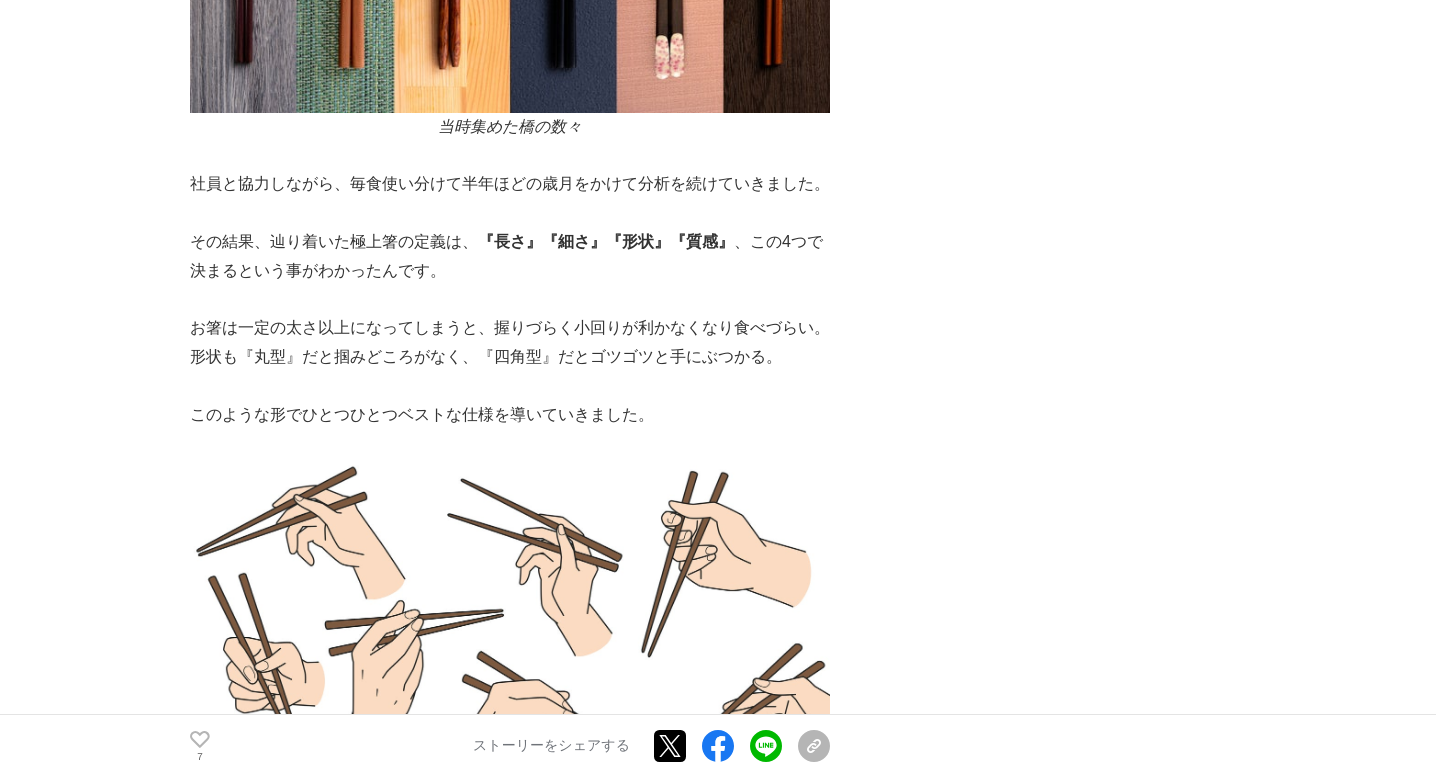 scroll, scrollTop: 6828, scrollLeft: 0, axis: vertical 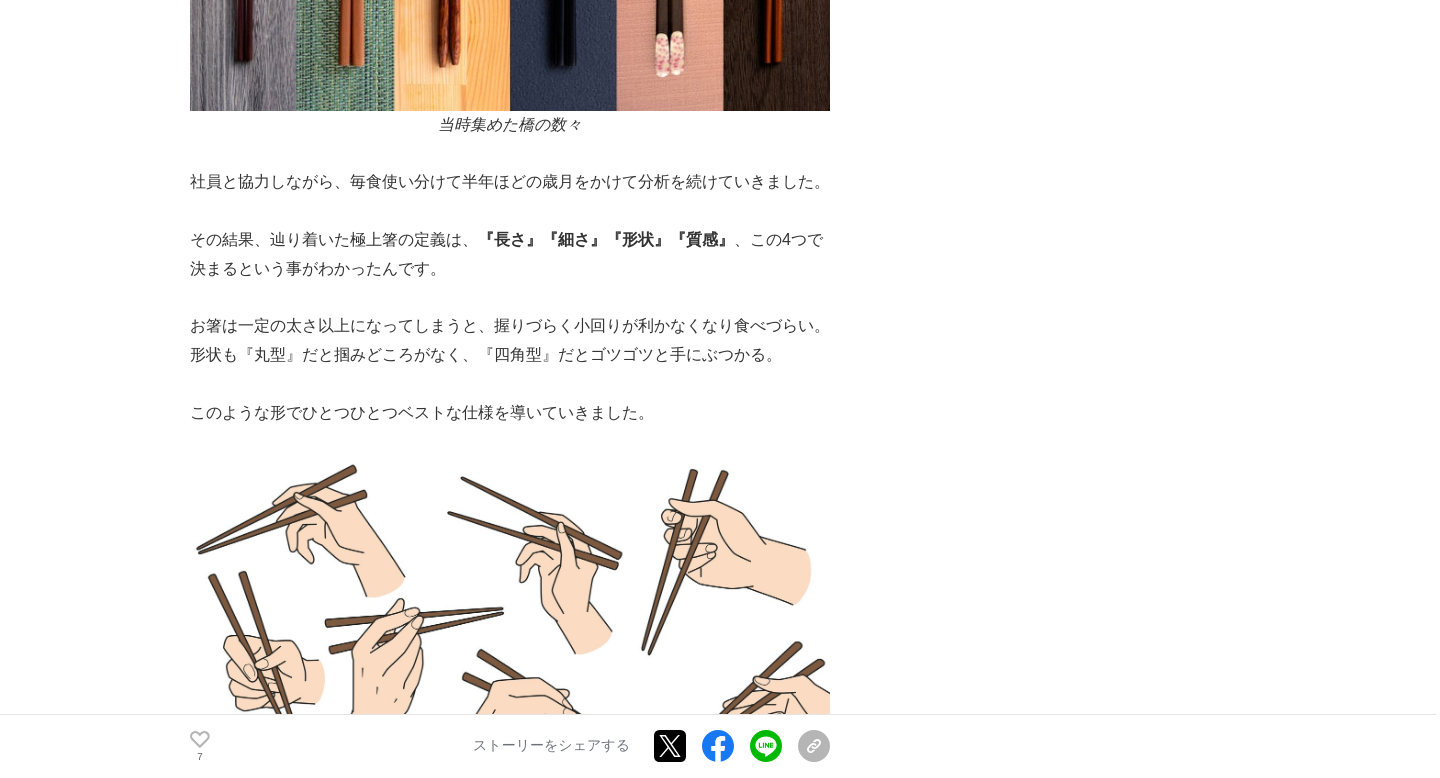 click on "お箸は一定の太さ以上になってしまうと、握りづらく小回りが利かなくなり食べづらい。形状も『丸型』だと掴みどころがなく、『四角型』だとゴツゴツと手にぶつかる。" at bounding box center [510, 341] 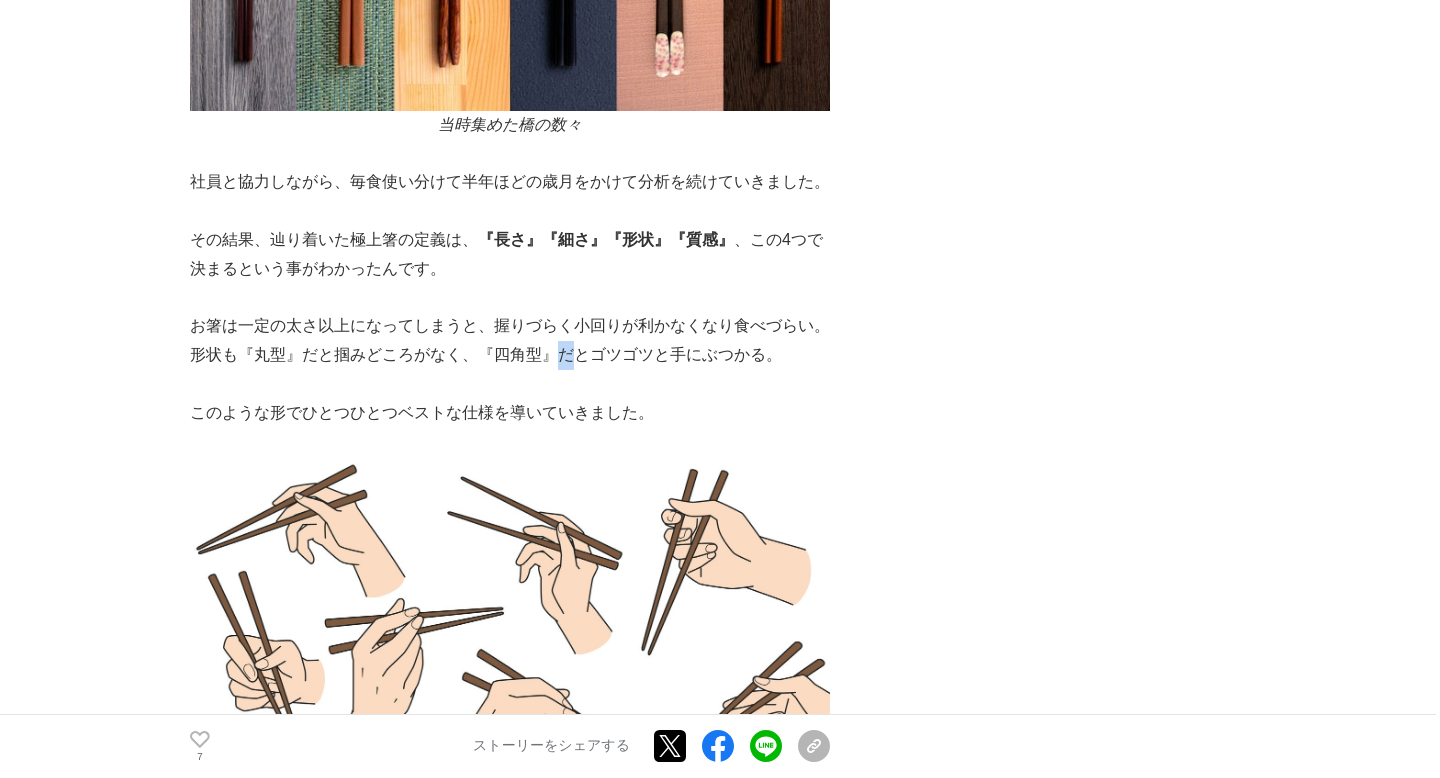 click on "お箸は一定の太さ以上になってしまうと、握りづらく小回りが利かなくなり食べづらい。形状も『丸型』だと掴みどころがなく、『四角型』だとゴツゴツと手にぶつかる。" at bounding box center (510, 341) 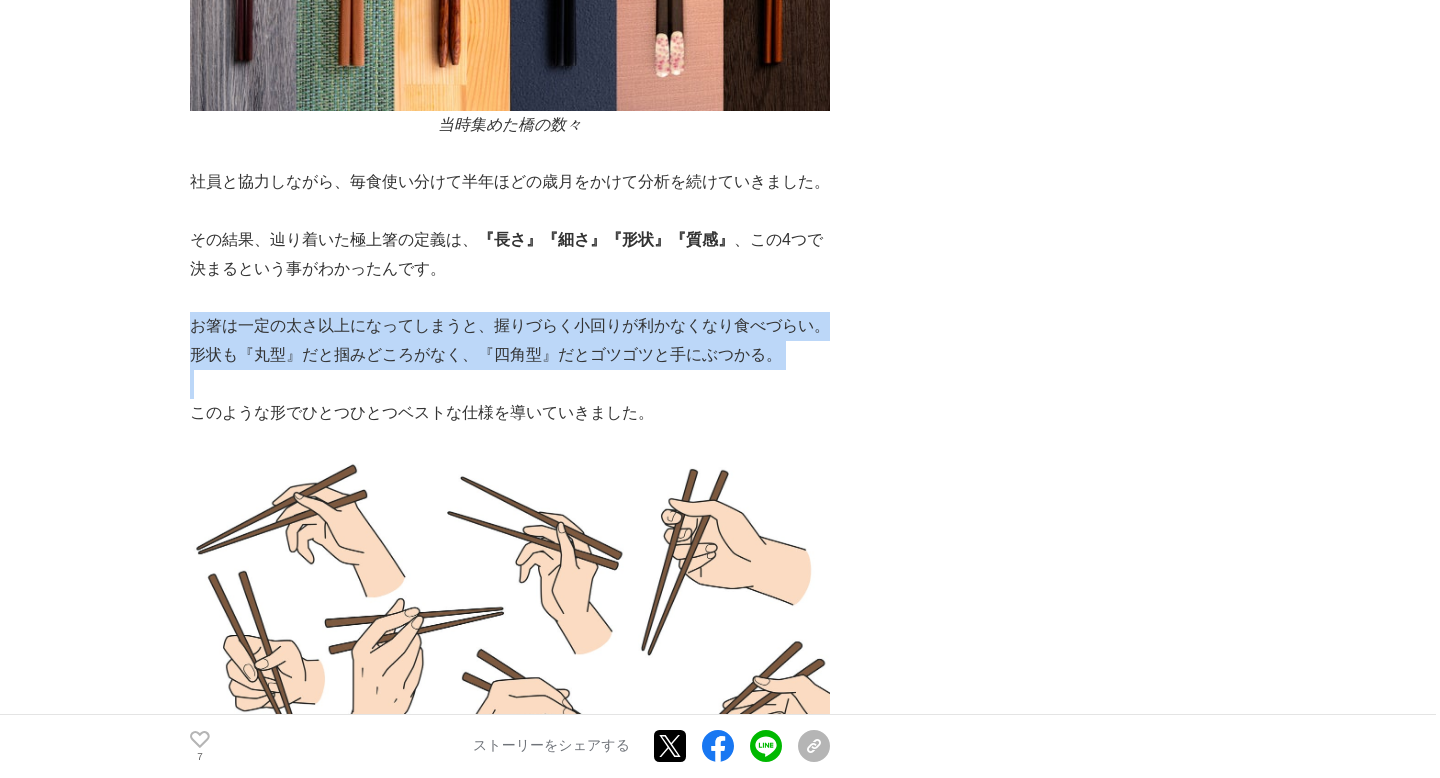 click at bounding box center [510, 298] 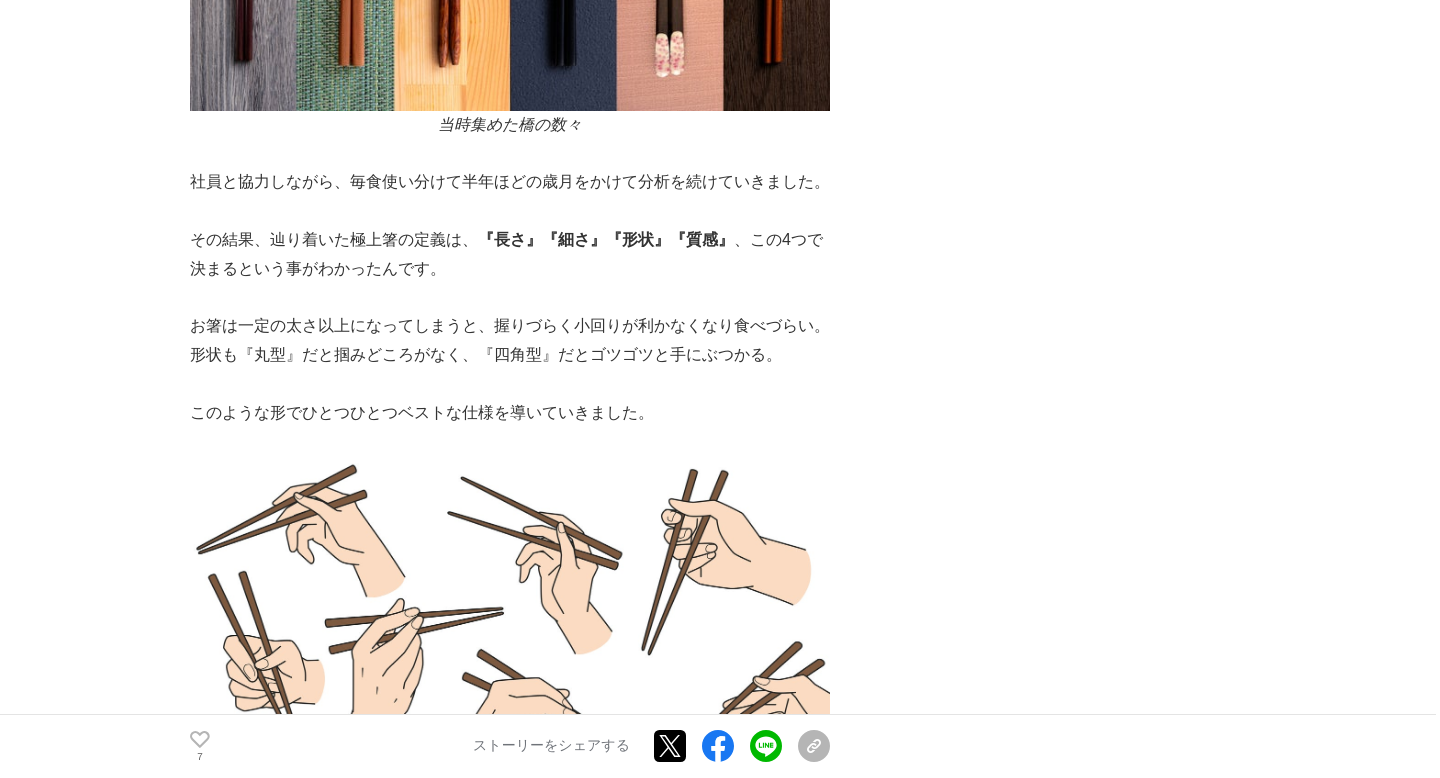 click at bounding box center [510, 298] 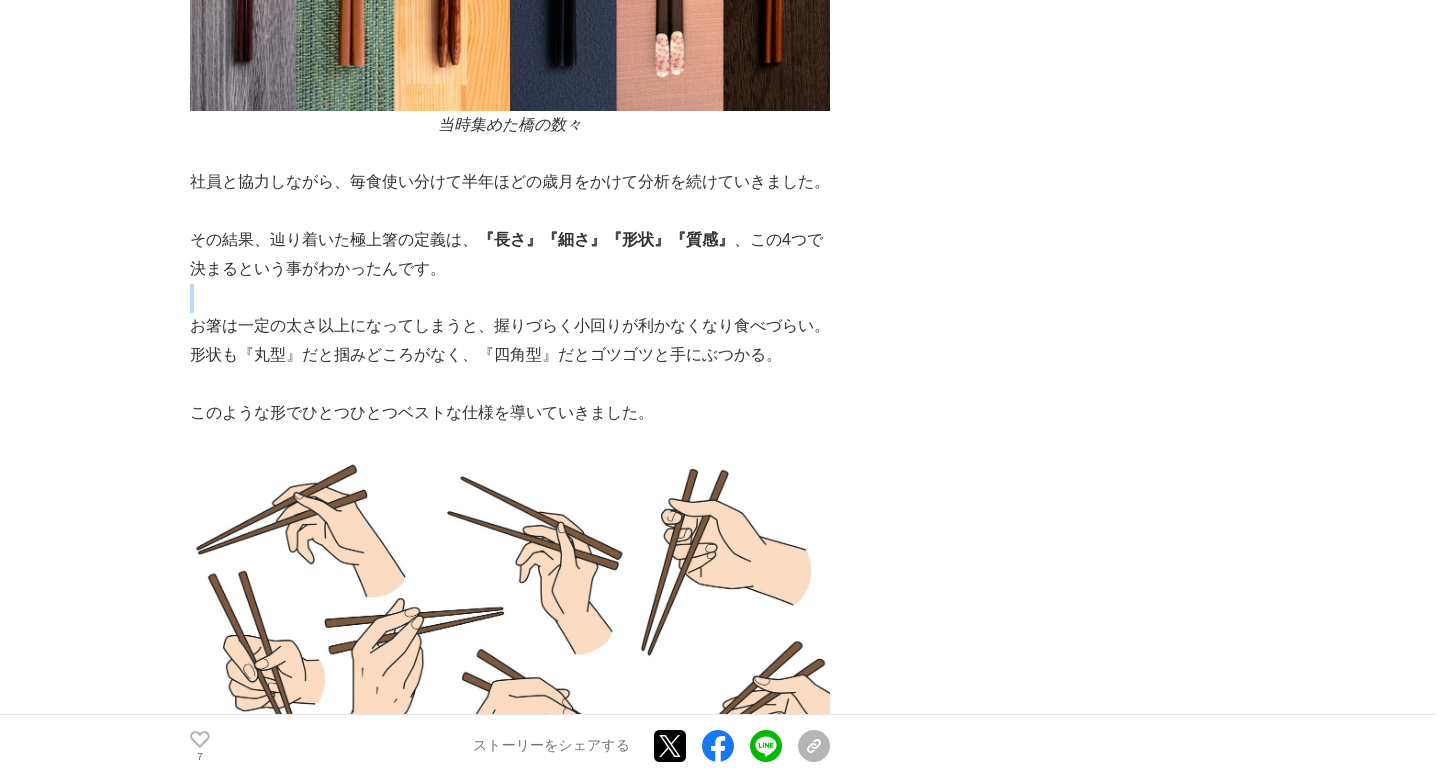 click at bounding box center (510, 298) 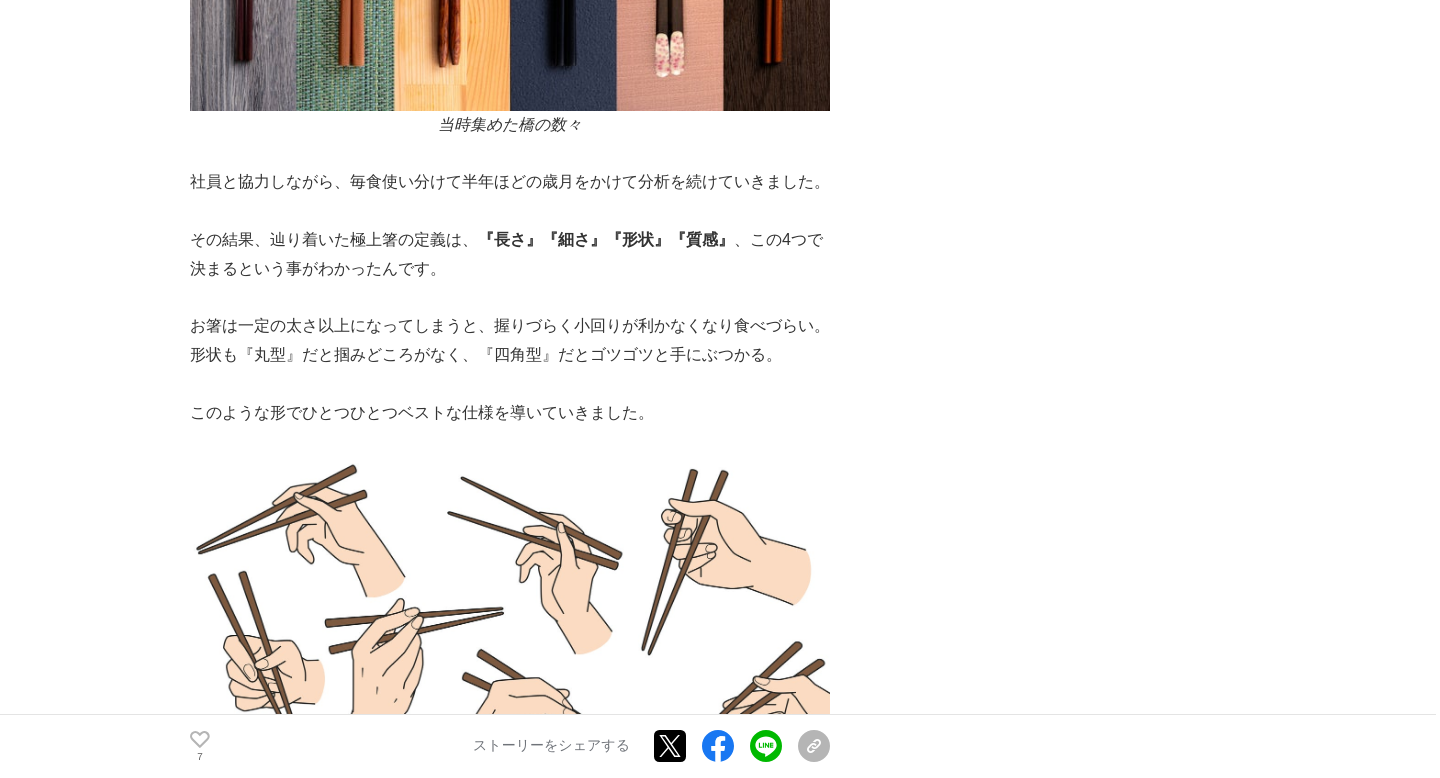 click on "お箸は一定の太さ以上になってしまうと、握りづらく小回りが利かなくなり食べづらい。形状も『丸型』だと掴みどころがなく、『四角型』だとゴツゴツと手にぶつかる。" at bounding box center [510, 341] 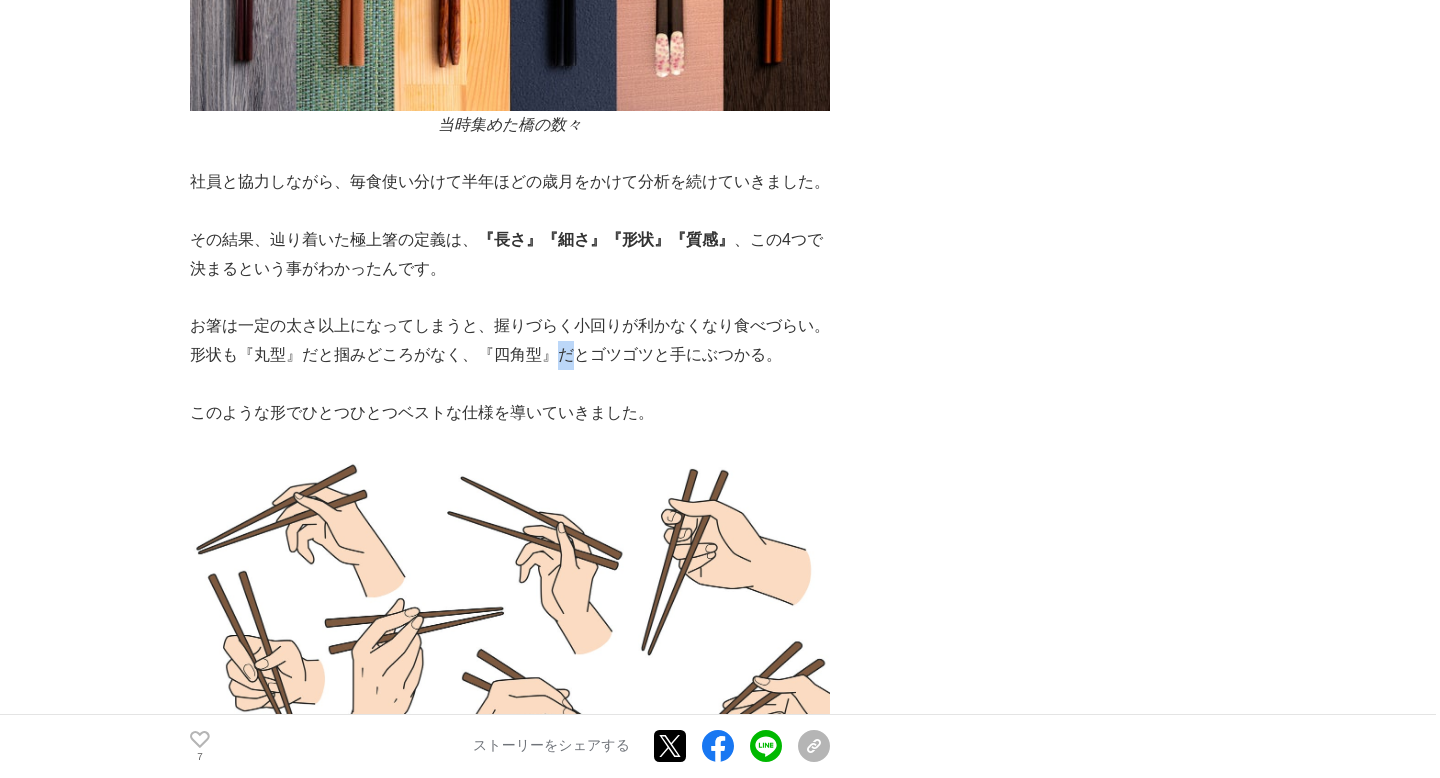 click on "お箸は一定の太さ以上になってしまうと、握りづらく小回りが利かなくなり食べづらい。形状も『丸型』だと掴みどころがなく、『四角型』だとゴツゴツと手にぶつかる。" at bounding box center [510, 341] 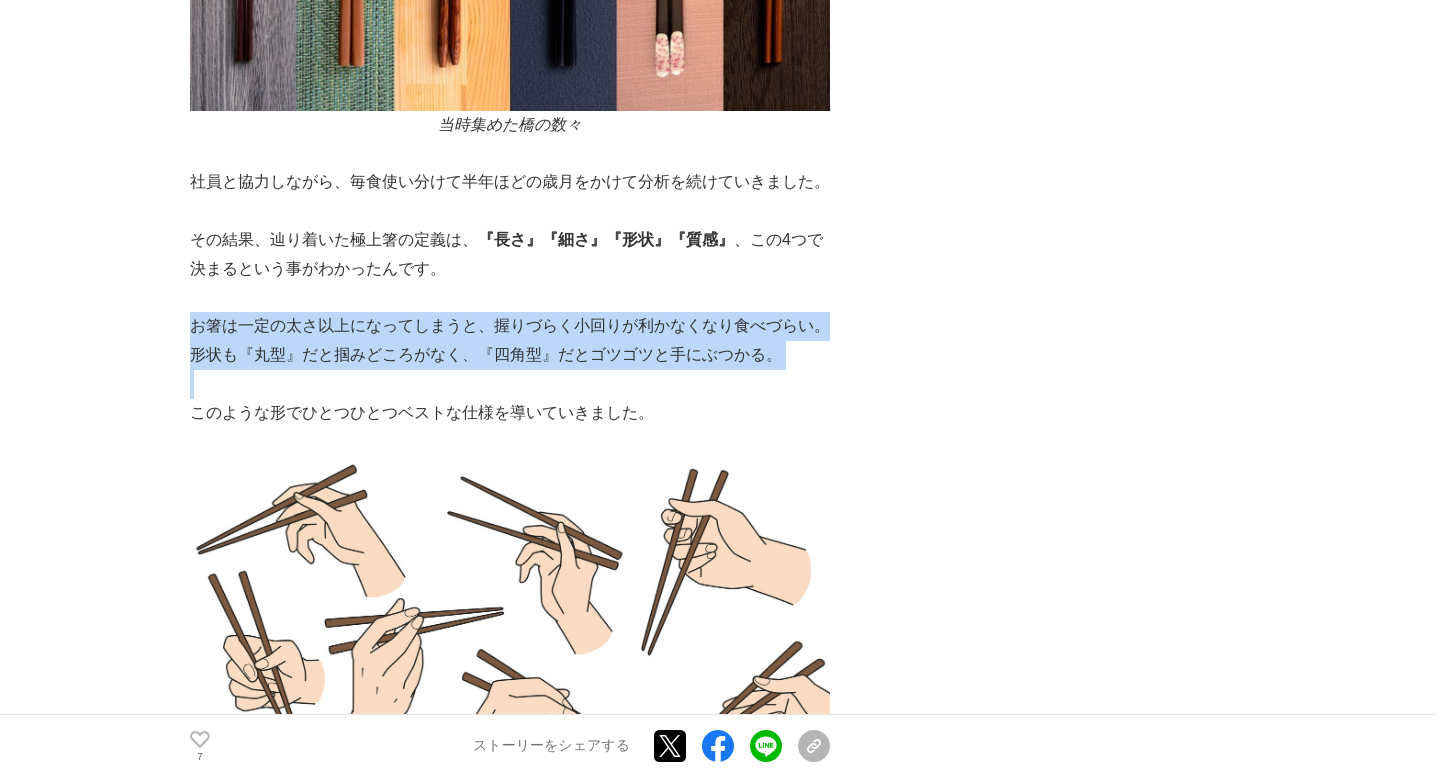 click at bounding box center (510, 298) 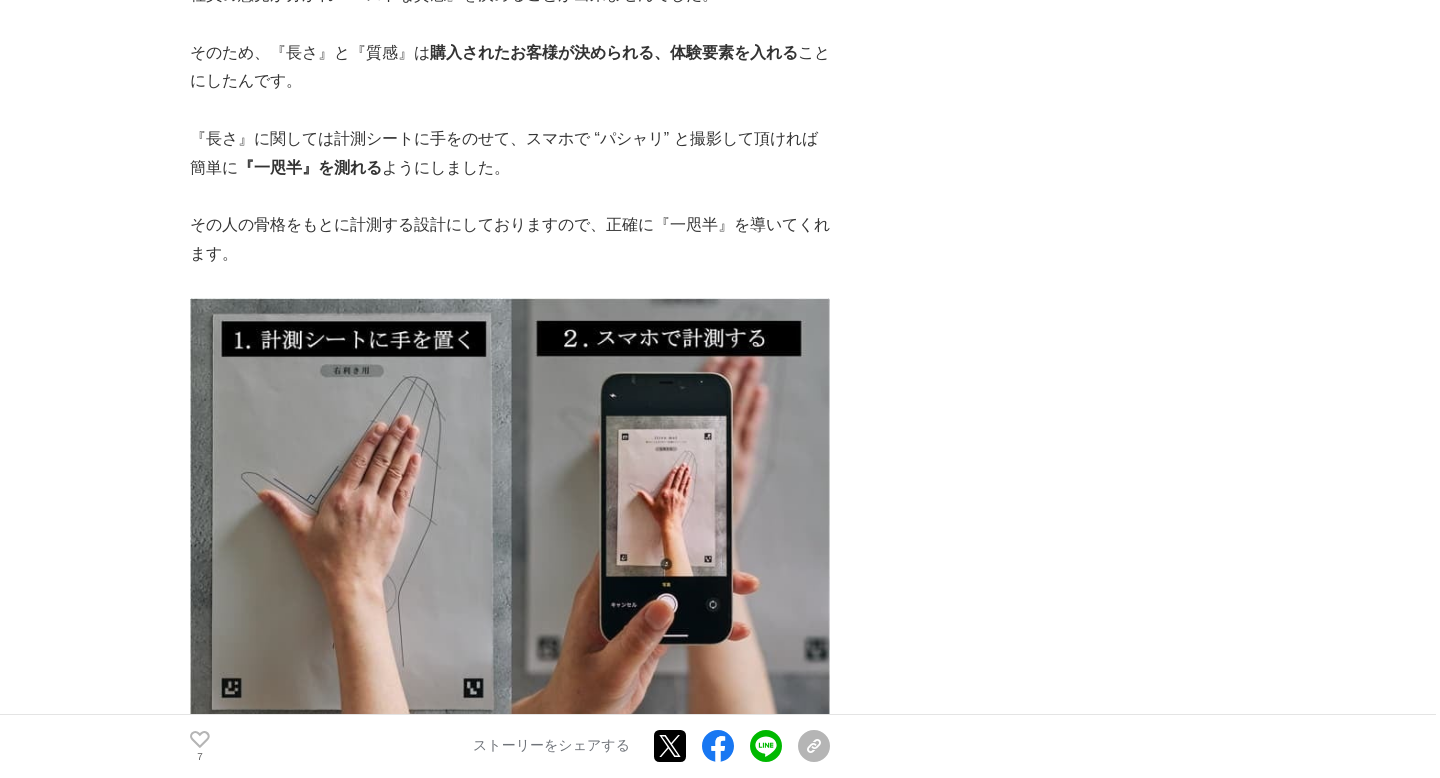 scroll, scrollTop: 7775, scrollLeft: 0, axis: vertical 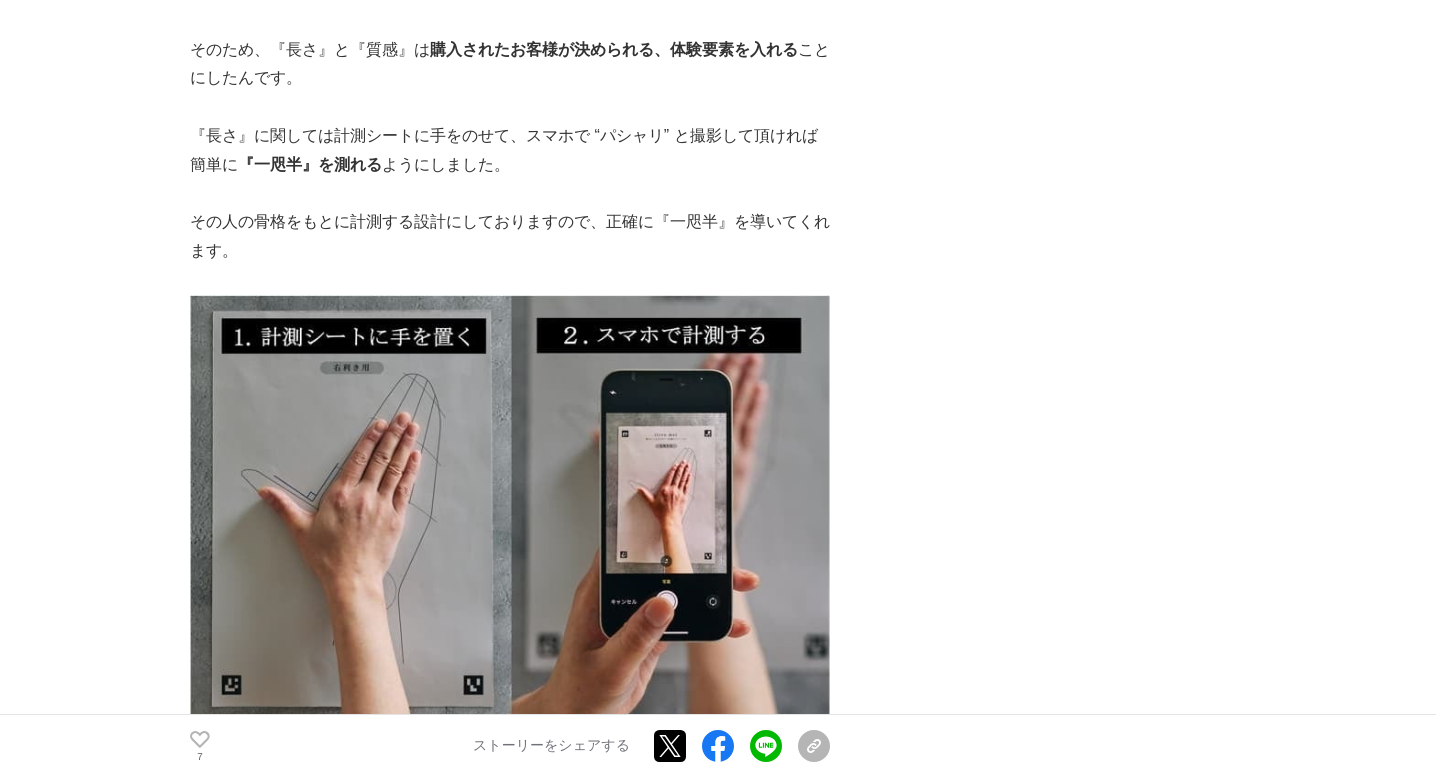click on "その人の骨格をもとに計測する設計にしておりますので、正確に『一咫半』を導いてくれます。" at bounding box center (510, 237) 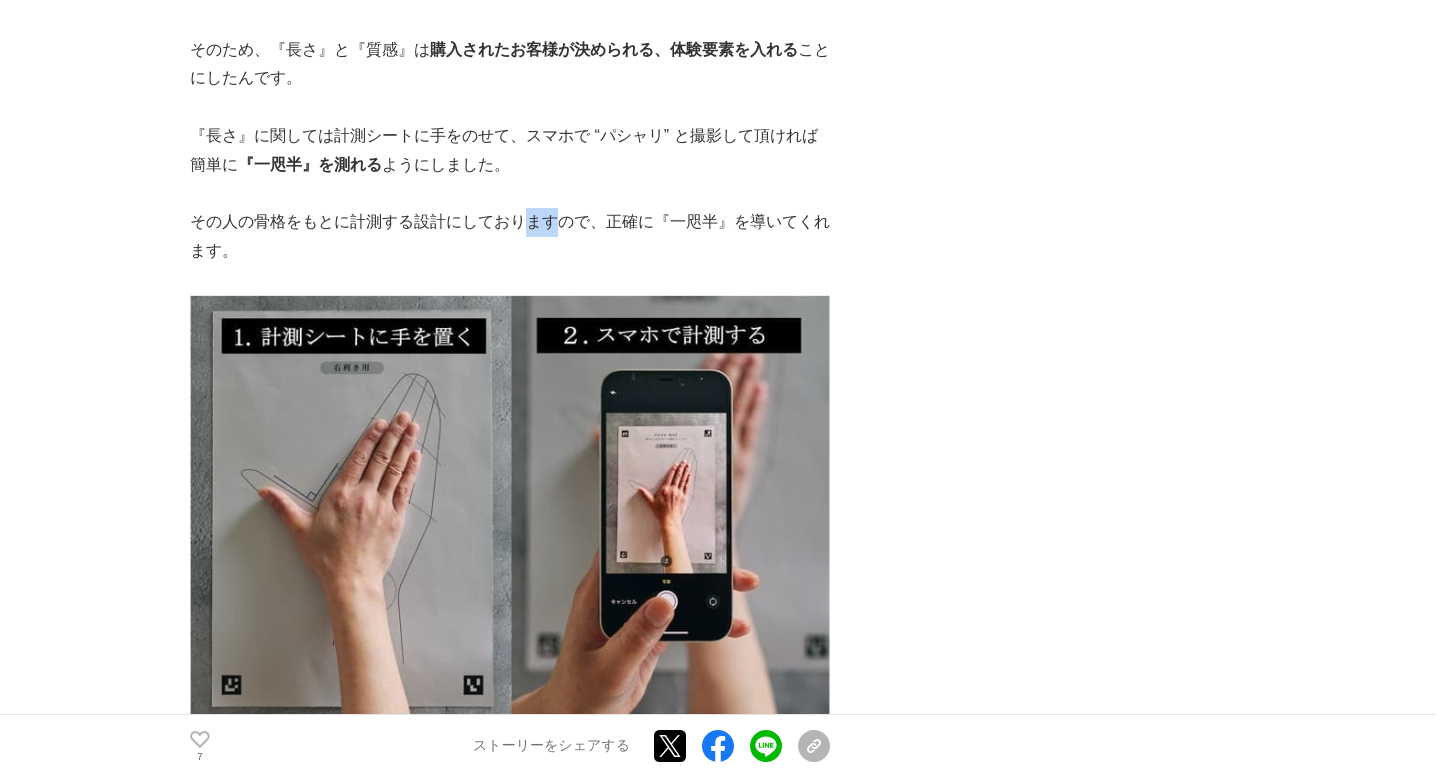 click on "その人の骨格をもとに計測する設計にしておりますので、正確に『一咫半』を導いてくれます。" at bounding box center [510, 237] 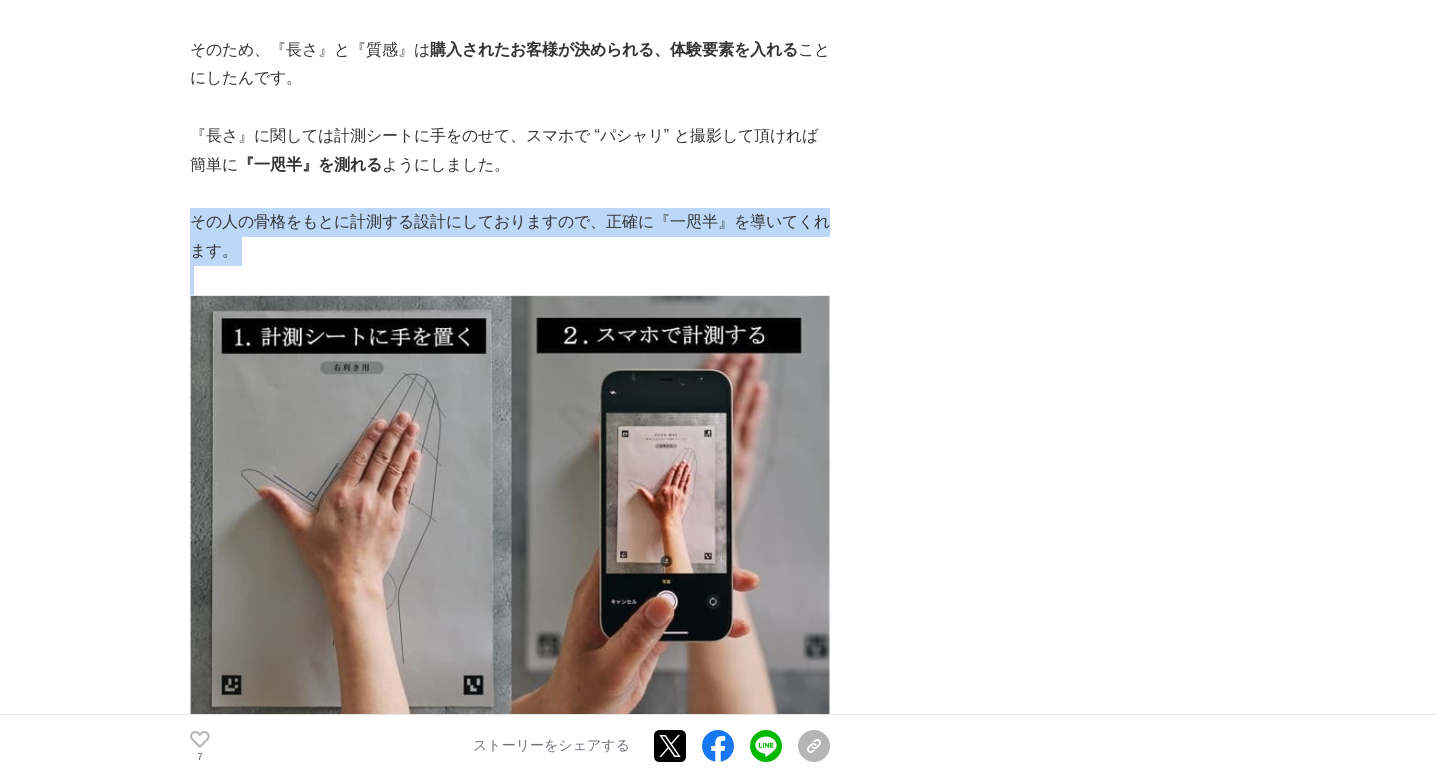 click at bounding box center (510, 280) 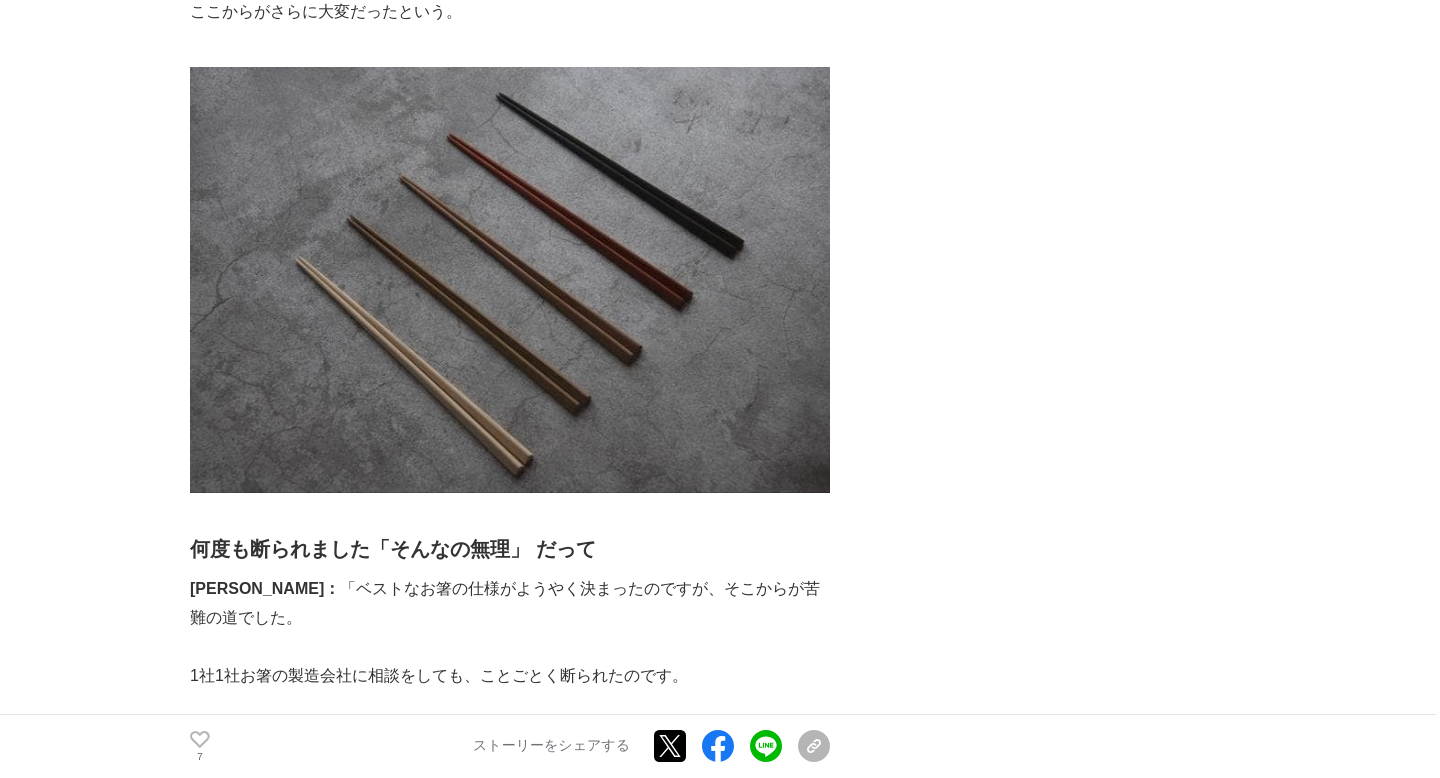 scroll, scrollTop: 9274, scrollLeft: 0, axis: vertical 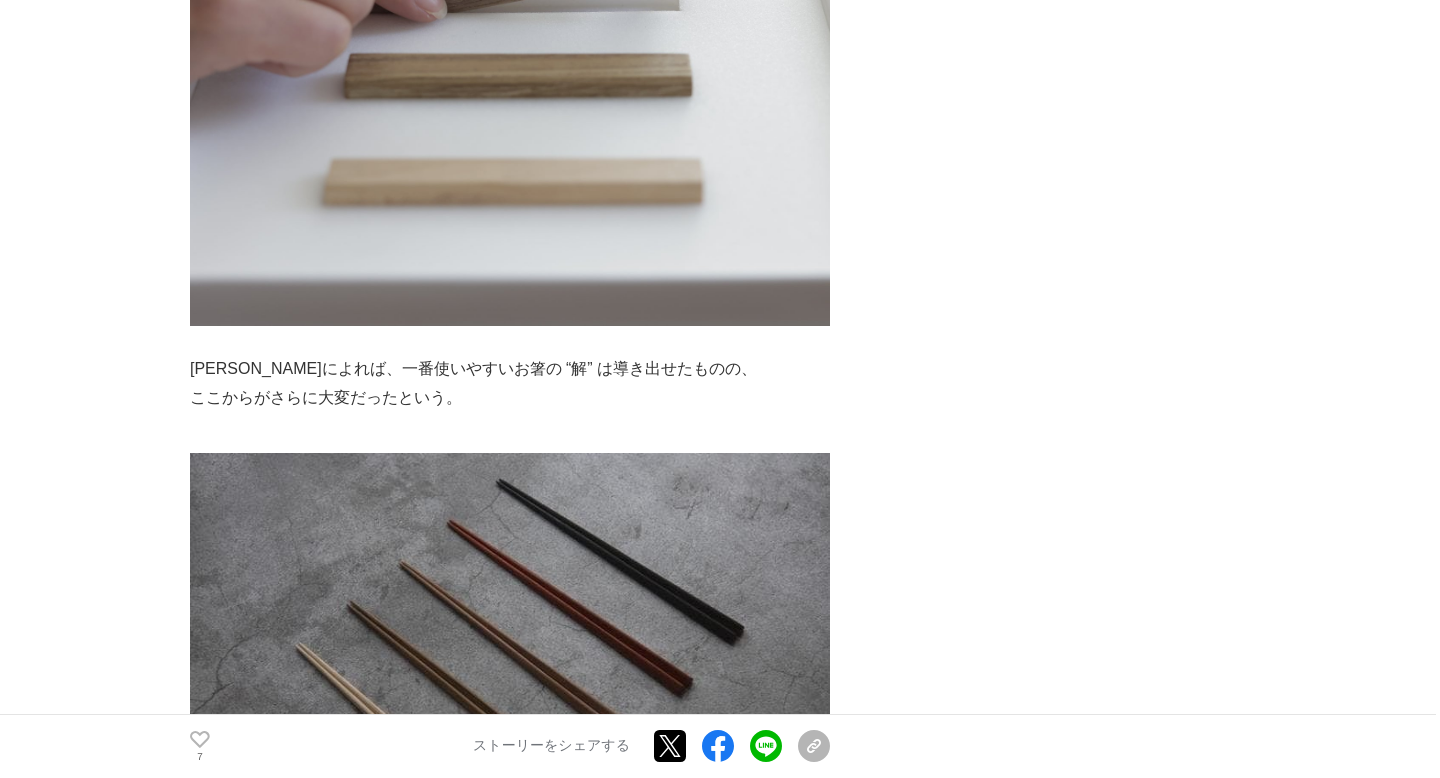 click on "[PERSON_NAME]によれば、一番使いやすいお箸の “解” は導き出せたものの、" at bounding box center (510, 369) 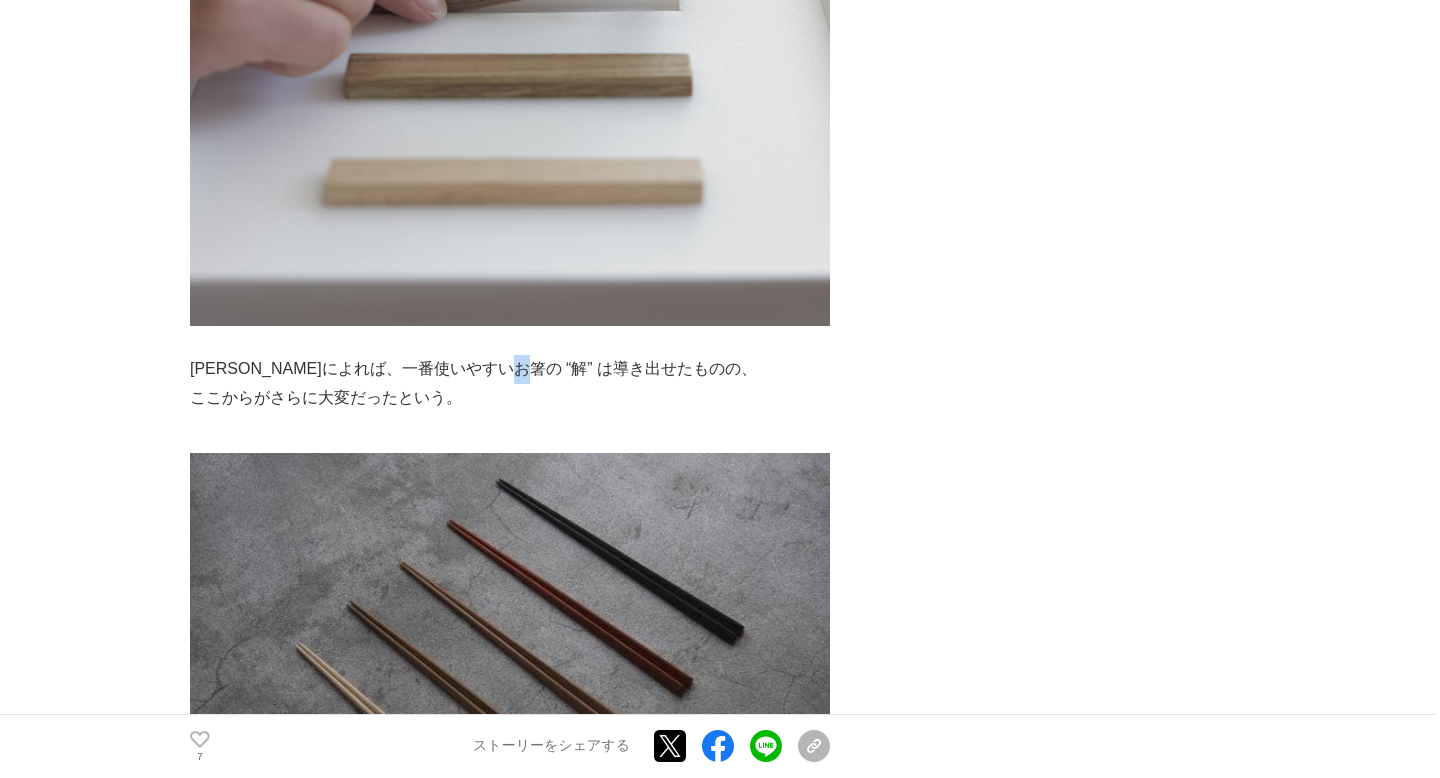 click on "[PERSON_NAME]によれば、一番使いやすいお箸の “解” は導き出せたものの、" at bounding box center (510, 369) 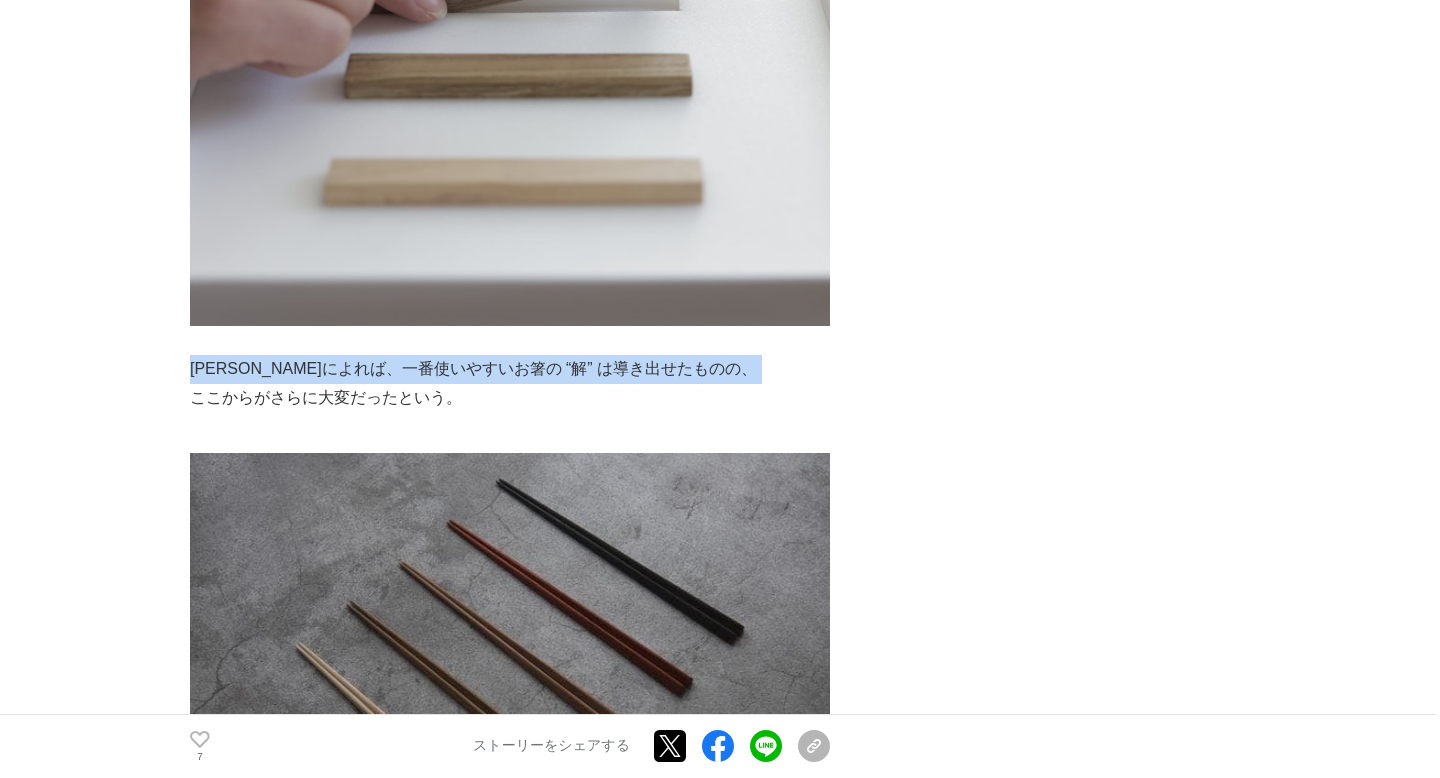 click on "「Makuake」で目標金額をわずか1日で達成。その後、NHK「あさイチ」をはじめ、テレビ東京「WBS」、フジテレビ「ノンストップ！」、毎日放送「TOKIOテラス」など様々なメディアで紹介。 今、最新のサービスとして注目を集めるお箸のパーソナライズサービス 【itten（イッテン）】 はなぜ誕生したのか、これまで多くを語られなかったittenの裏側に迫ります。 ＜itten公式販売サイト＞　 [URL][DOMAIN_NAME] 1膳「19,500円」という価格ながら、売れに売れるお箸 スマホで自身の手を “パシャリ” と撮影するだけで、手にフィットした「あなた専用のお箸」を職人がつくる画期的なサービス「itten（イッテン）」。 最適な長さを瞬時に導き出す「最新テクノロジー」と「日本の伝統的な食文化」を融合させたサービスとして注目を集めています。 [PERSON_NAME]：「 一咫" at bounding box center [510, -902] 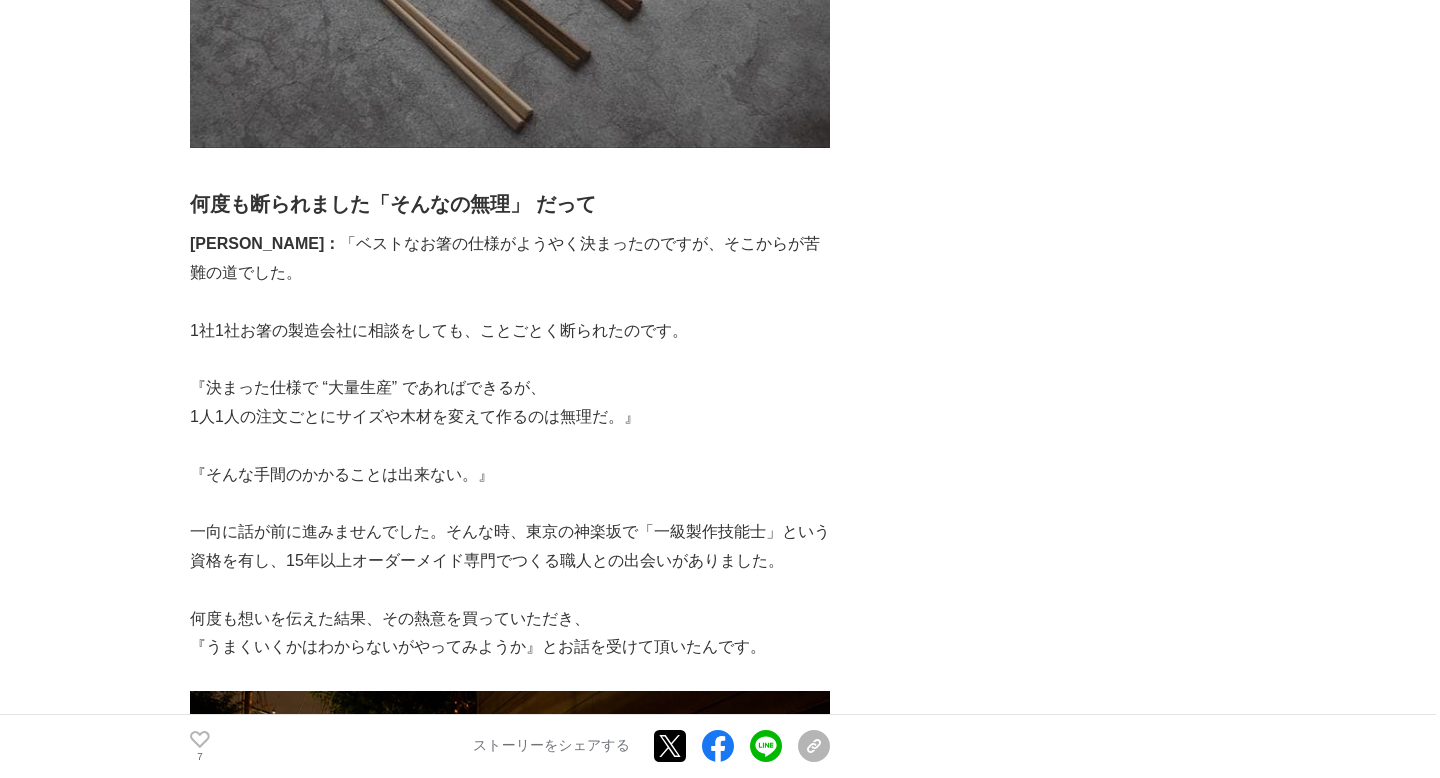 scroll, scrollTop: 10004, scrollLeft: 0, axis: vertical 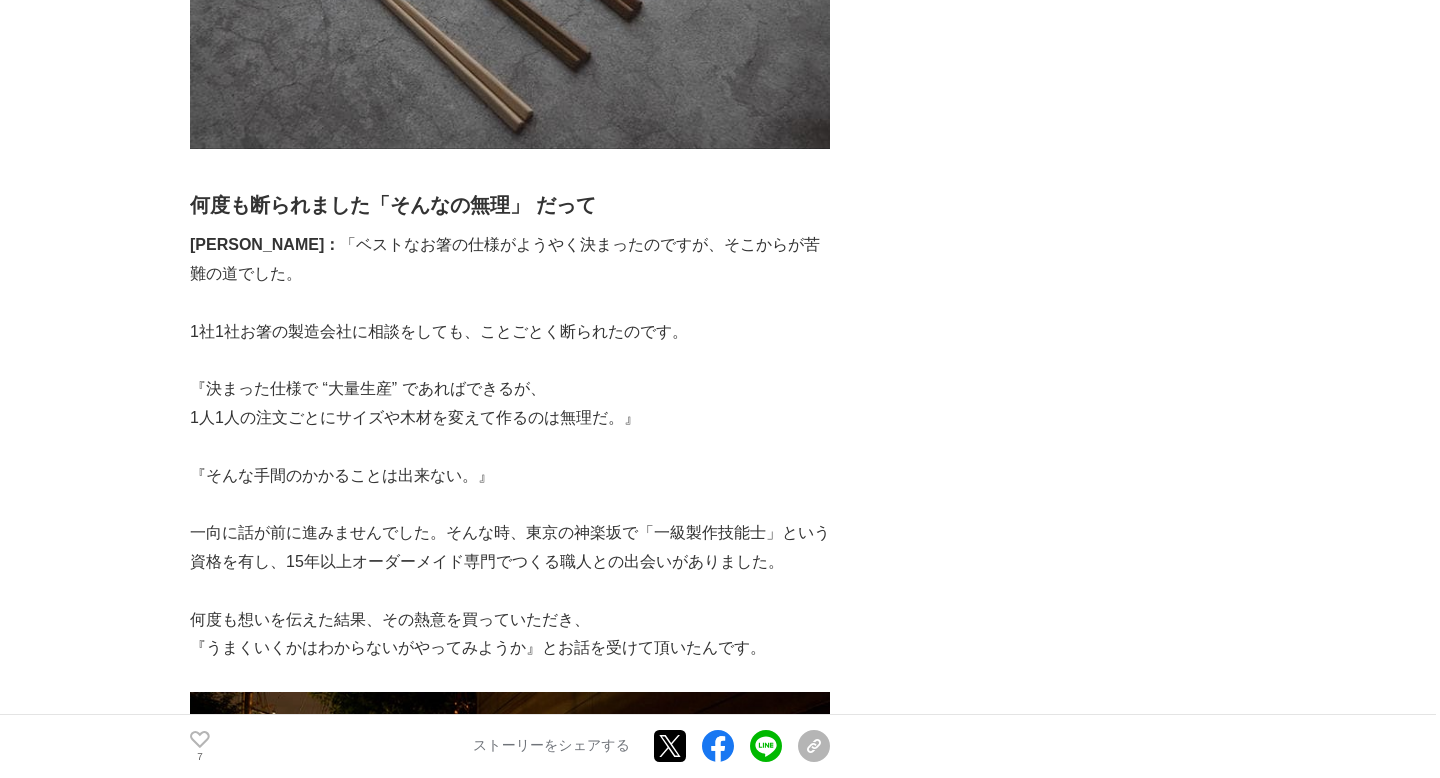 click at bounding box center (510, 447) 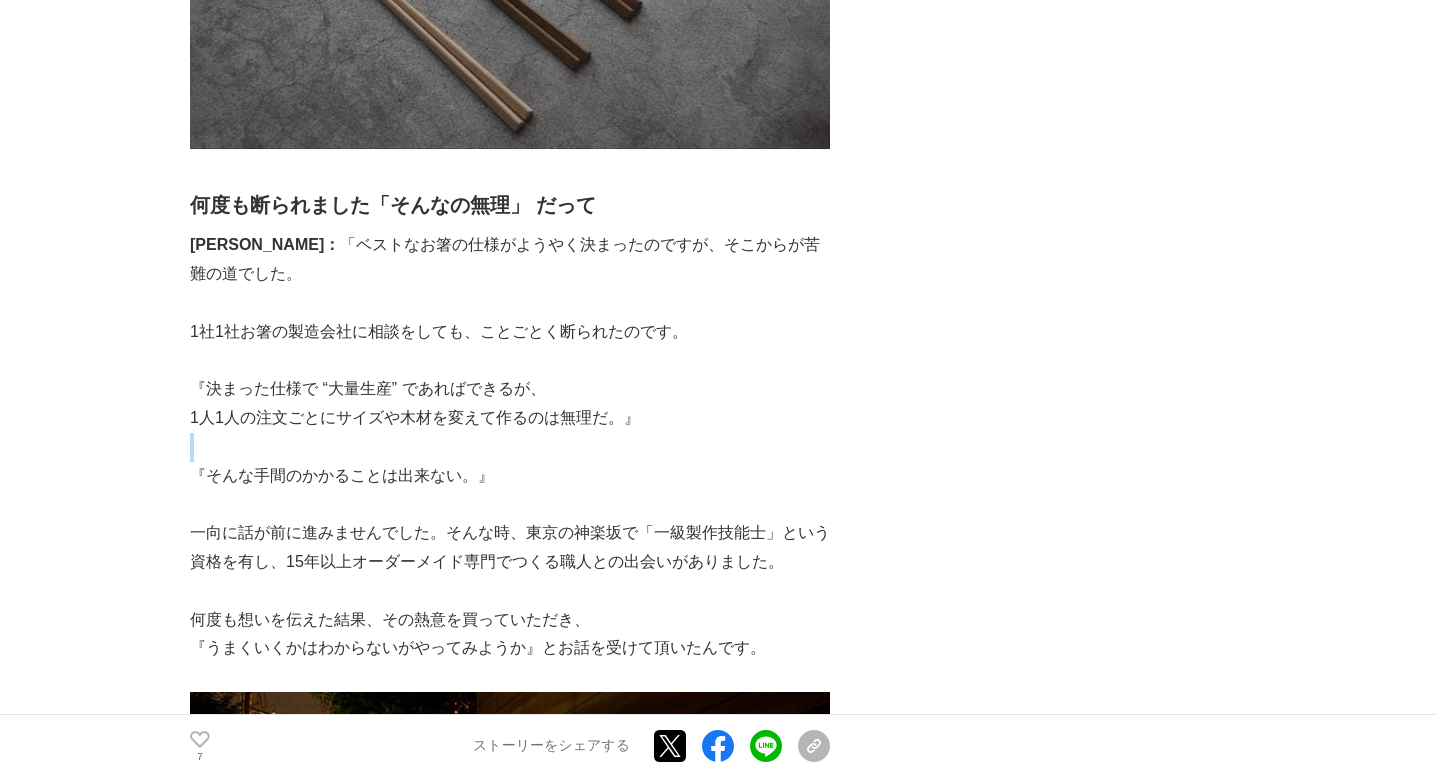click at bounding box center (510, 447) 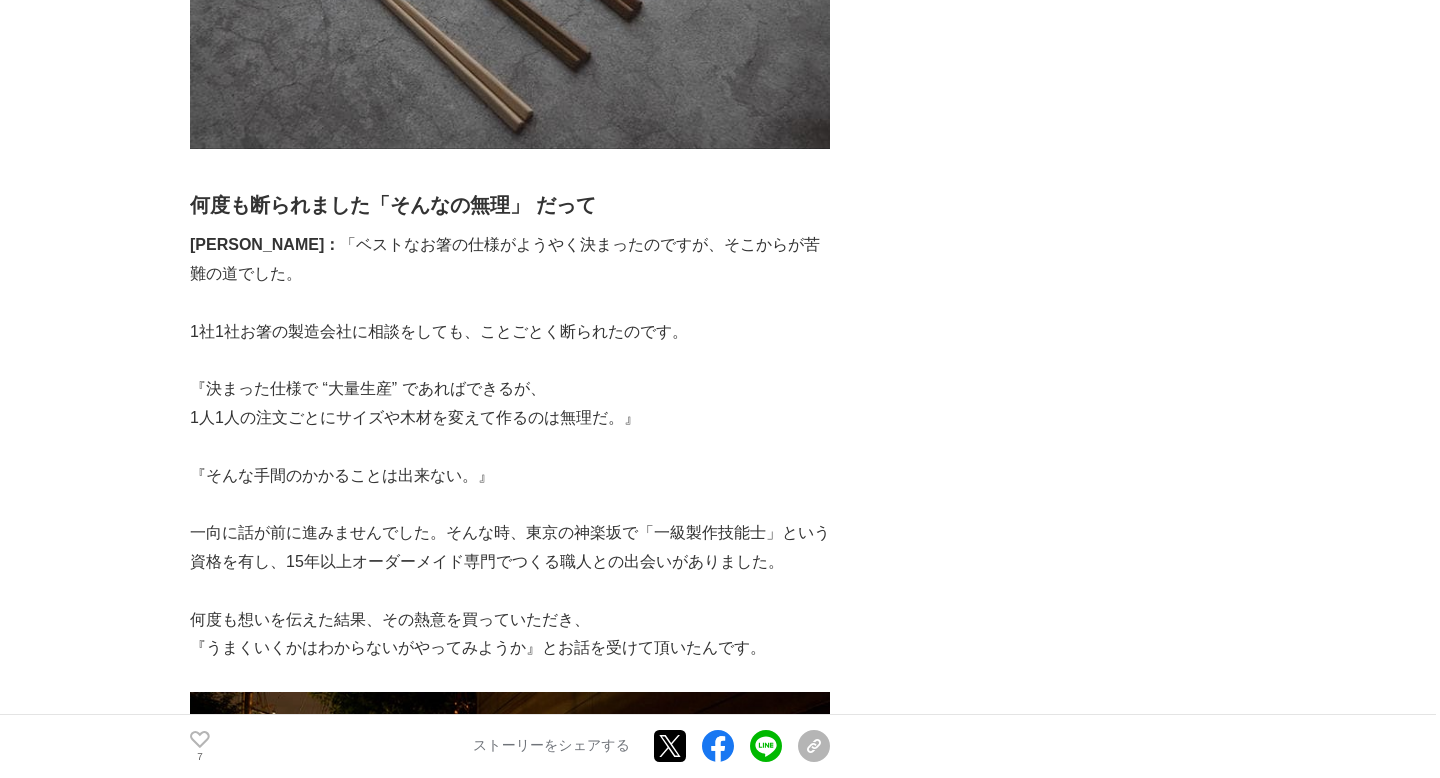 click on "『決まった仕様で “大量生産” であればできるが、" at bounding box center [510, 389] 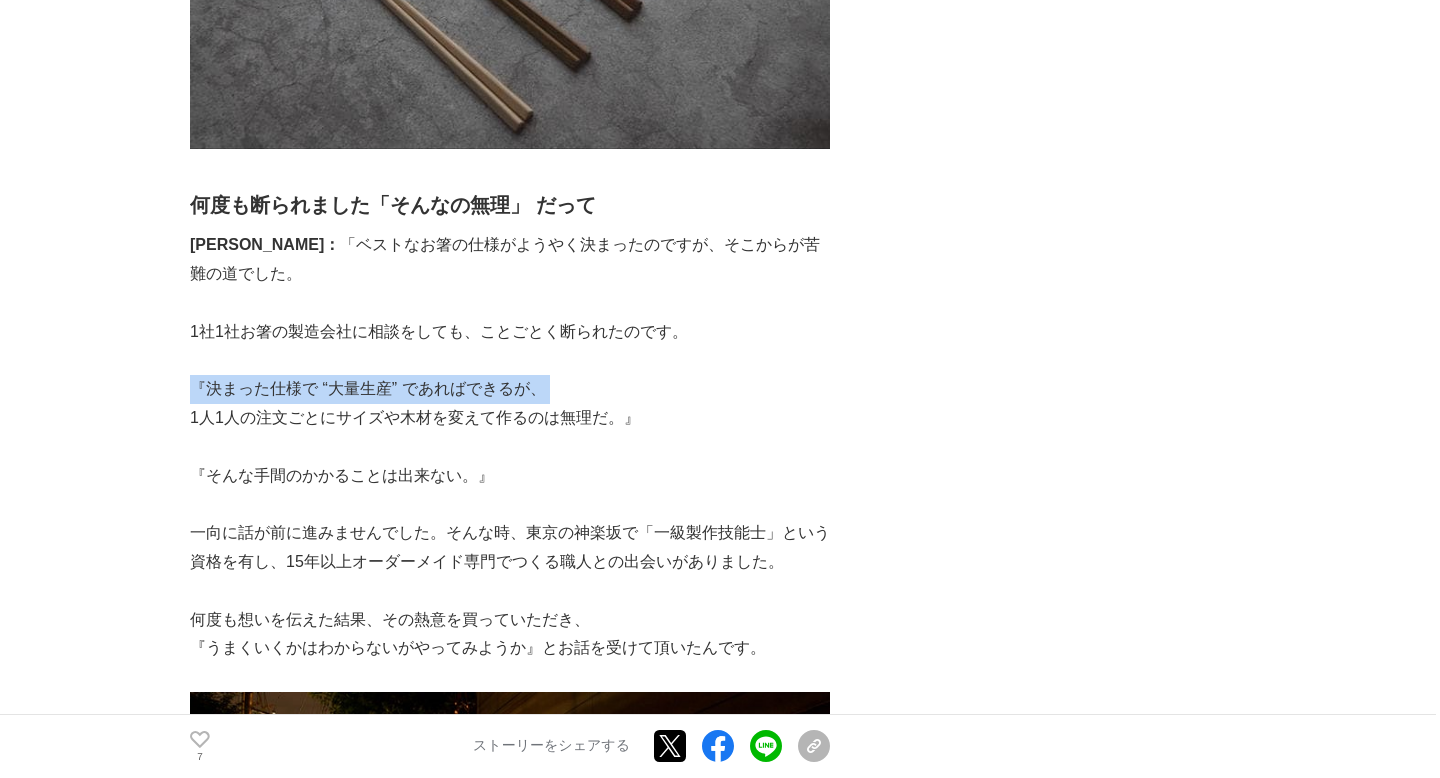 click at bounding box center [510, 360] 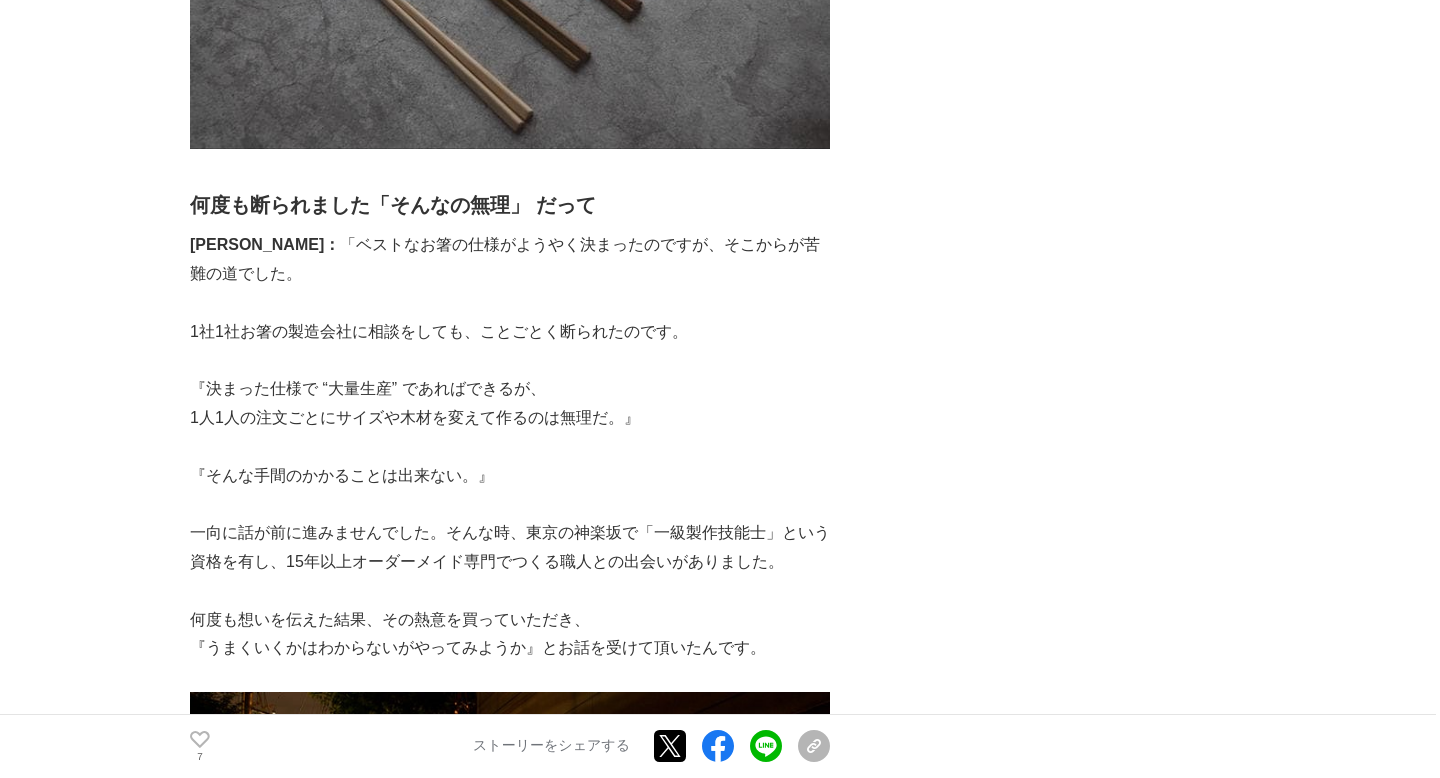 click at bounding box center (510, 360) 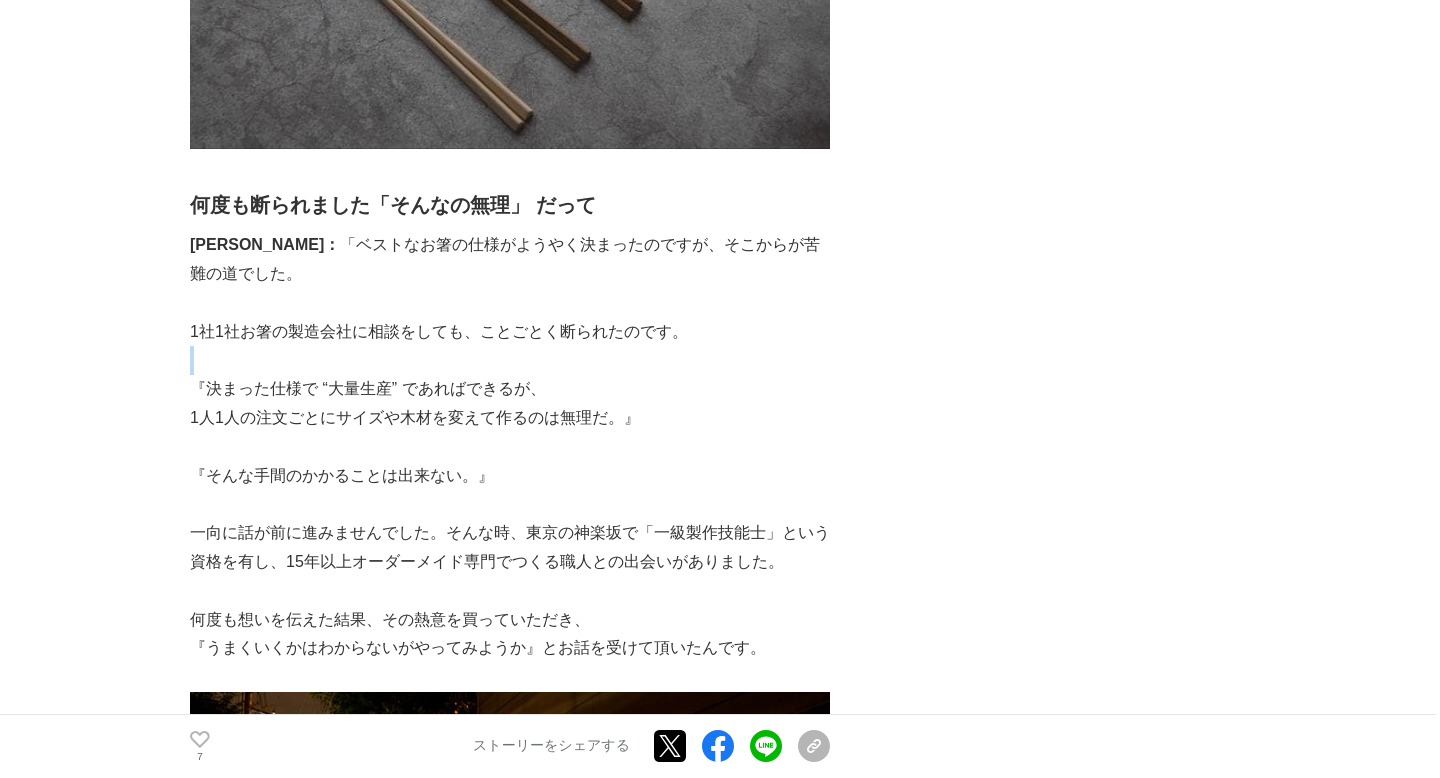 click at bounding box center (510, 360) 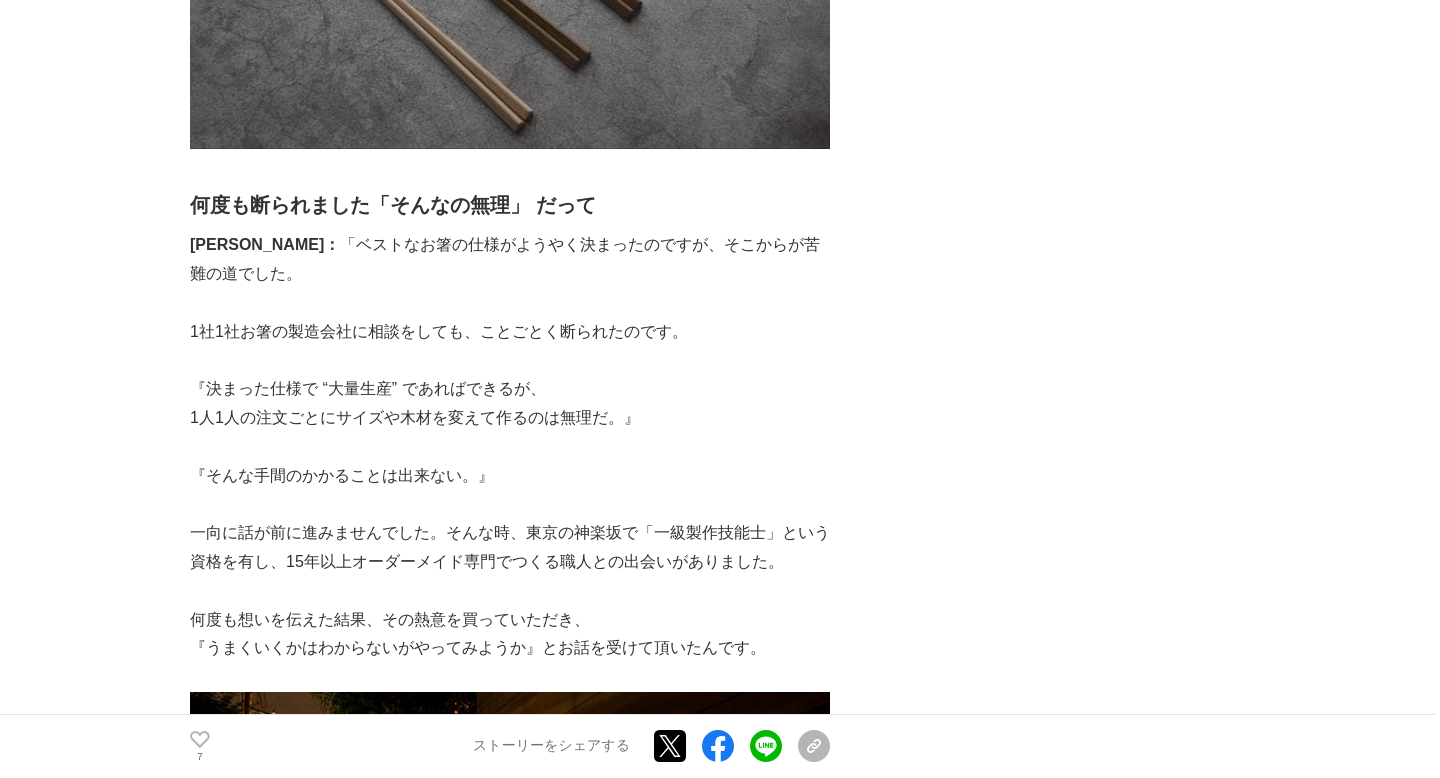 click on "1社1社お箸の製造会社に相談をしても、ことごとく断られたのです。" at bounding box center [510, 332] 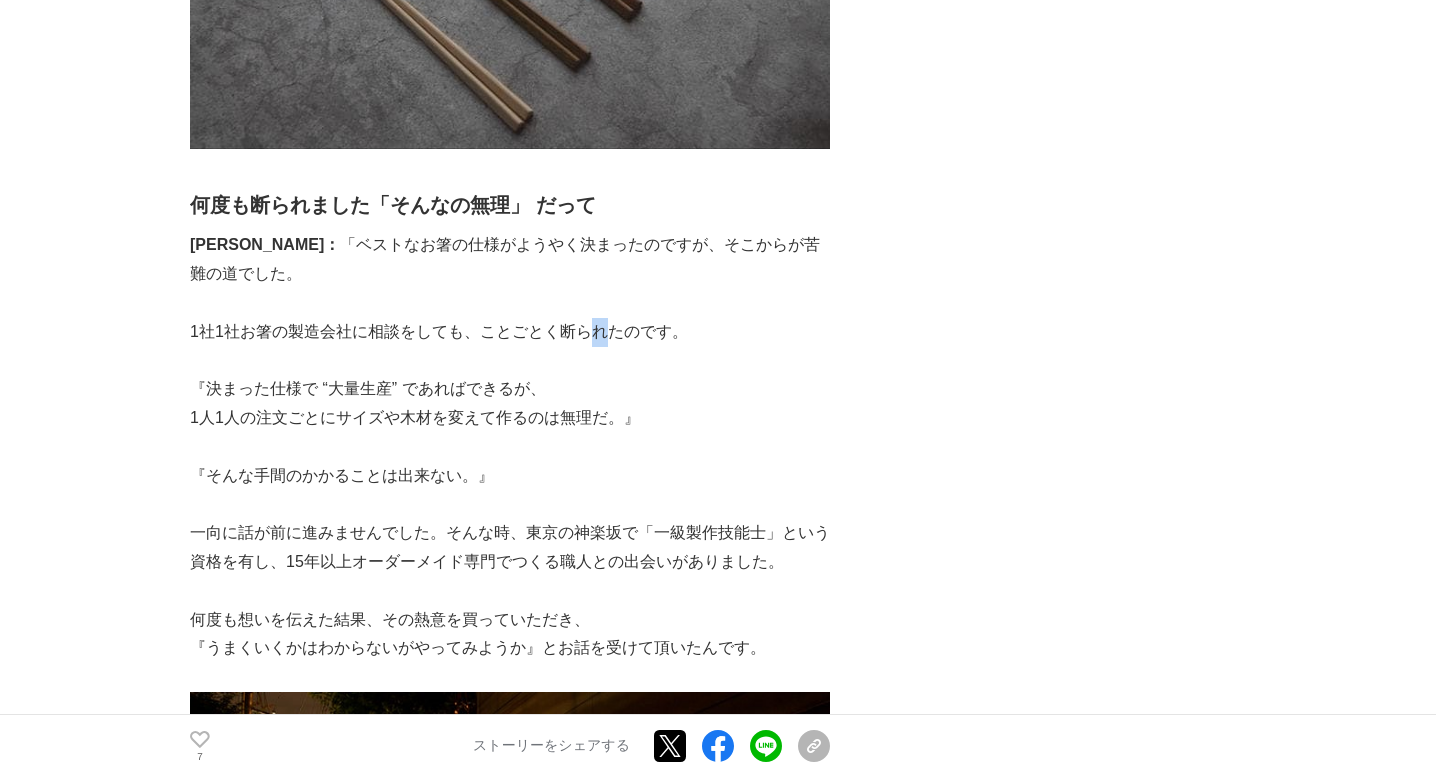 click on "1社1社お箸の製造会社に相談をしても、ことごとく断られたのです。" at bounding box center [510, 332] 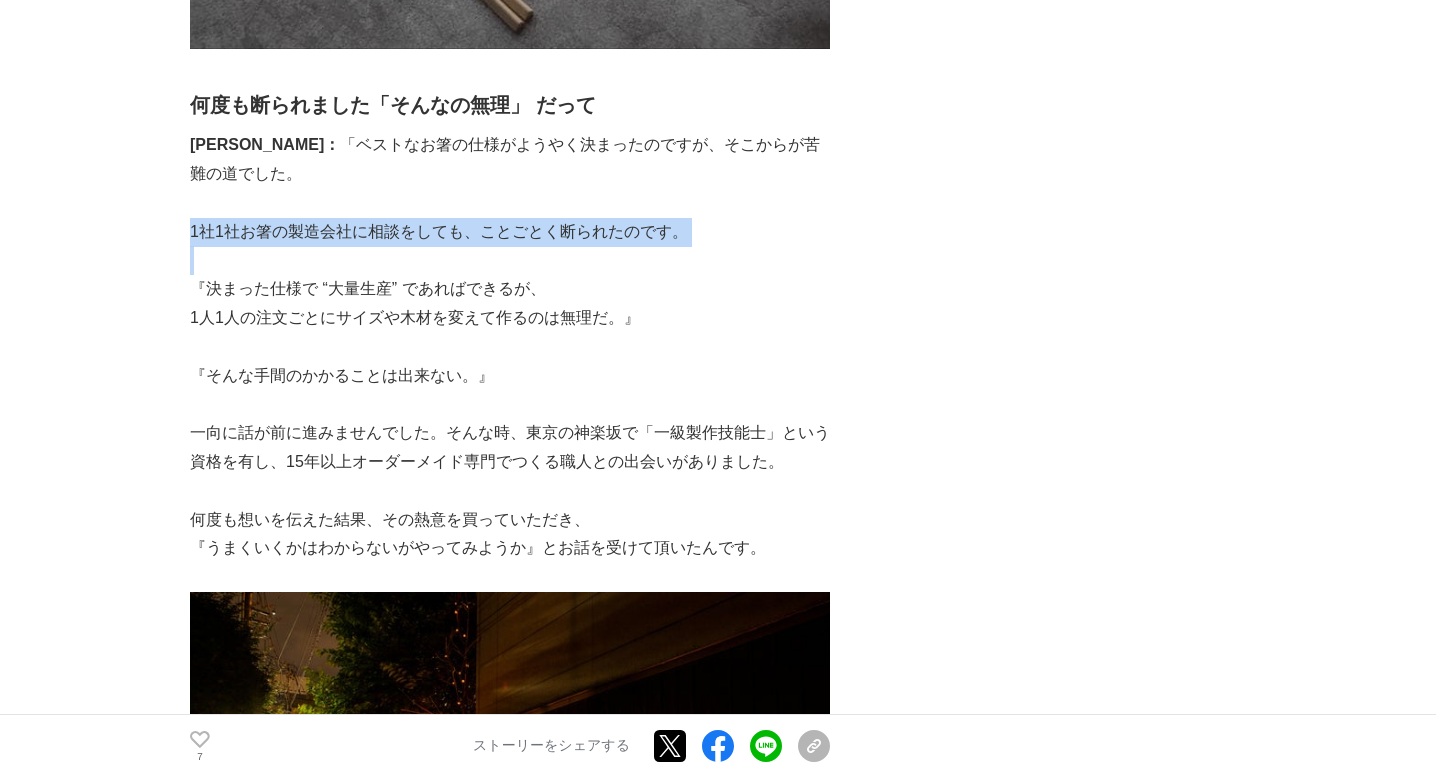 scroll, scrollTop: 10123, scrollLeft: 0, axis: vertical 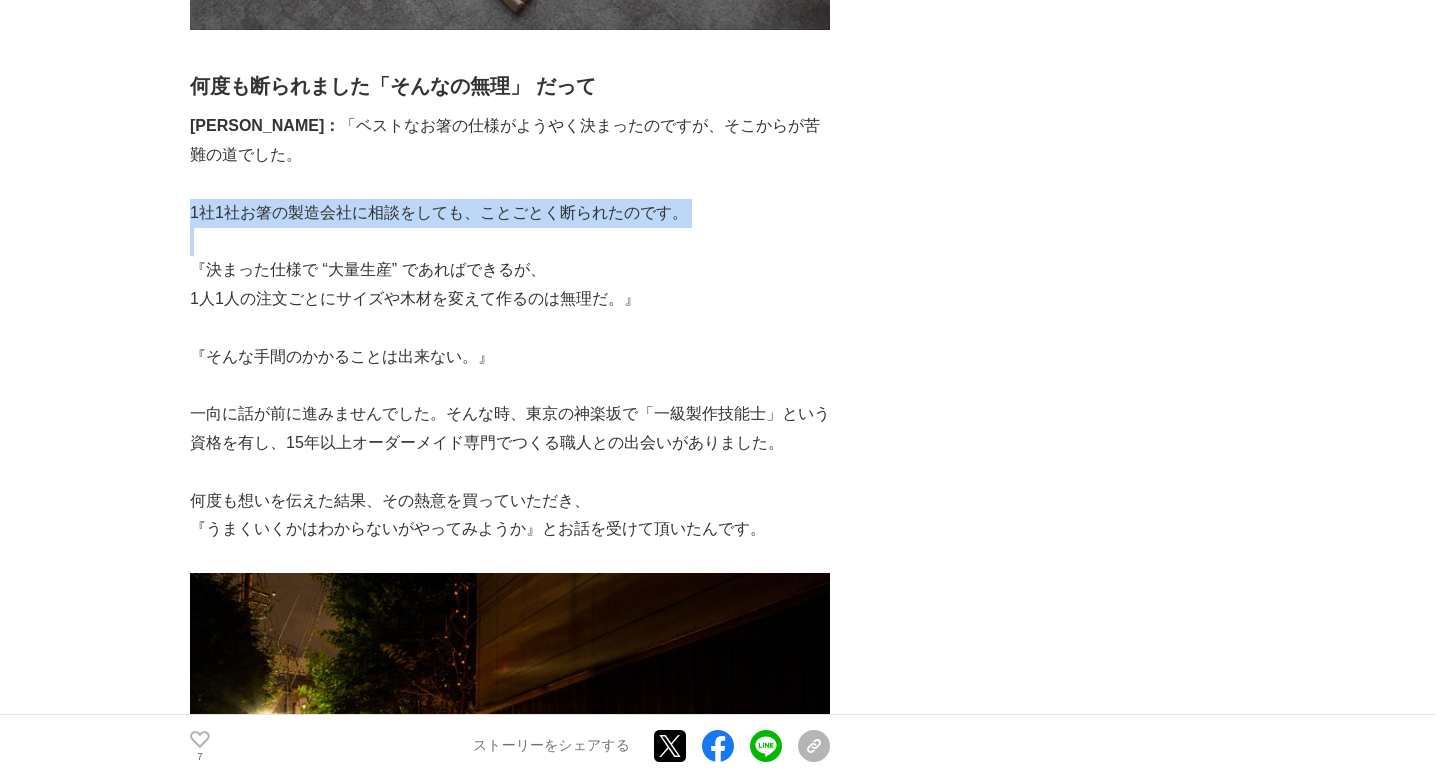 click on "一向に話が前に進みませんでした。そんな時、東京の神楽坂で「一級製作技能士」という資格を有し、15年以上オーダーメイド専門でつくる職人との出会いがありました。" at bounding box center (510, 429) 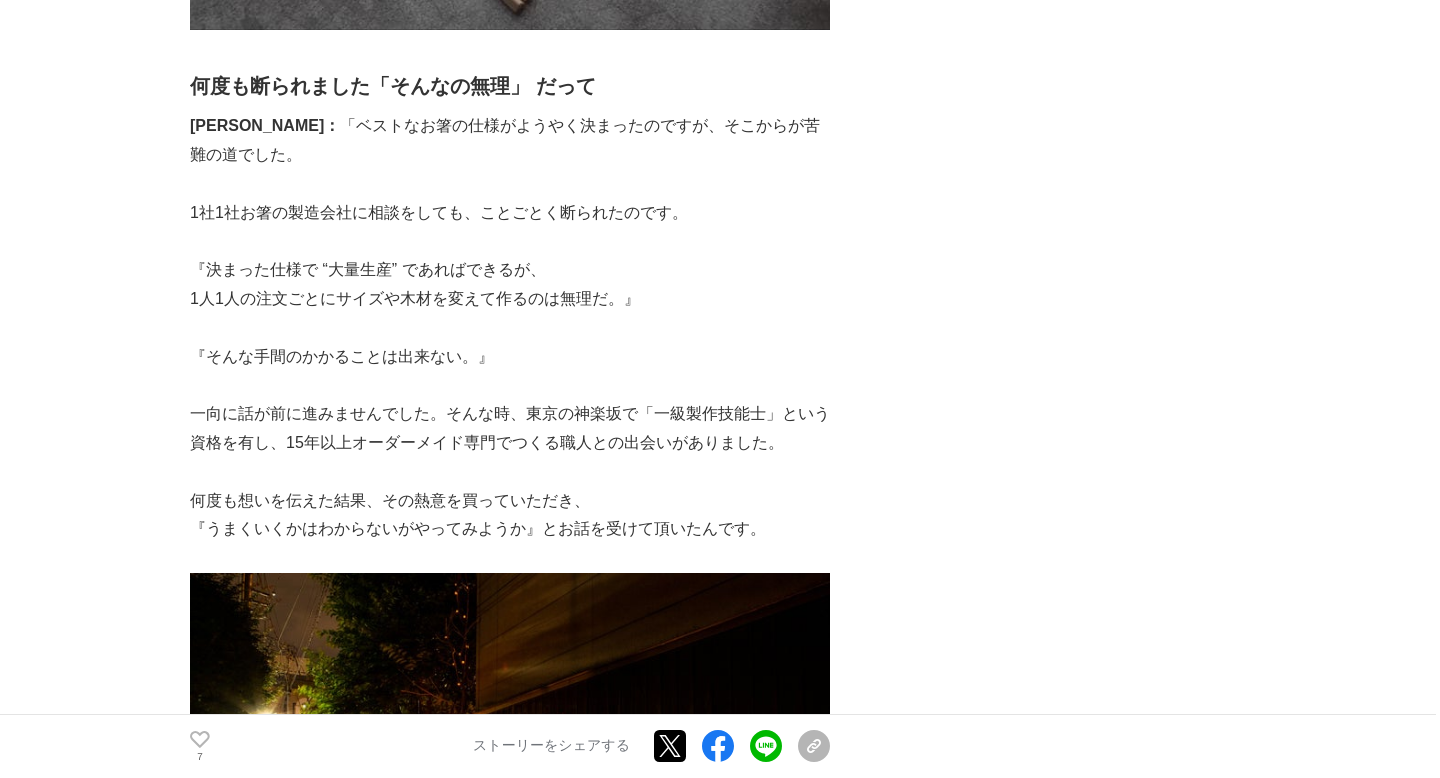 click on "一向に話が前に進みませんでした。そんな時、東京の神楽坂で「一級製作技能士」という資格を有し、15年以上オーダーメイド専門でつくる職人との出会いがありました。" at bounding box center [510, 429] 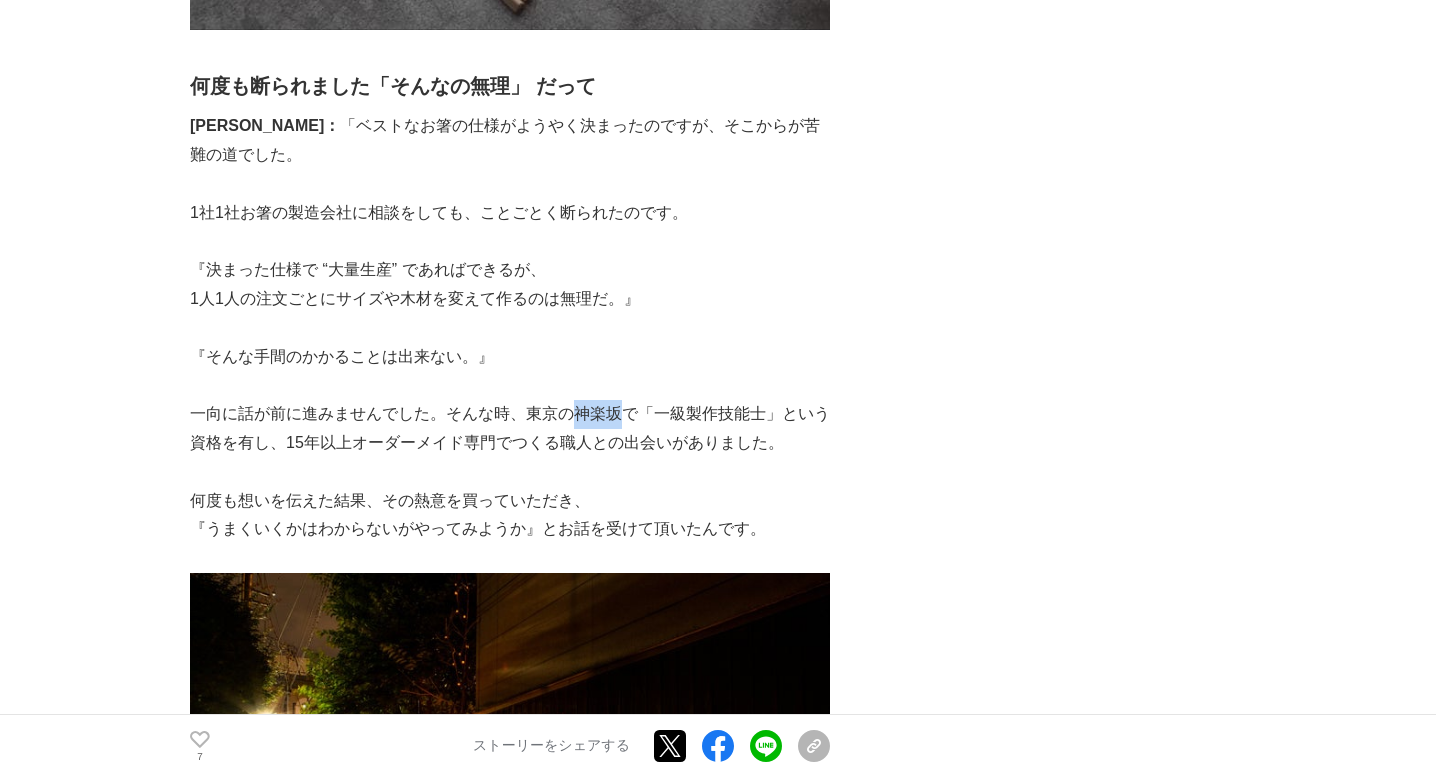 click on "一向に話が前に進みませんでした。そんな時、東京の神楽坂で「一級製作技能士」という資格を有し、15年以上オーダーメイド専門でつくる職人との出会いがありました。" at bounding box center [510, 429] 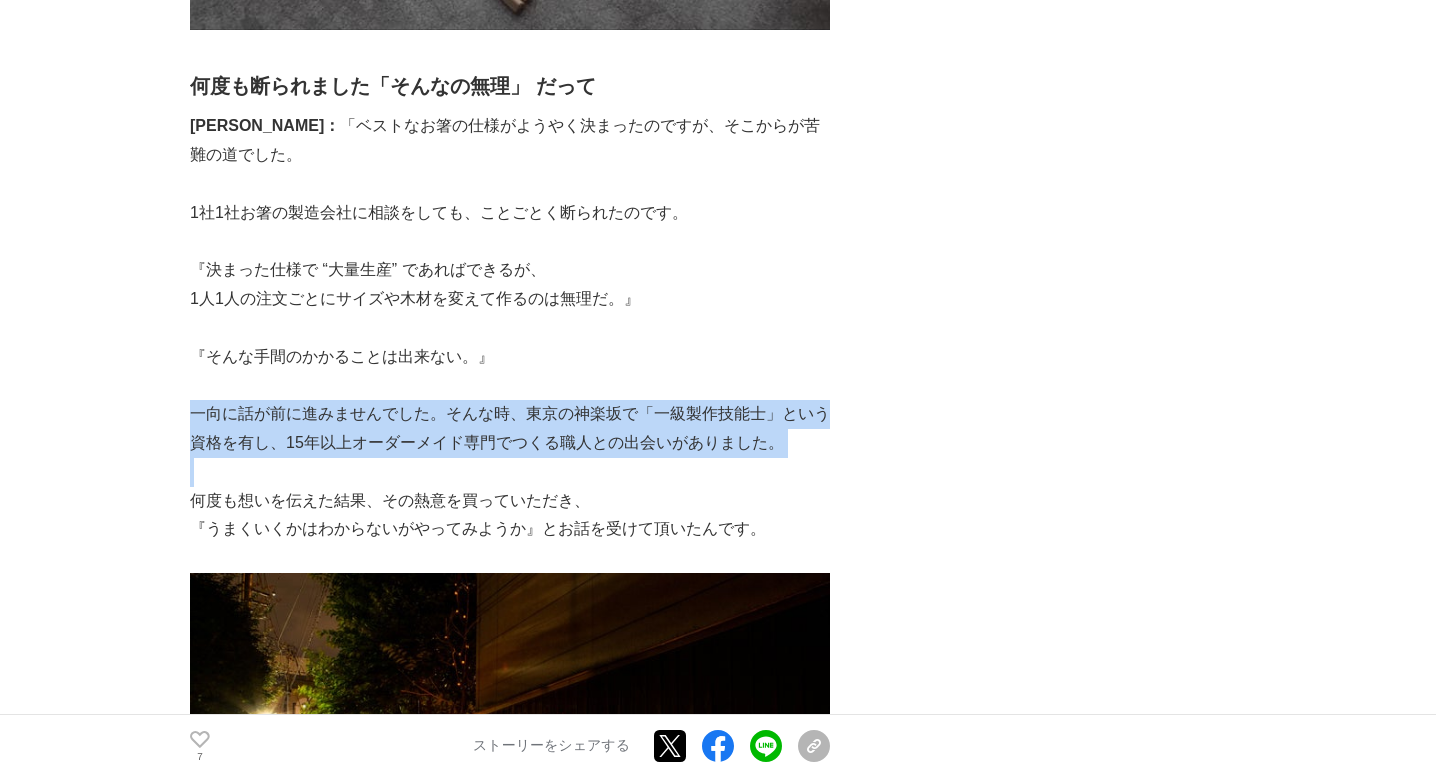 click at bounding box center [510, 472] 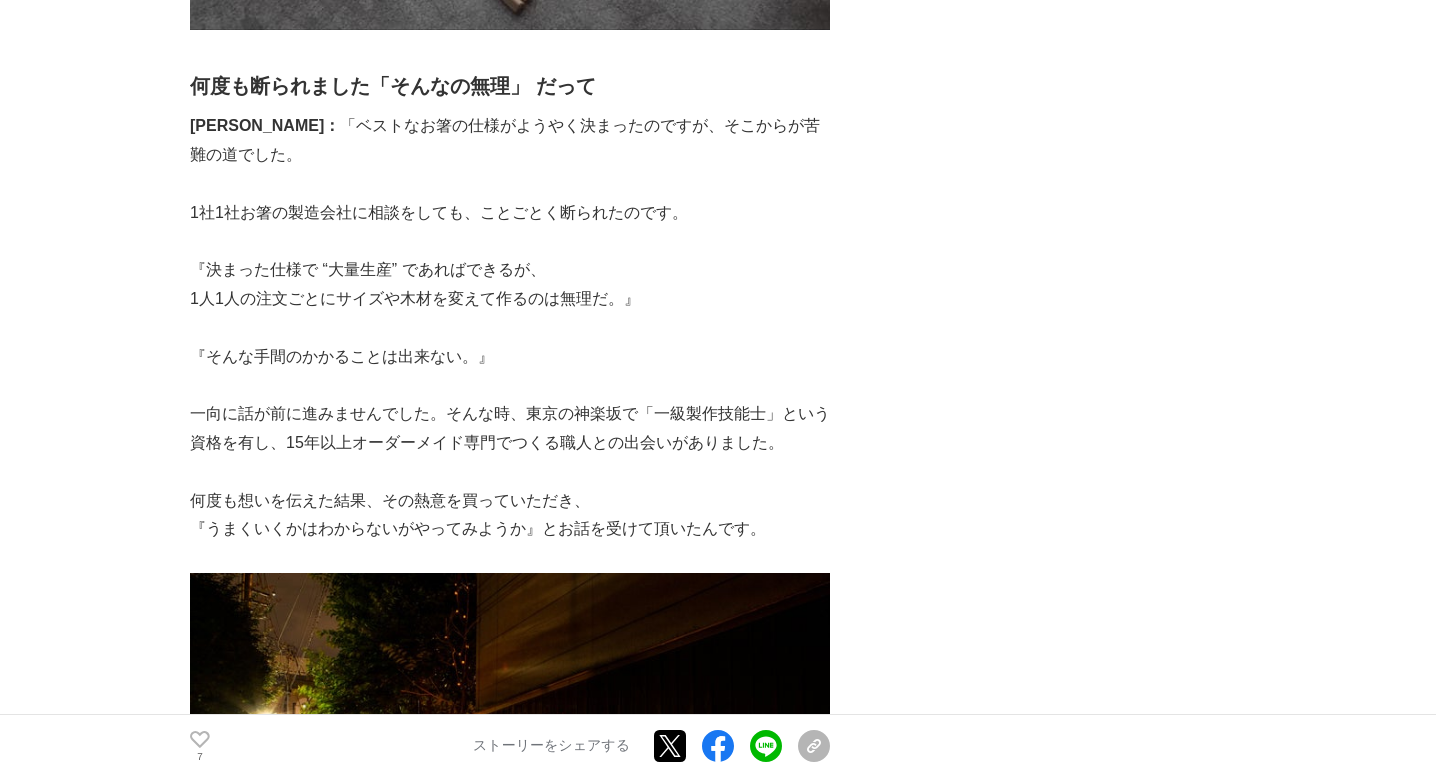 click at bounding box center (510, 472) 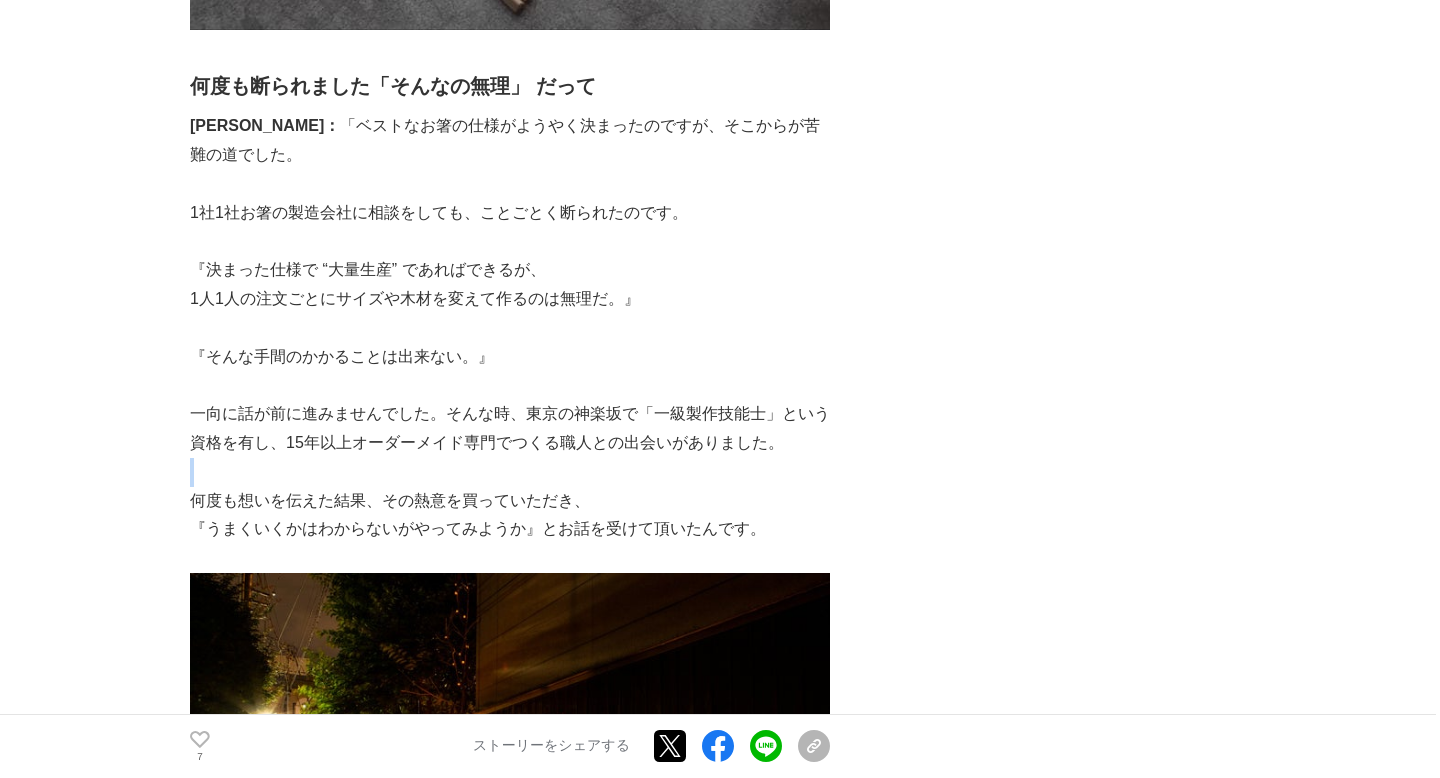 click at bounding box center [510, 472] 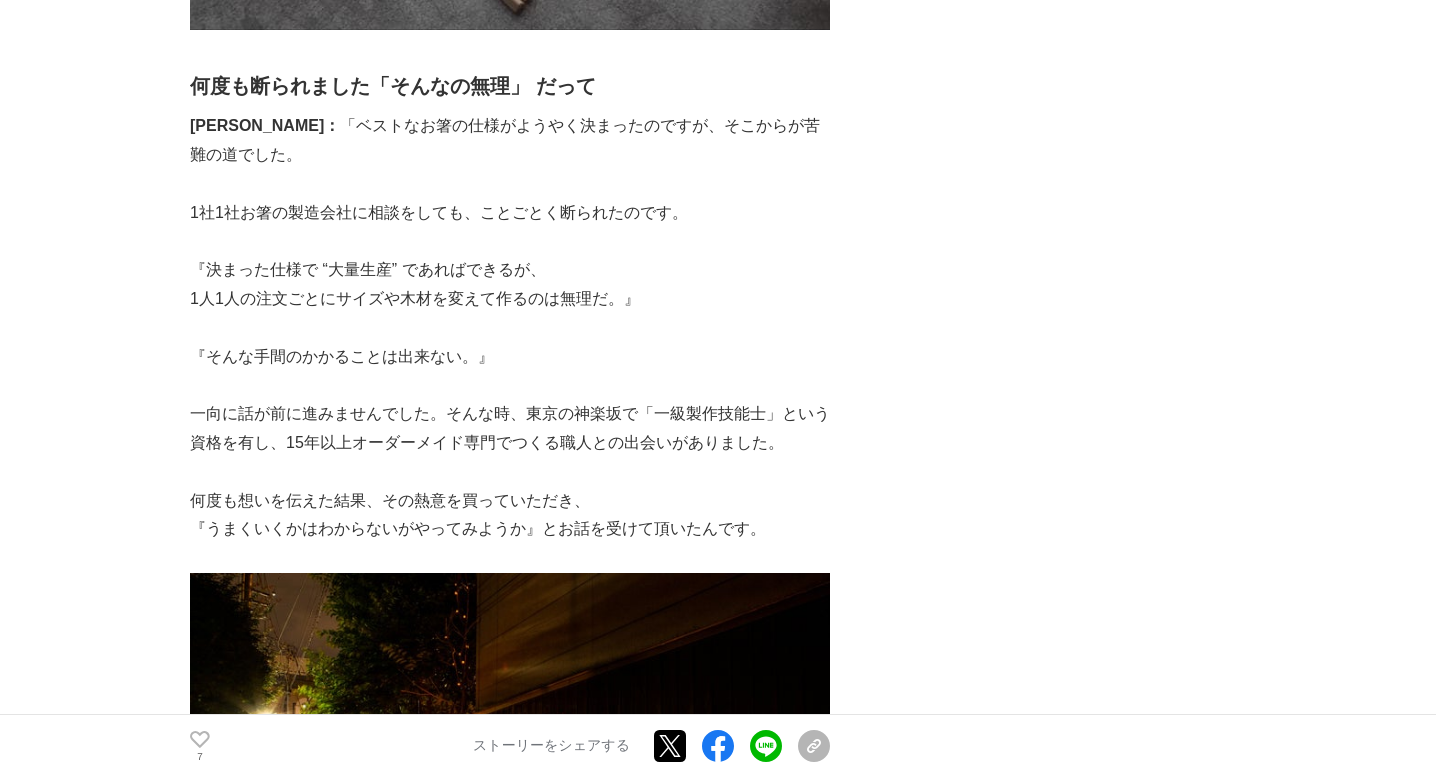 click on "何度も想いを伝えた結果、その熱意を買っていただき、" at bounding box center [510, 501] 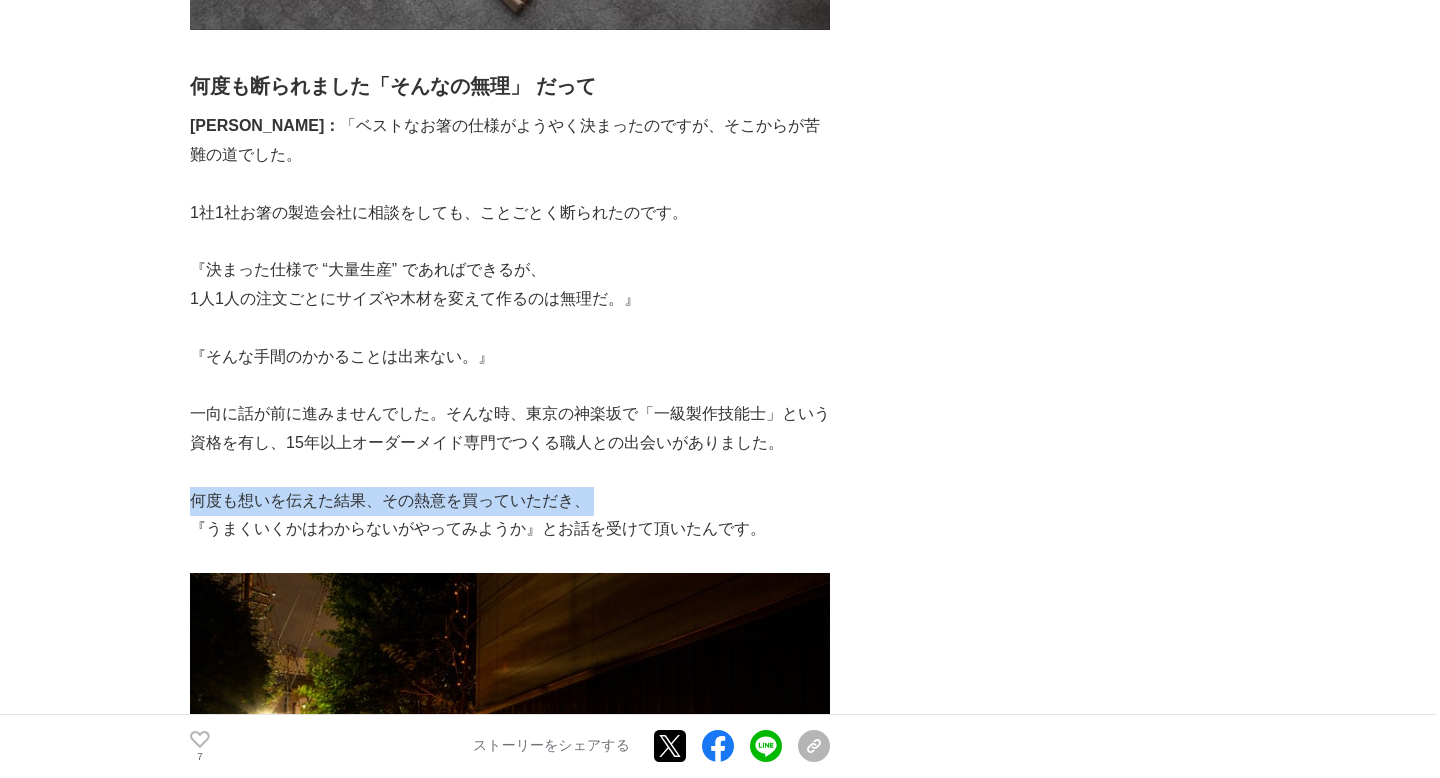 click on "何度も想いを伝えた結果、その熱意を買っていただき、" at bounding box center [510, 501] 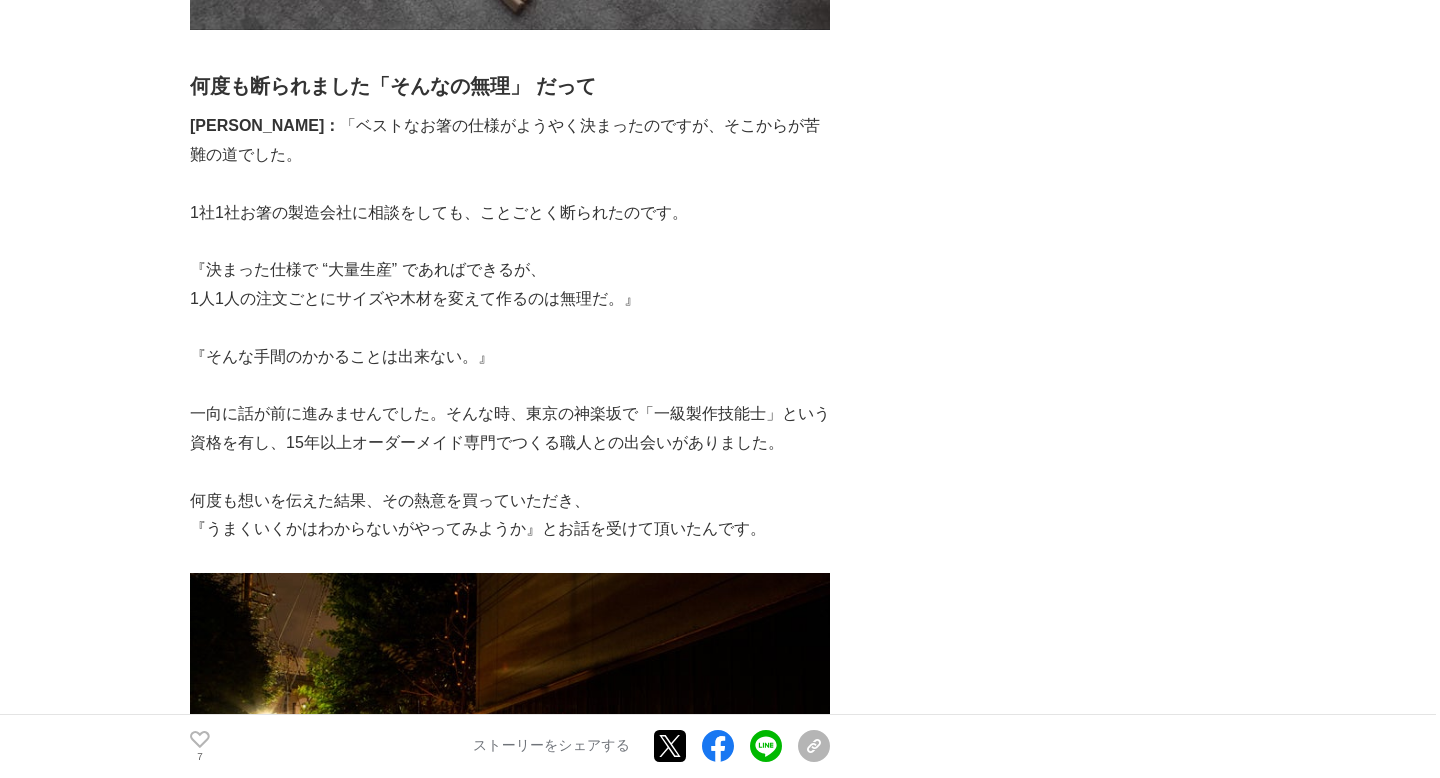 scroll, scrollTop: 10981, scrollLeft: 0, axis: vertical 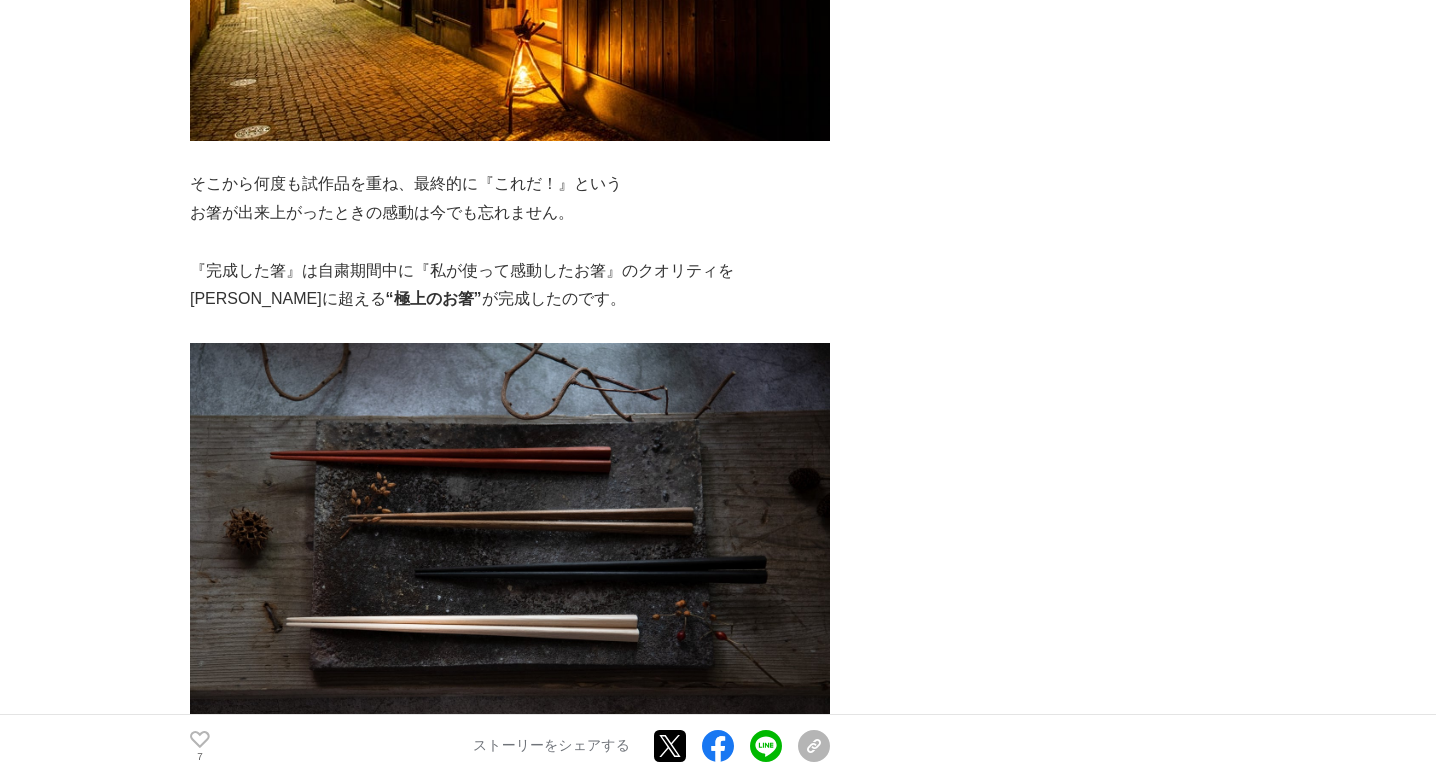 click on "[PERSON_NAME]に超える  “極上のお箸”  が完成したのです。" at bounding box center [510, 299] 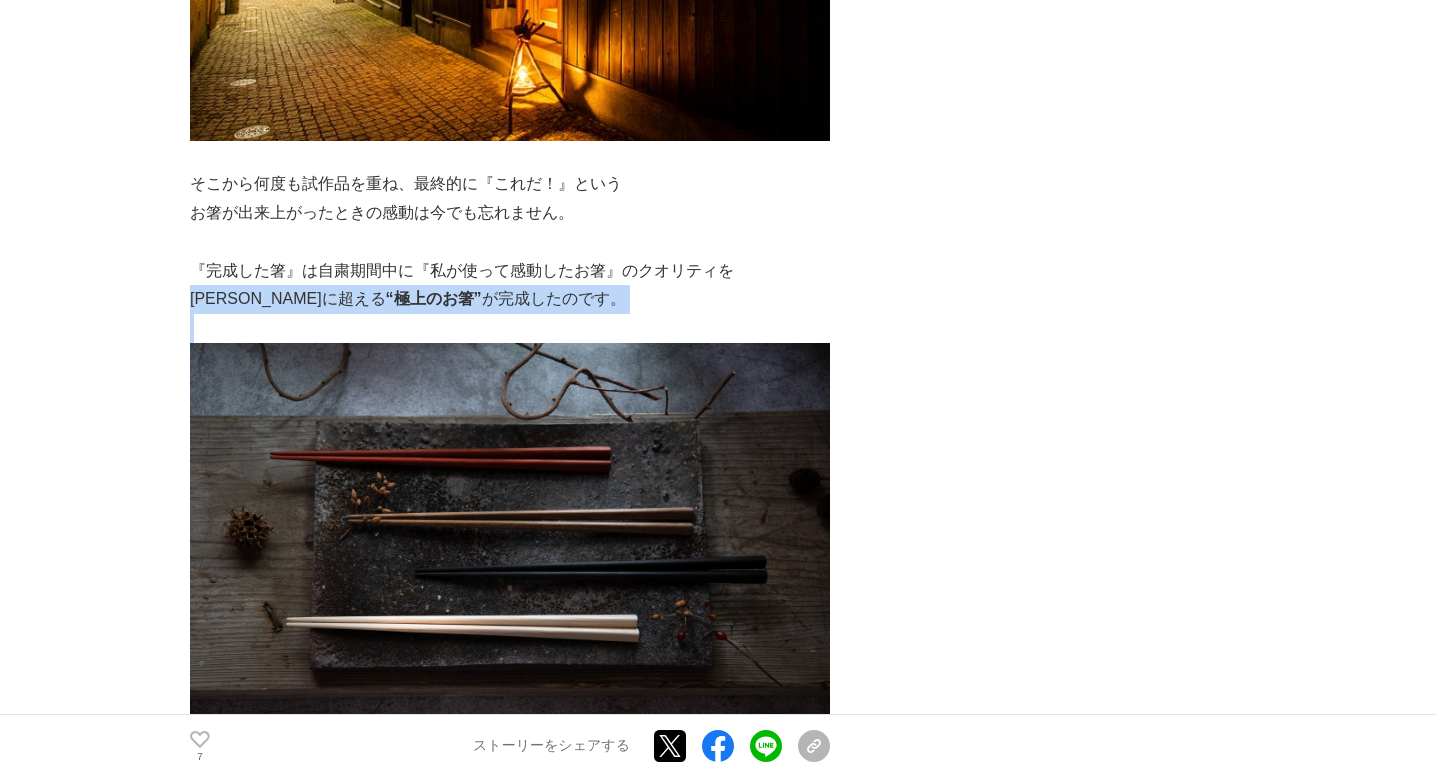 click on "そこから何度も試作品を重ね、最終的に『これだ！』という" at bounding box center (510, 184) 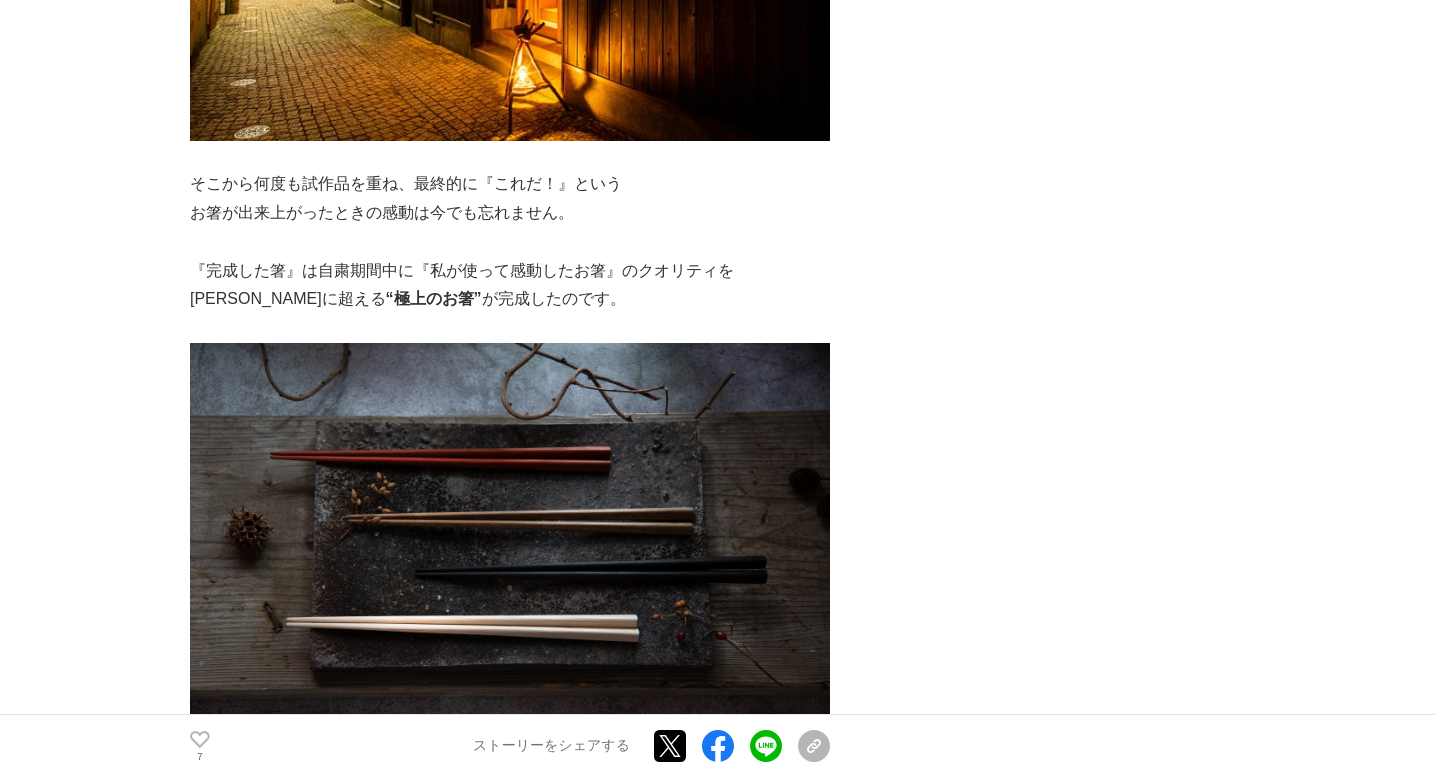 click on "そこから何度も試作品を重ね、最終的に『これだ！』という" at bounding box center [510, 184] 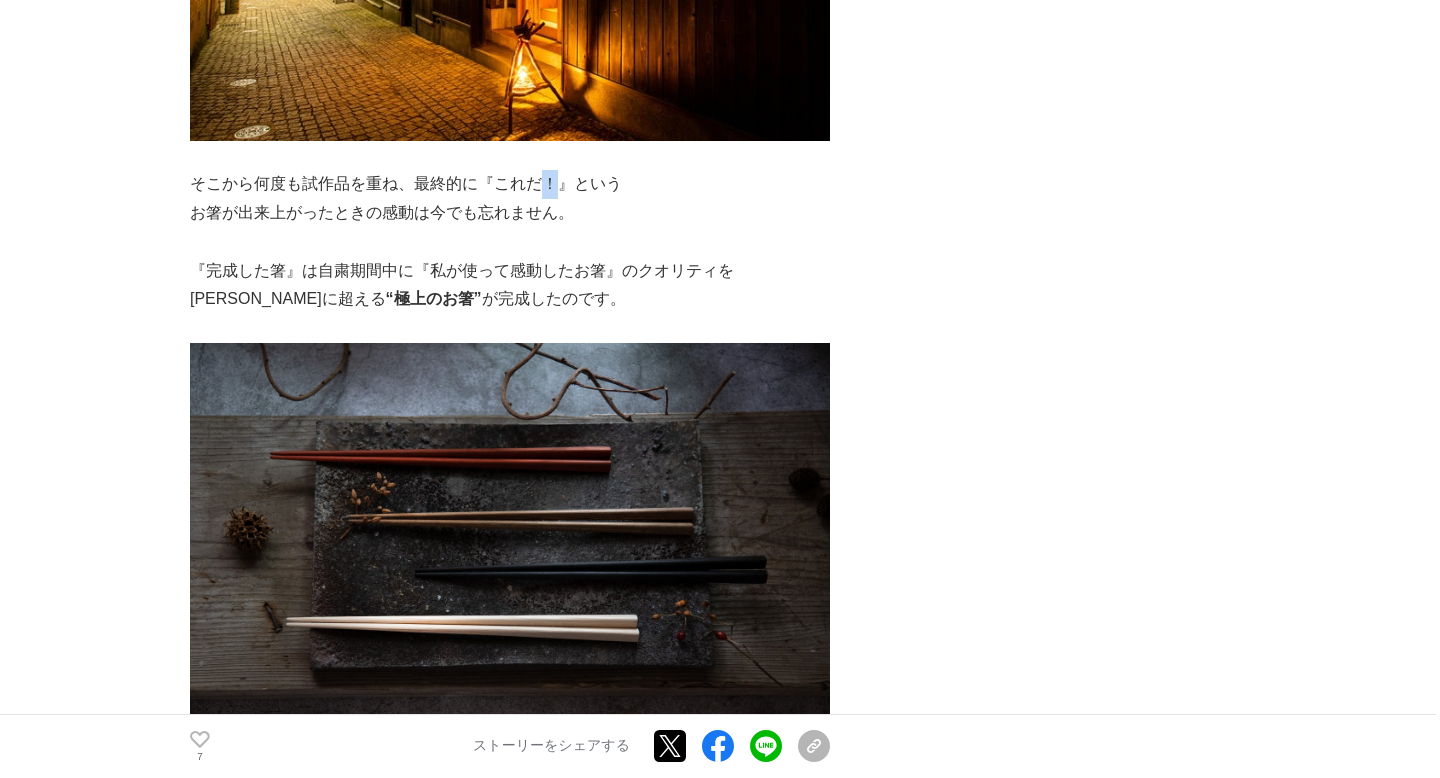 click on "そこから何度も試作品を重ね、最終的に『これだ！』という" at bounding box center (510, 184) 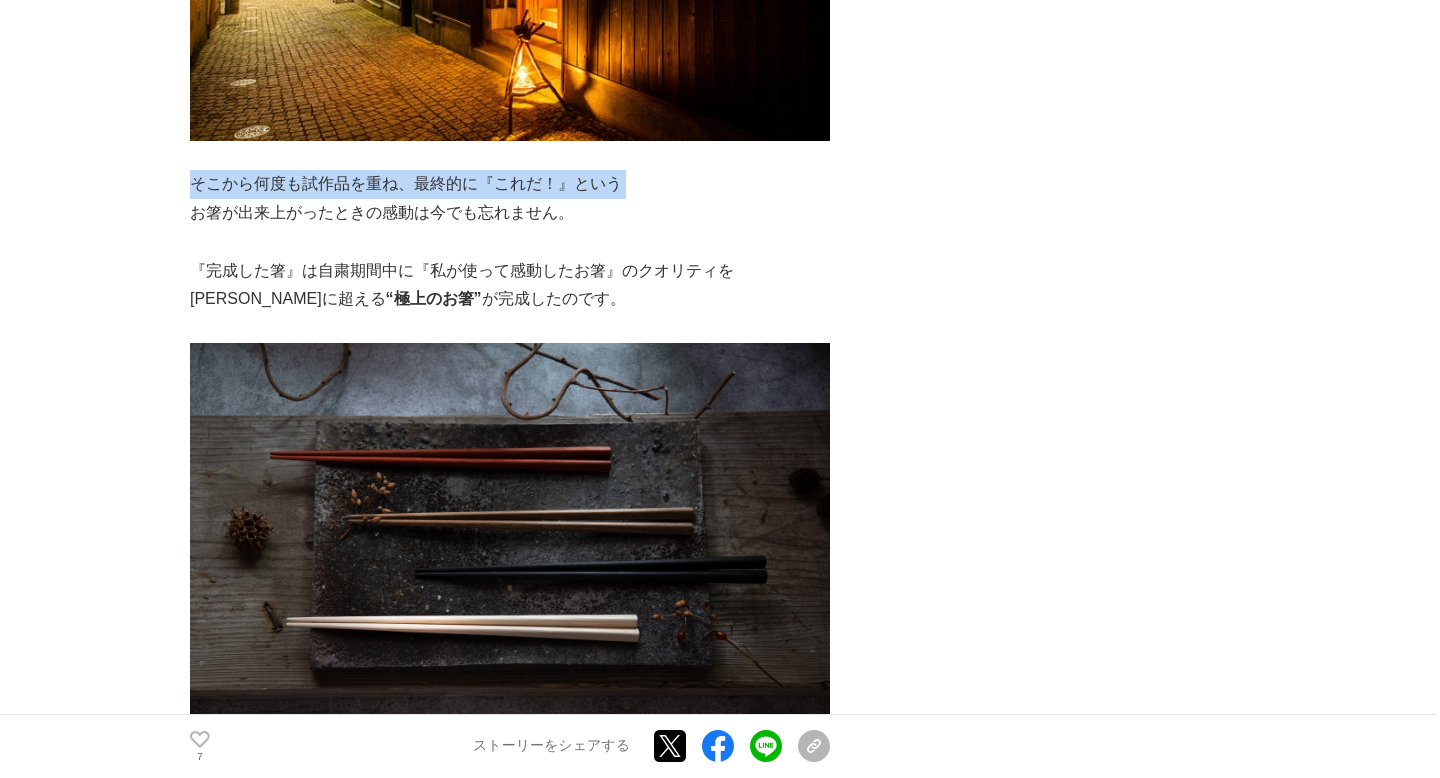 click on "お箸が出来上がったときの感動は今でも忘れません。" at bounding box center [510, 213] 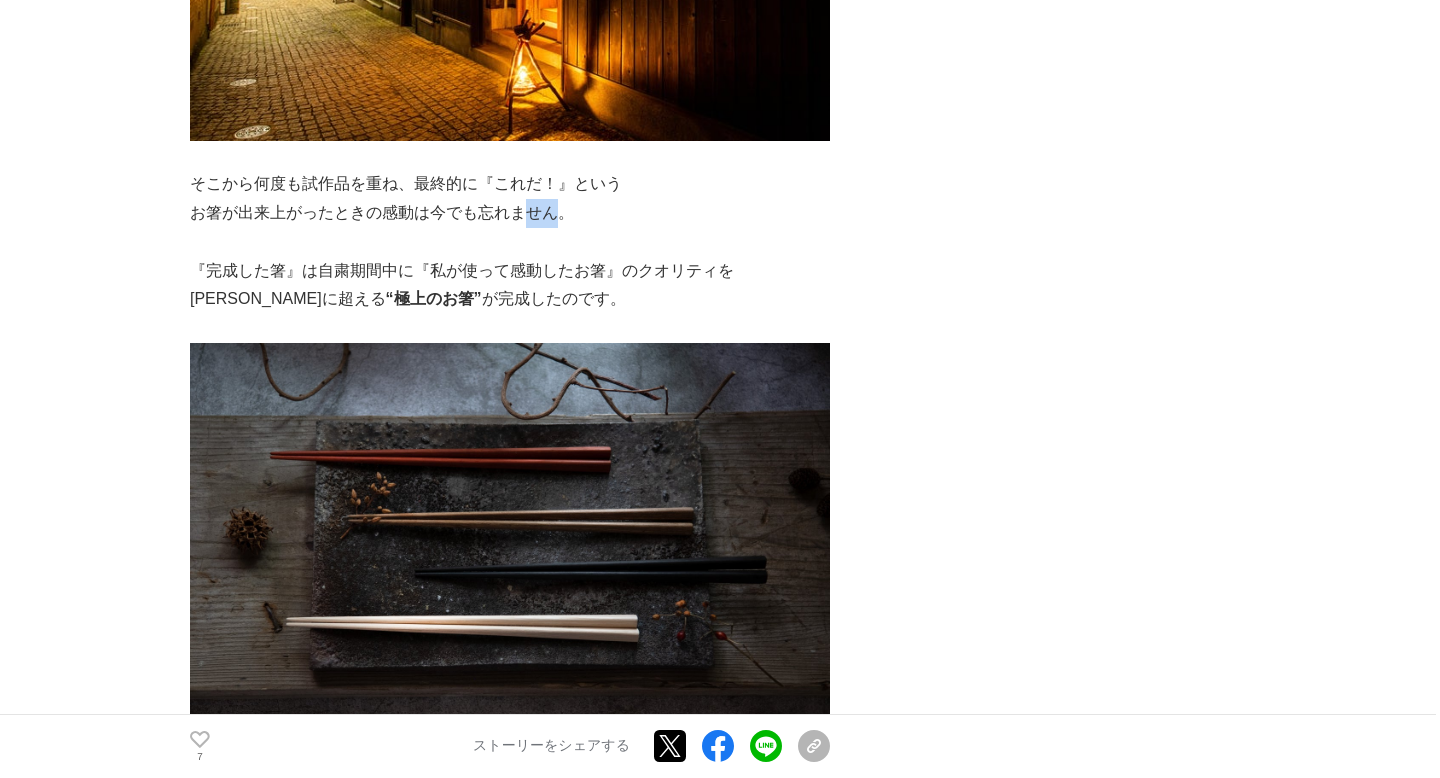click on "お箸が出来上がったときの感動は今でも忘れません。" at bounding box center (510, 213) 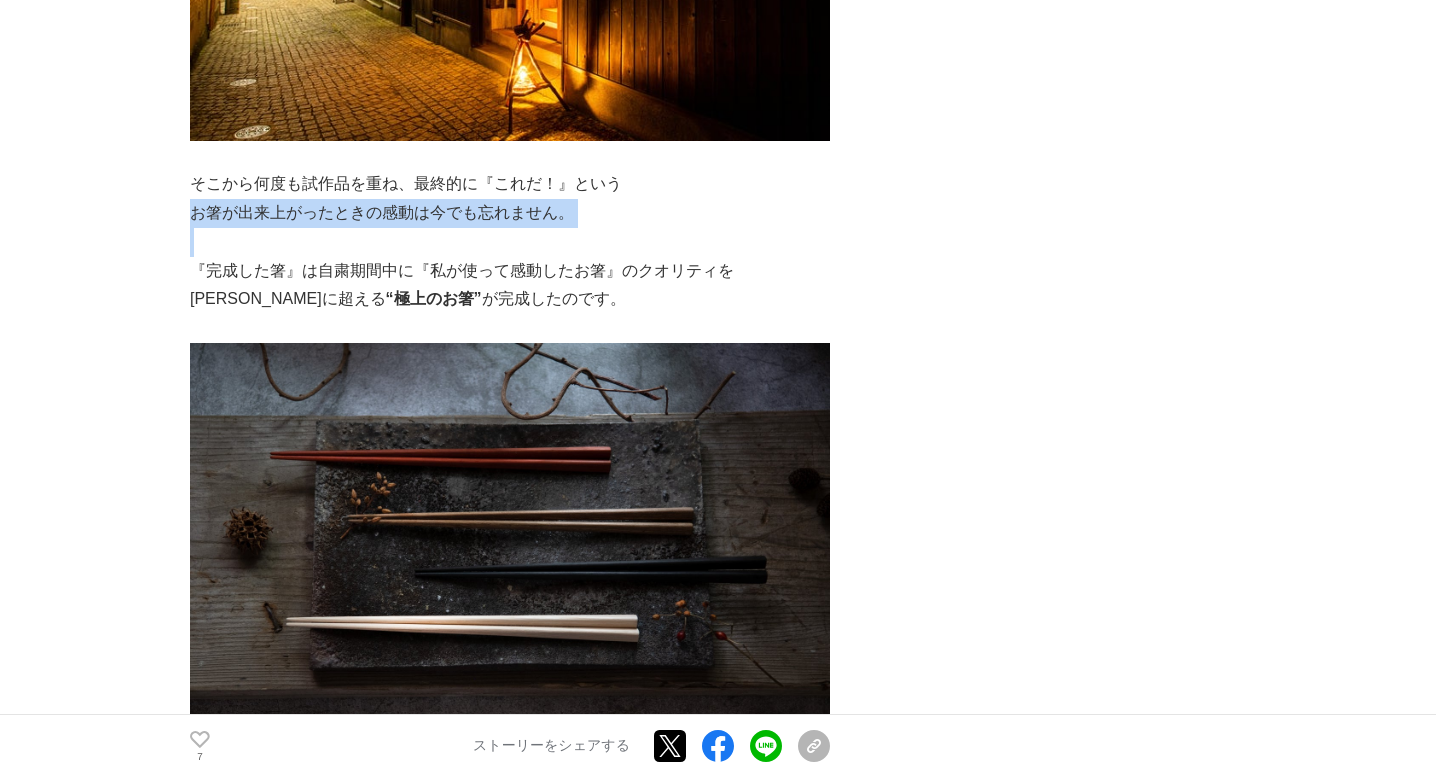 click on "『完成した箸』は自粛期間中に『私が使って感動したお箸』のクオリティを" at bounding box center [510, 271] 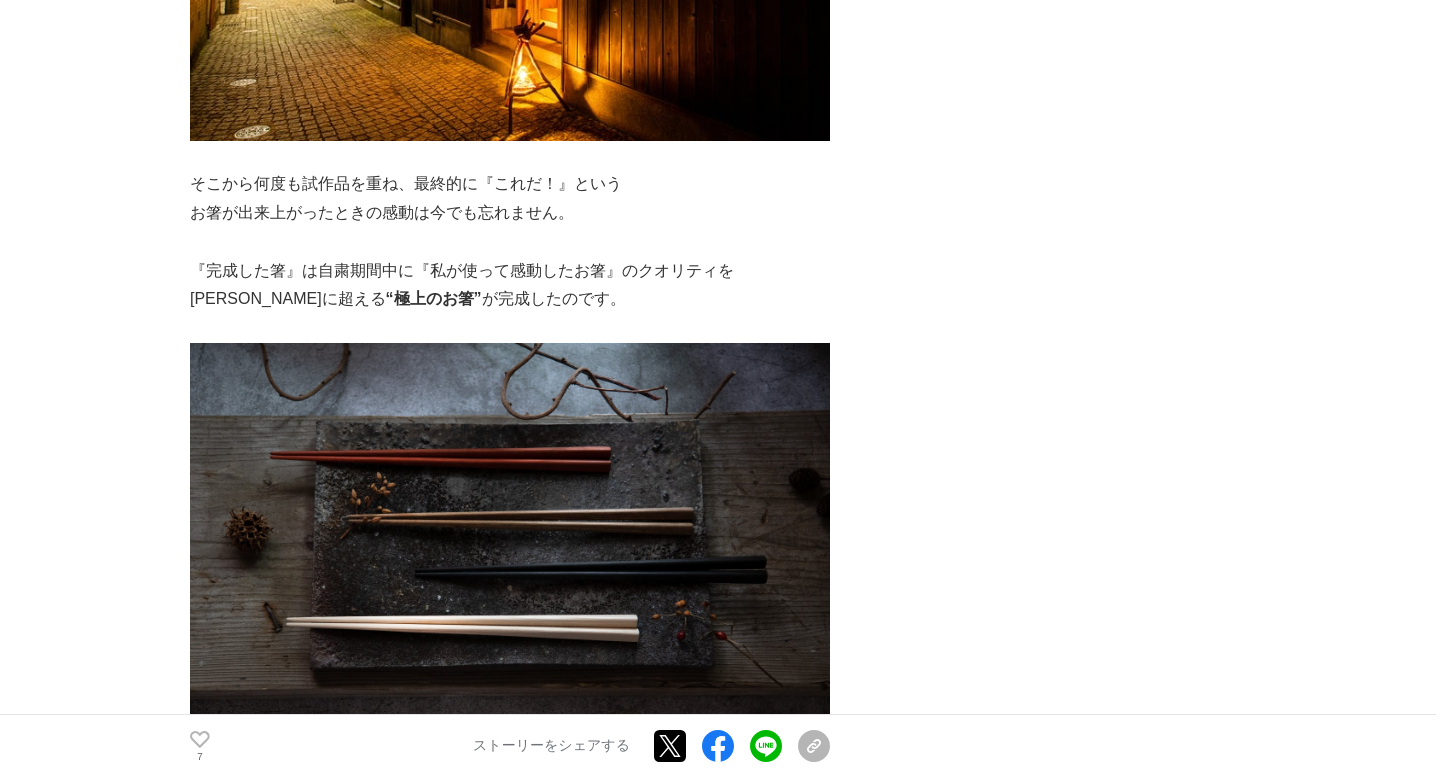 click on "『完成した箸』は自粛期間中に『私が使って感動したお箸』のクオリティを" at bounding box center [510, 271] 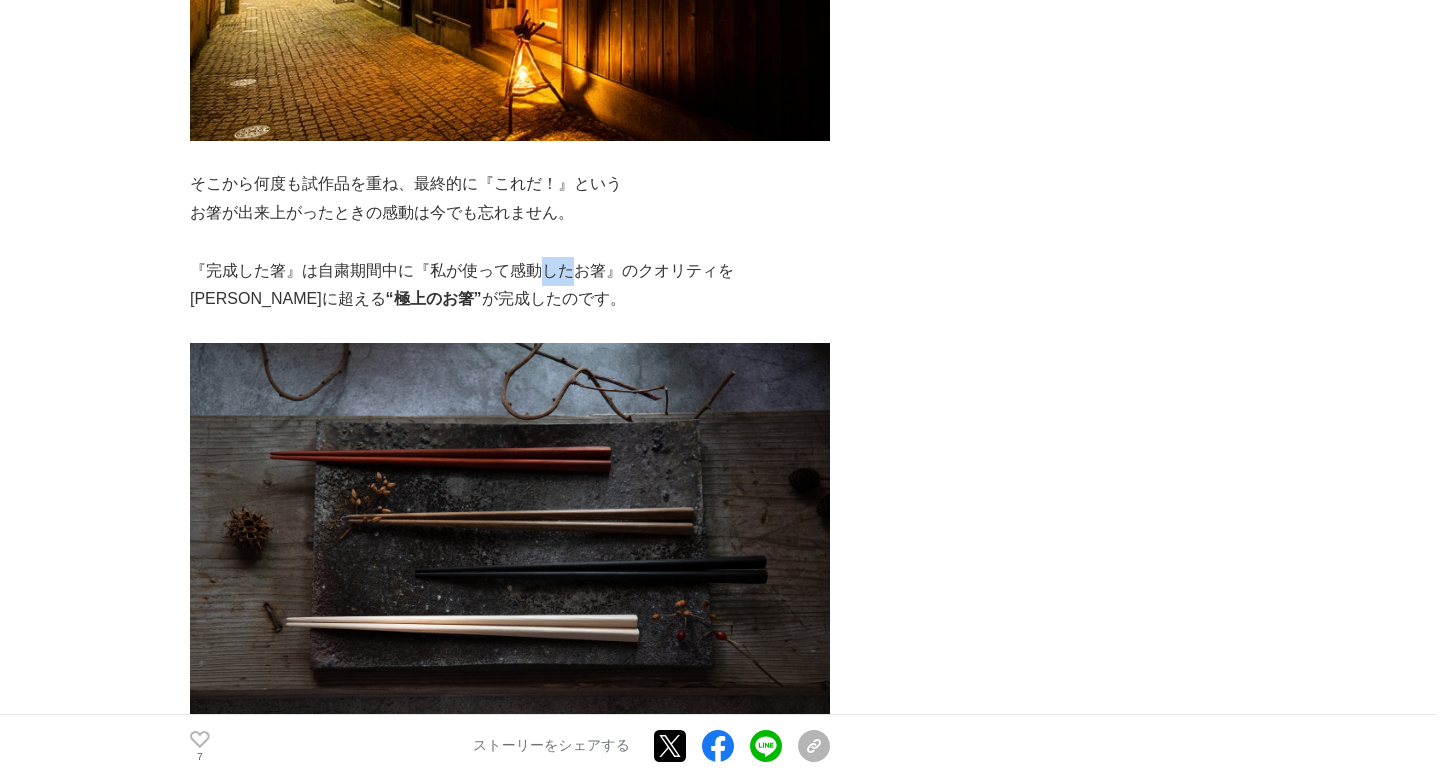 click on "『完成した箸』は自粛期間中に『私が使って感動したお箸』のクオリティを" at bounding box center (510, 271) 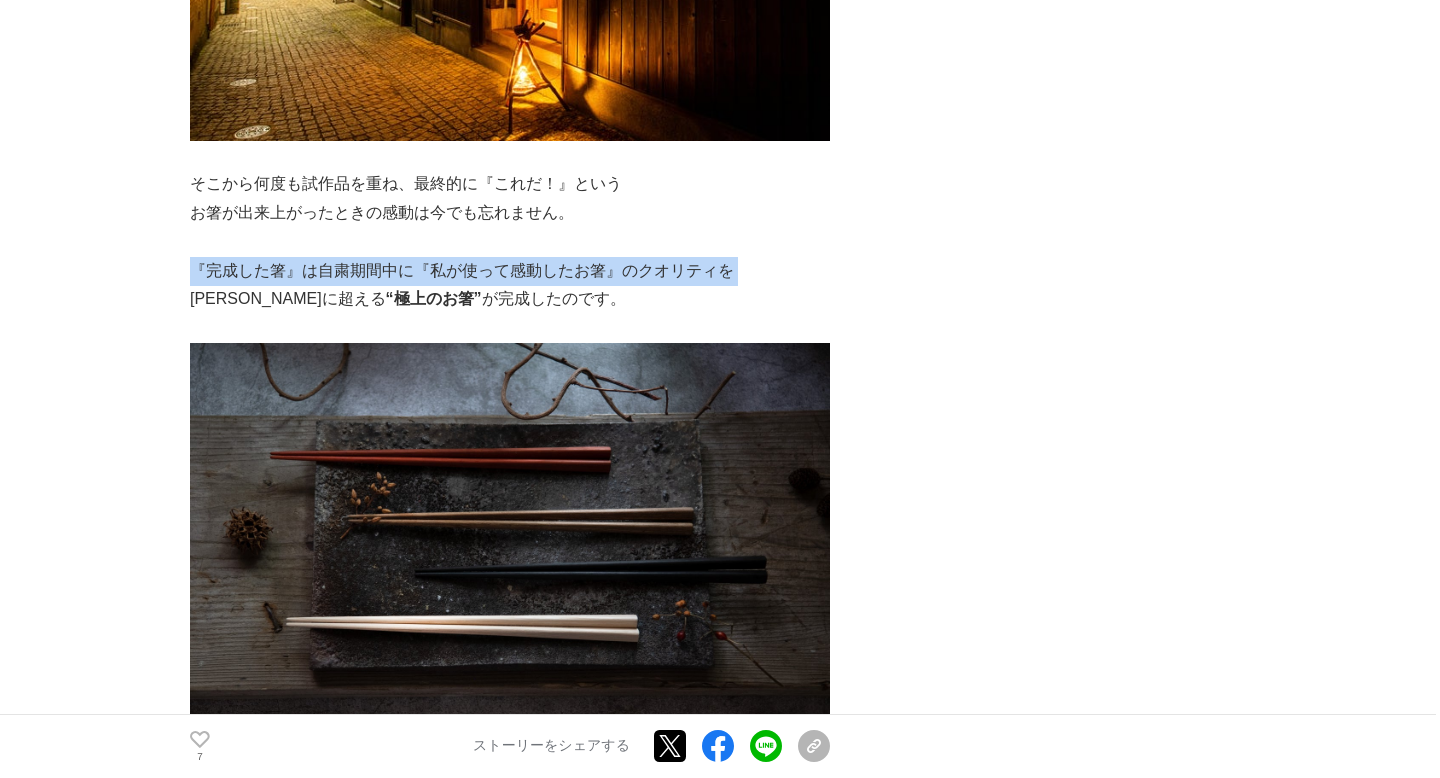 click on "『完成した箸』は自粛期間中に『私が使って感動したお箸』のクオリティを" at bounding box center [510, 271] 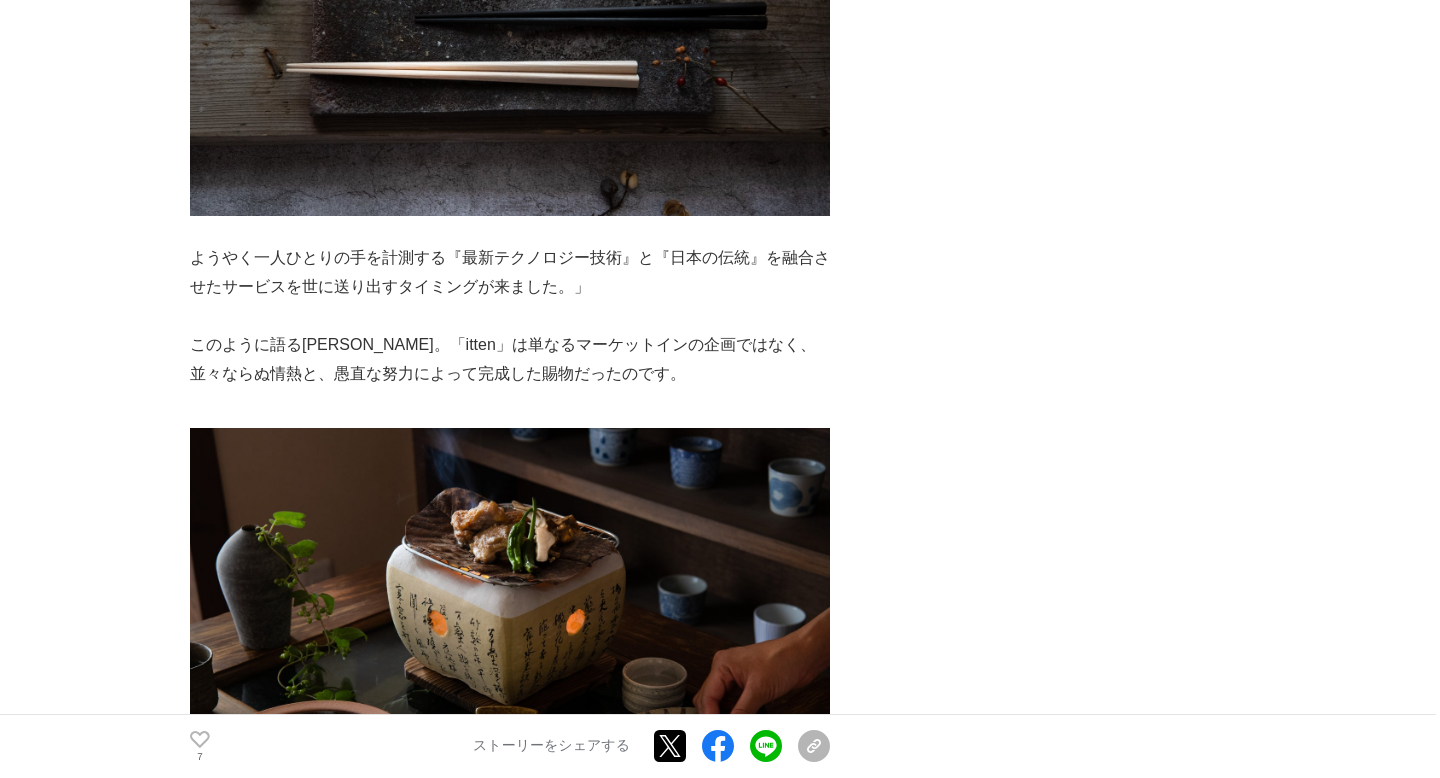 scroll, scrollTop: 11539, scrollLeft: 0, axis: vertical 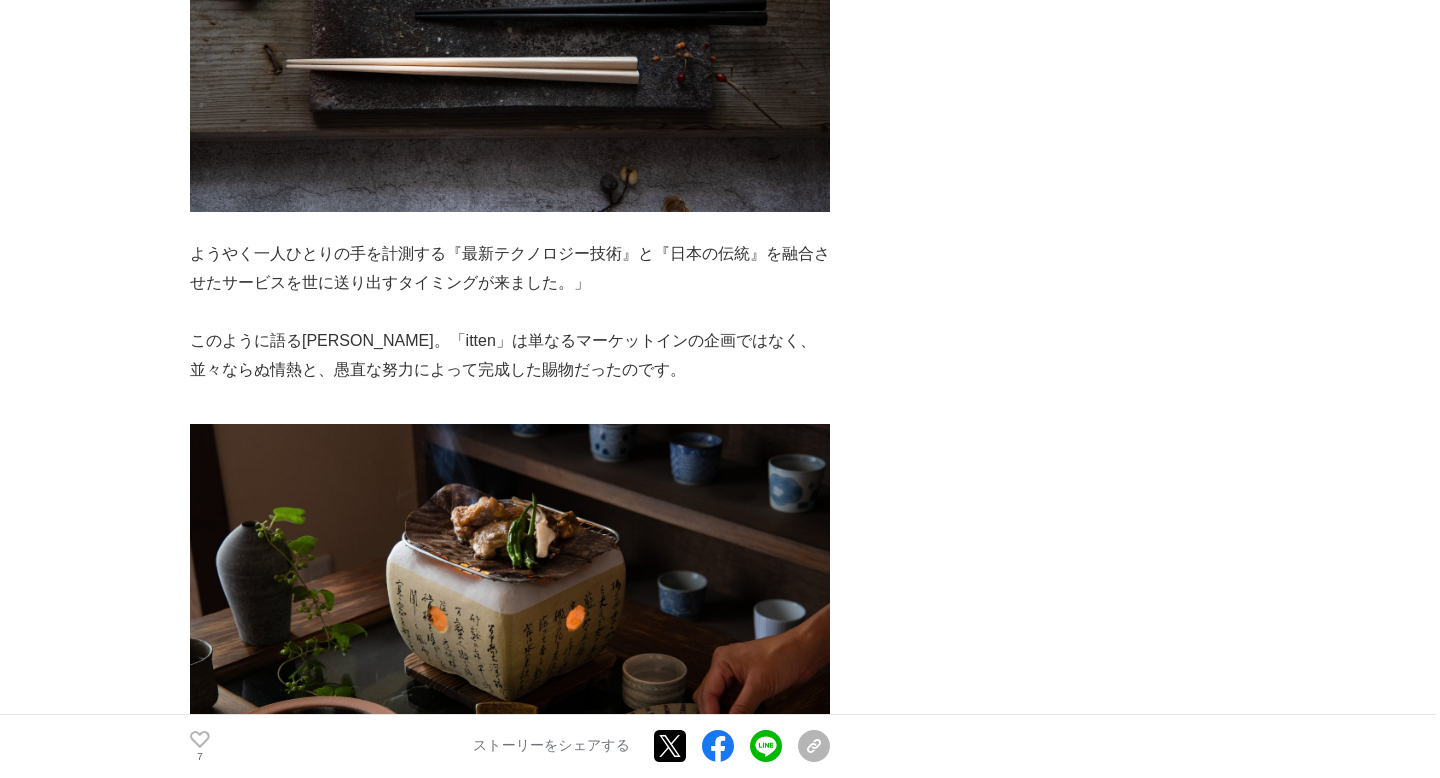 click on "並々ならぬ情熱と、愚直な努力によって完成した賜物だったのです。" at bounding box center [510, 370] 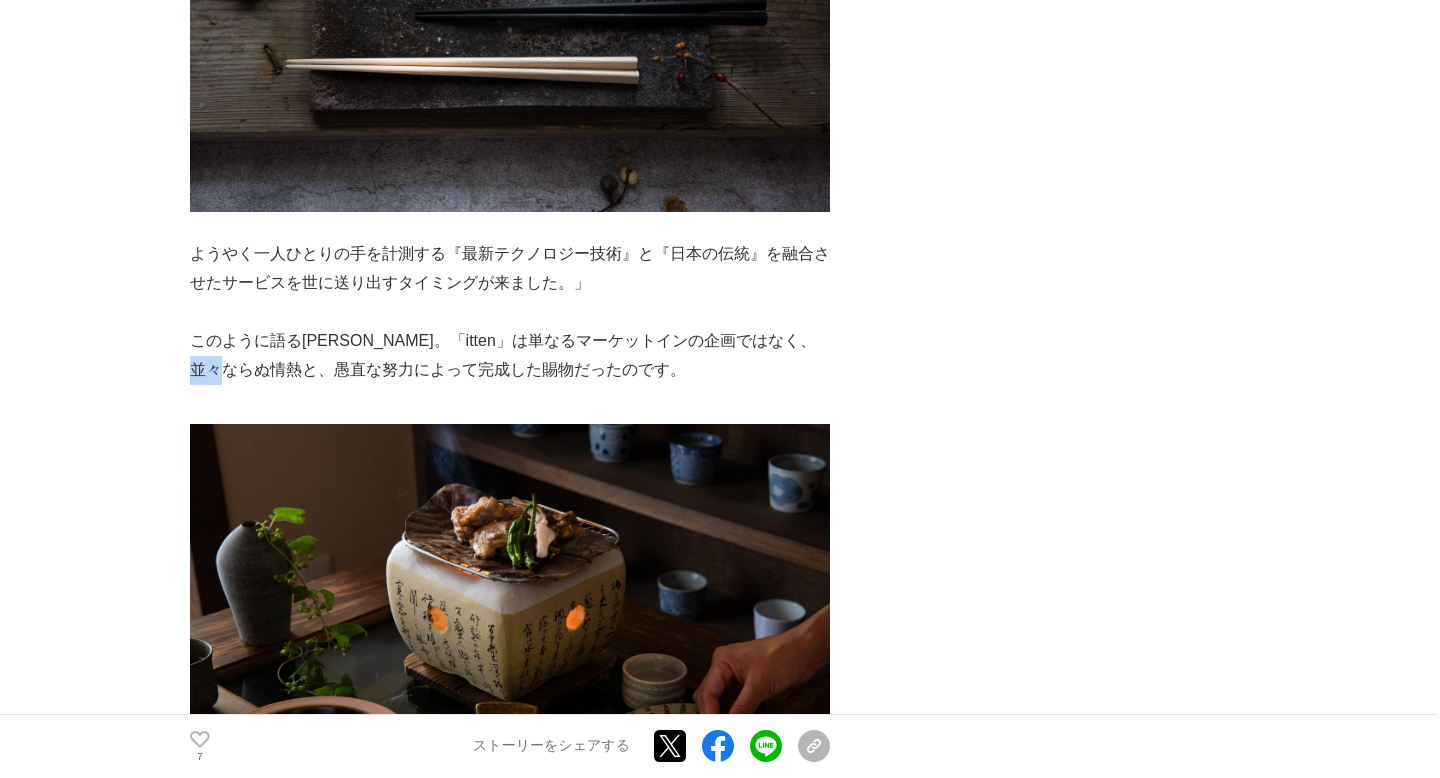 click on "並々ならぬ情熱と、愚直な努力によって完成した賜物だったのです。" at bounding box center [510, 370] 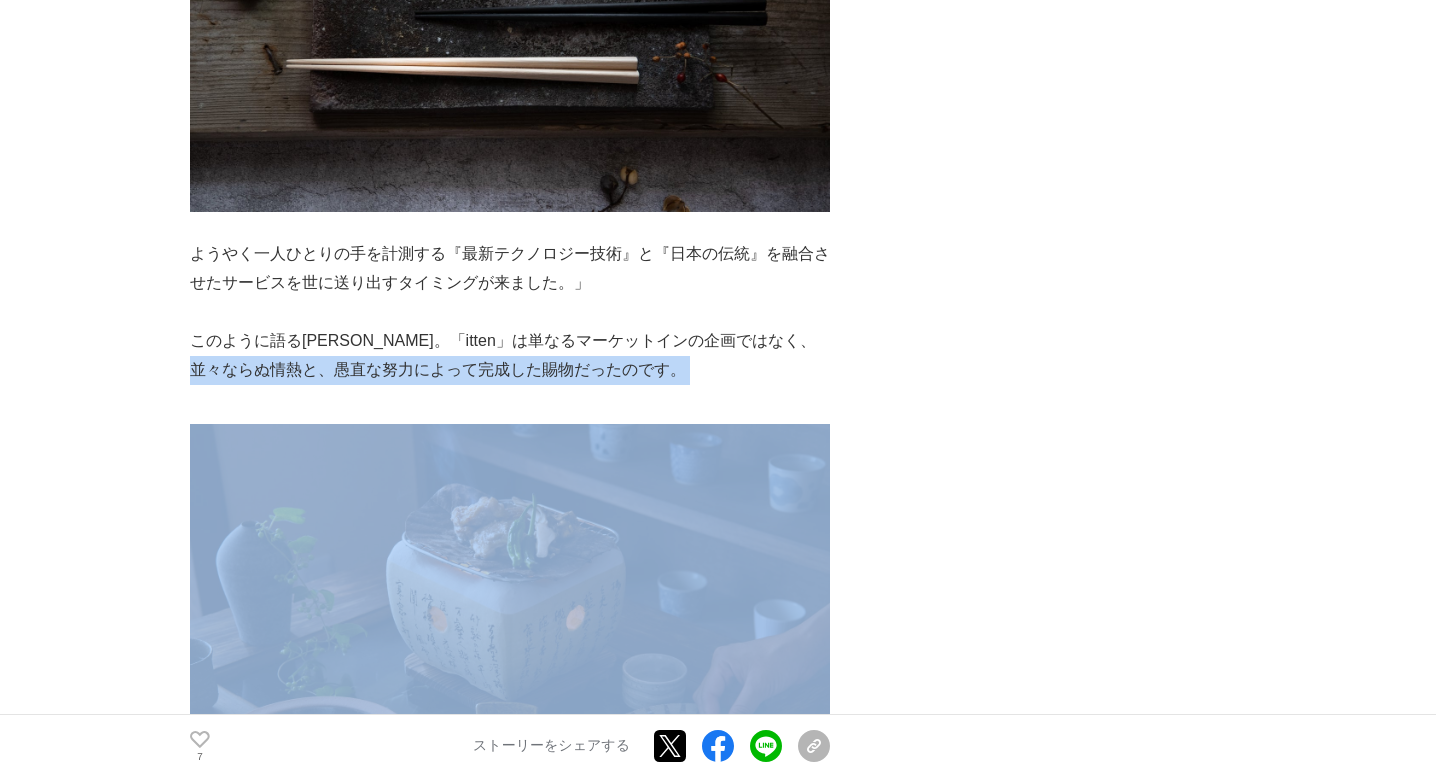 click on "並々ならぬ情熱と、愚直な努力によって完成した賜物だったのです。" at bounding box center (510, 370) 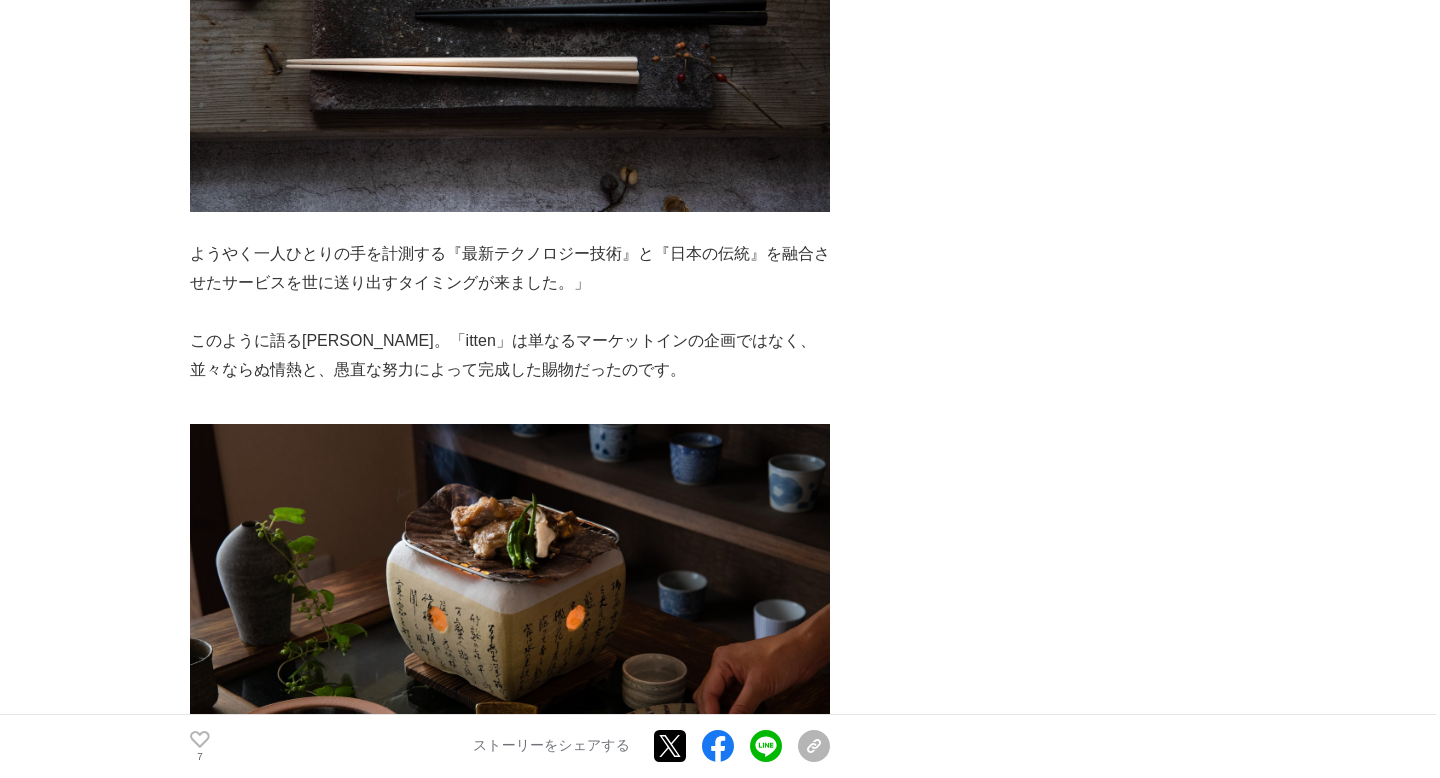 scroll, scrollTop: 12271, scrollLeft: 0, axis: vertical 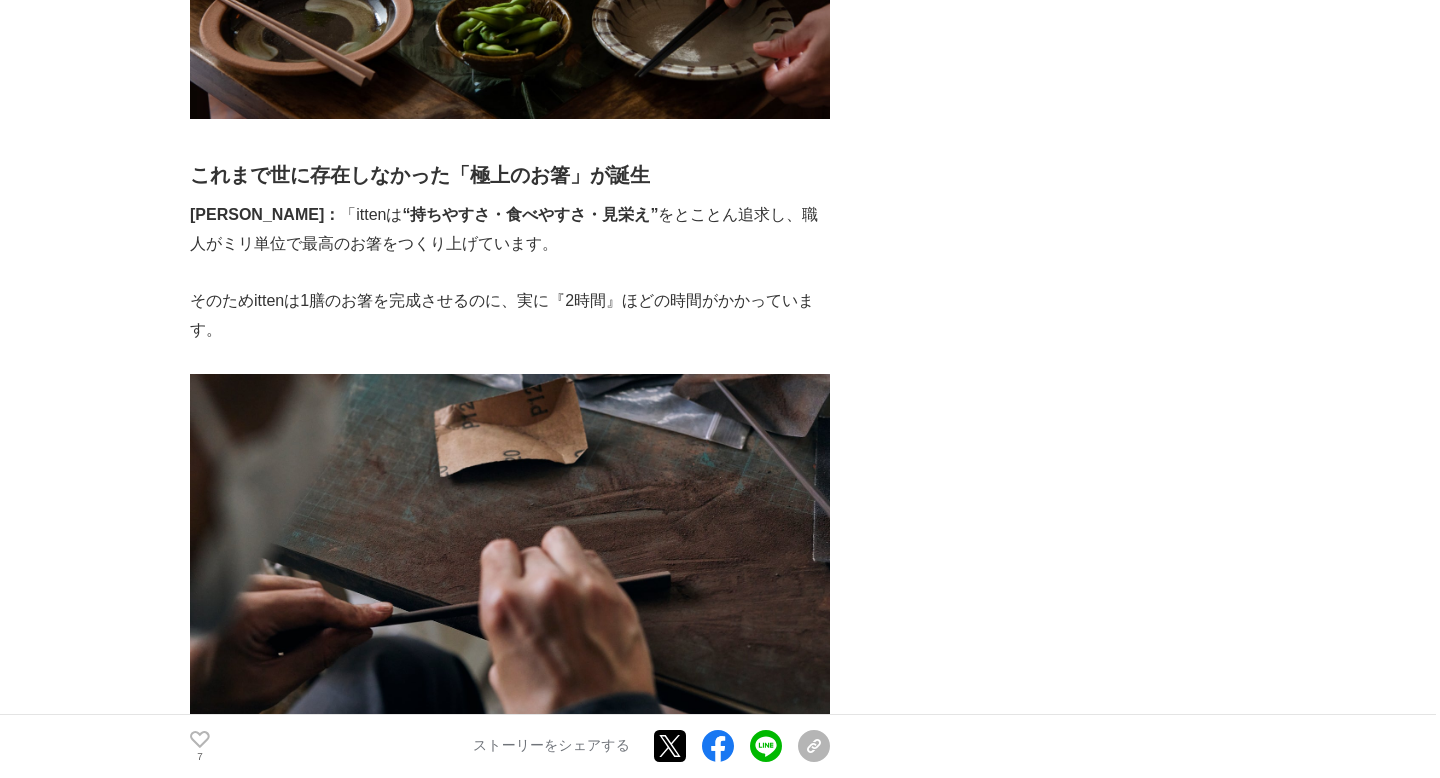click on "そのためittenは1膳のお箸を完成させるのに、実に『2時間』ほどの時間がかかっています。" at bounding box center (510, 316) 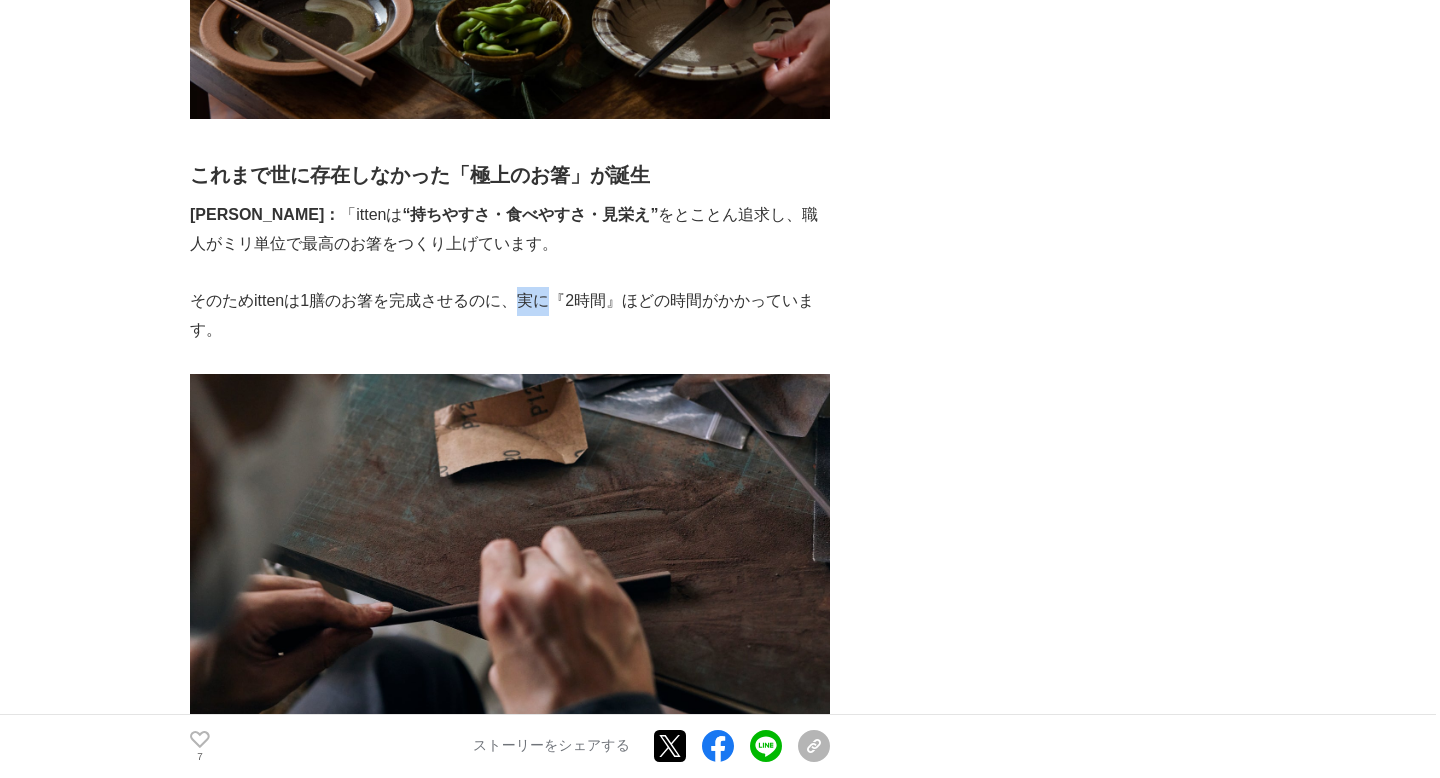 click on "そのためittenは1膳のお箸を完成させるのに、実に『2時間』ほどの時間がかかっています。" at bounding box center [510, 316] 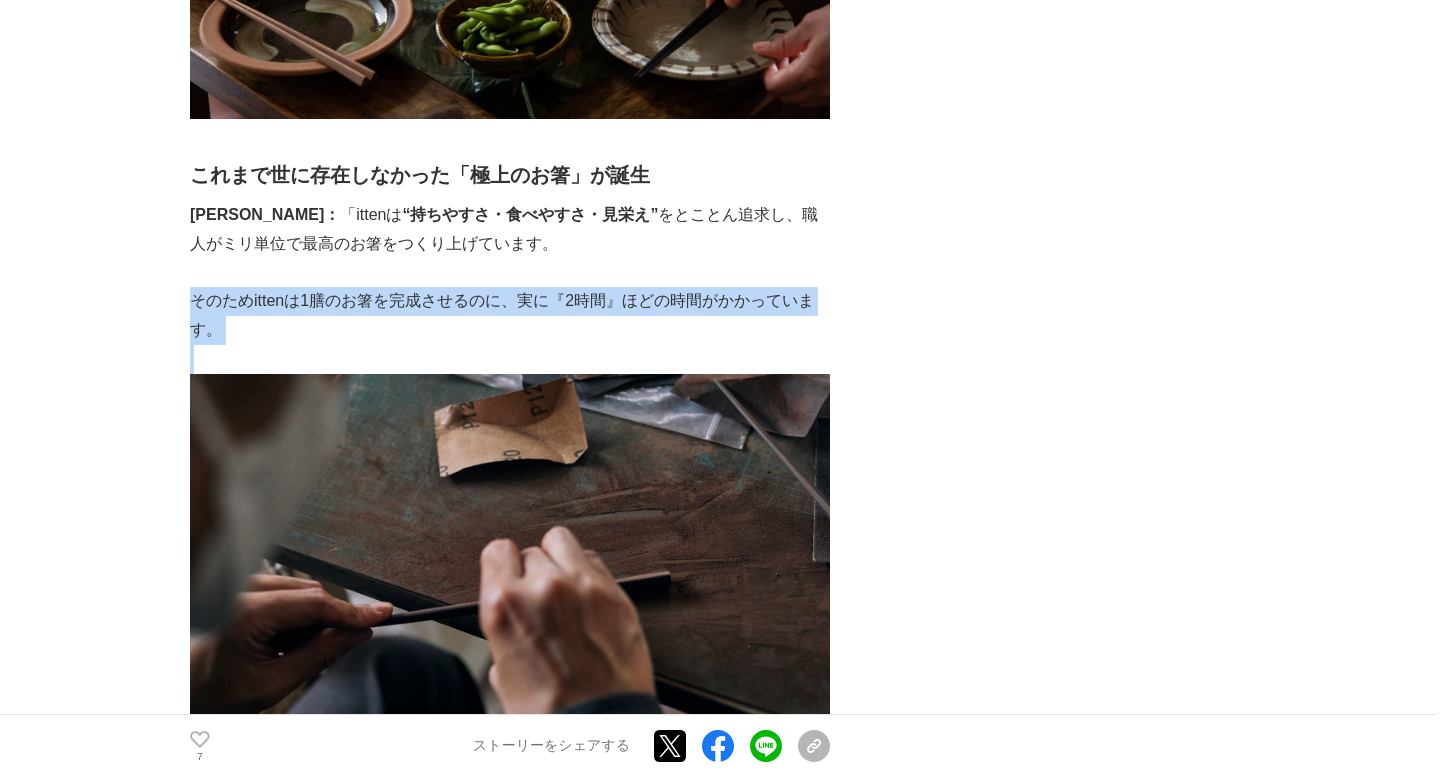 click on "[PERSON_NAME]： 「ittenは  “持ちやすさ・食べやすさ・見栄え”  をとことん追求し、職人がミリ単位で最高のお箸をつくり上げています。" at bounding box center (510, 230) 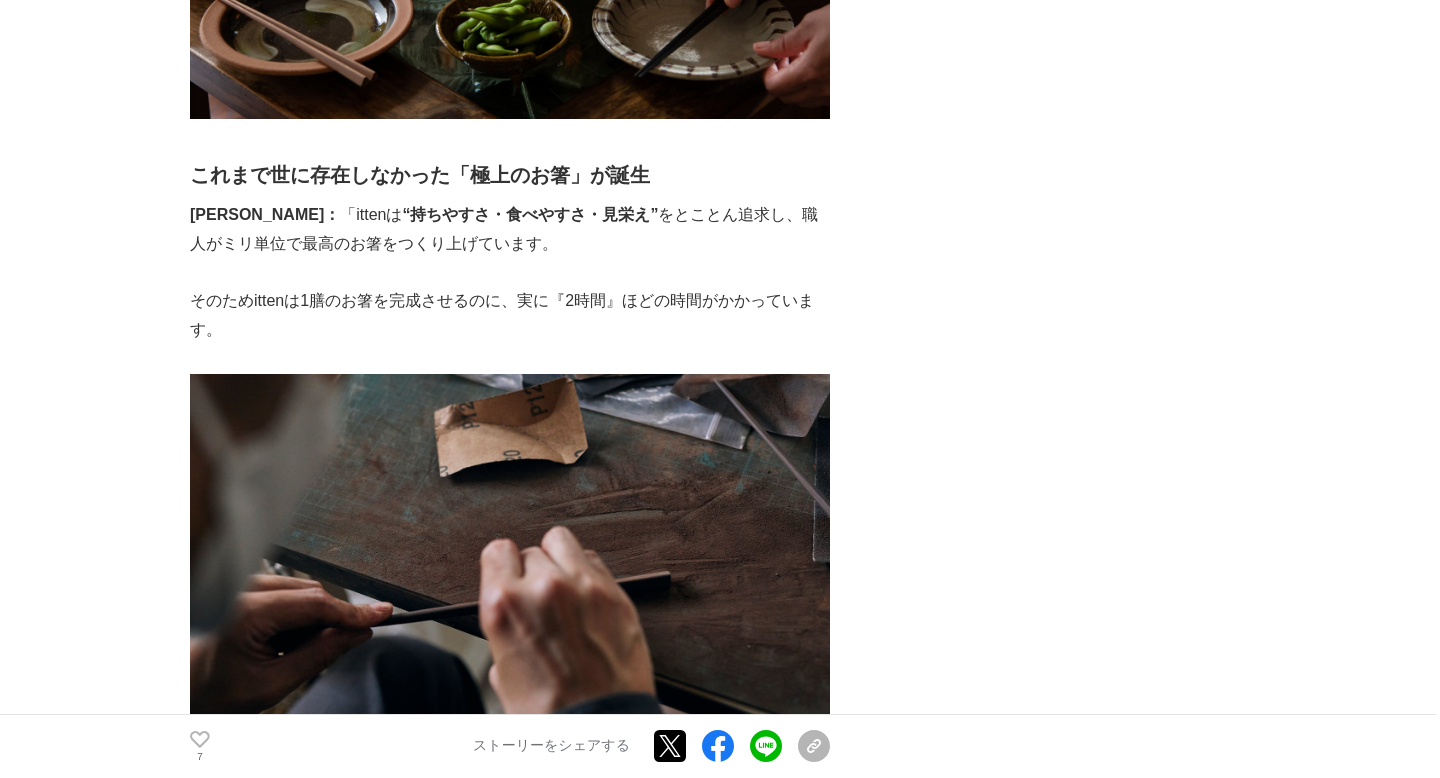 click on "[PERSON_NAME]： 「ittenは  “持ちやすさ・食べやすさ・見栄え”  をとことん追求し、職人がミリ単位で最高のお箸をつくり上げています。" at bounding box center [510, 230] 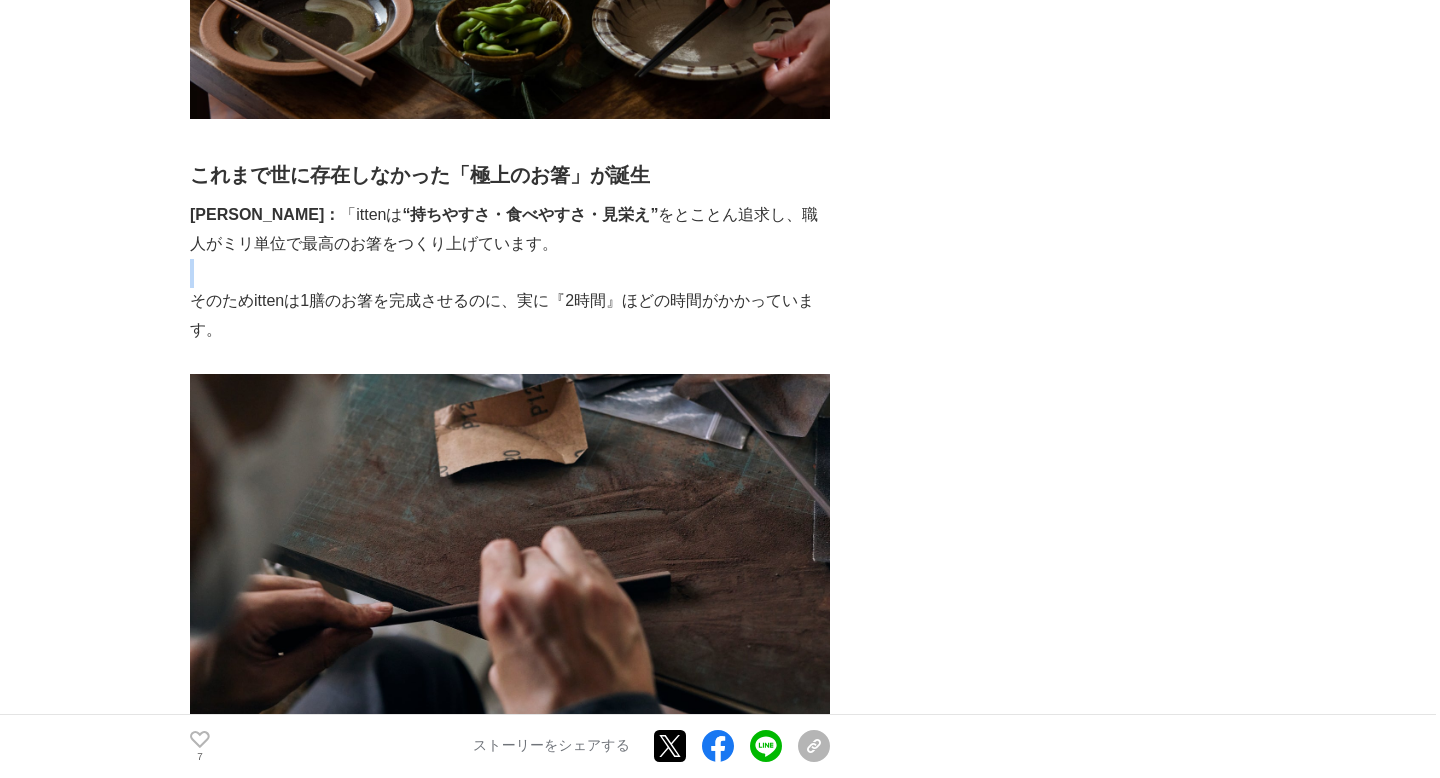 click on "[PERSON_NAME]： 「ittenは  “持ちやすさ・食べやすさ・見栄え”  をとことん追求し、職人がミリ単位で最高のお箸をつくり上げています。" at bounding box center [510, 230] 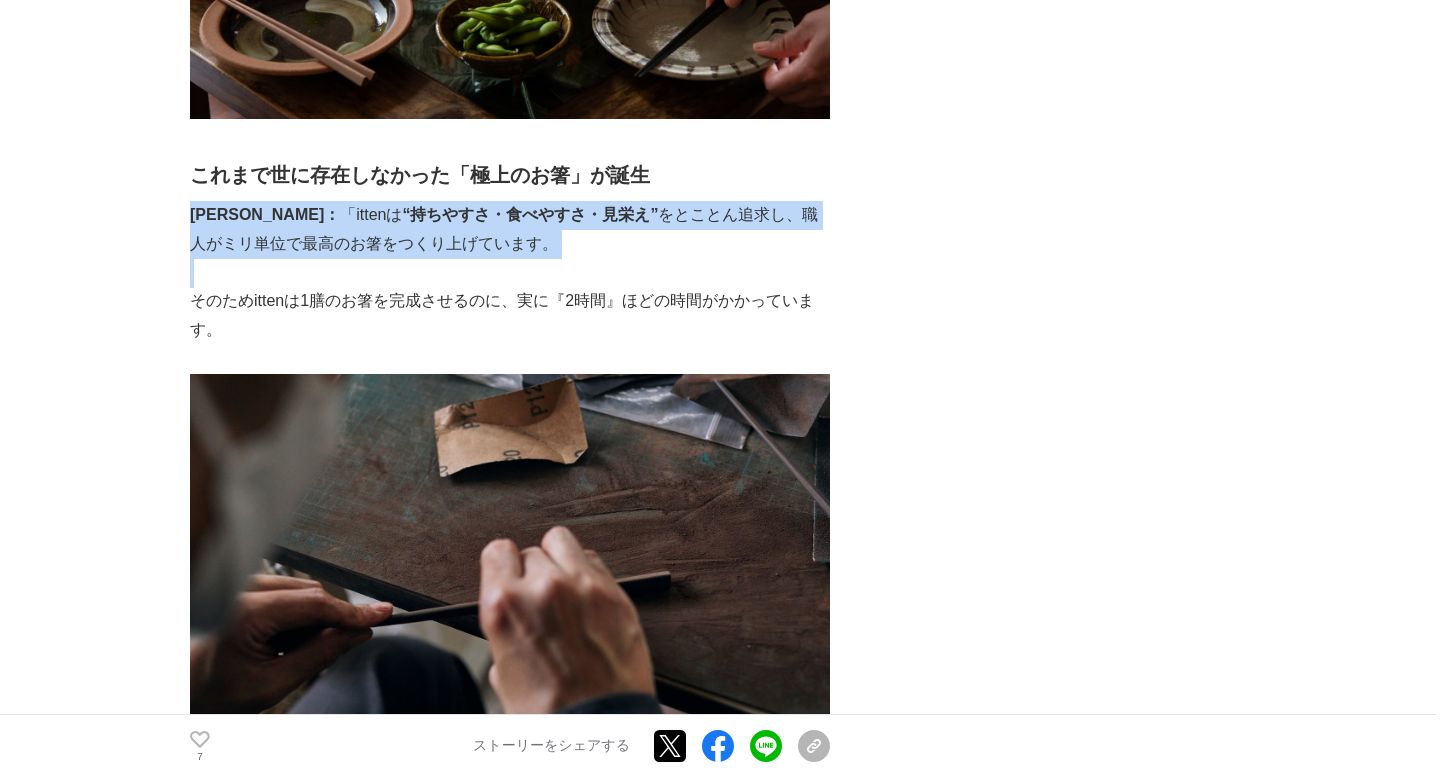 click on "そのためittenは1膳のお箸を完成させるのに、実に『2時間』ほどの時間がかかっています。" at bounding box center [510, 316] 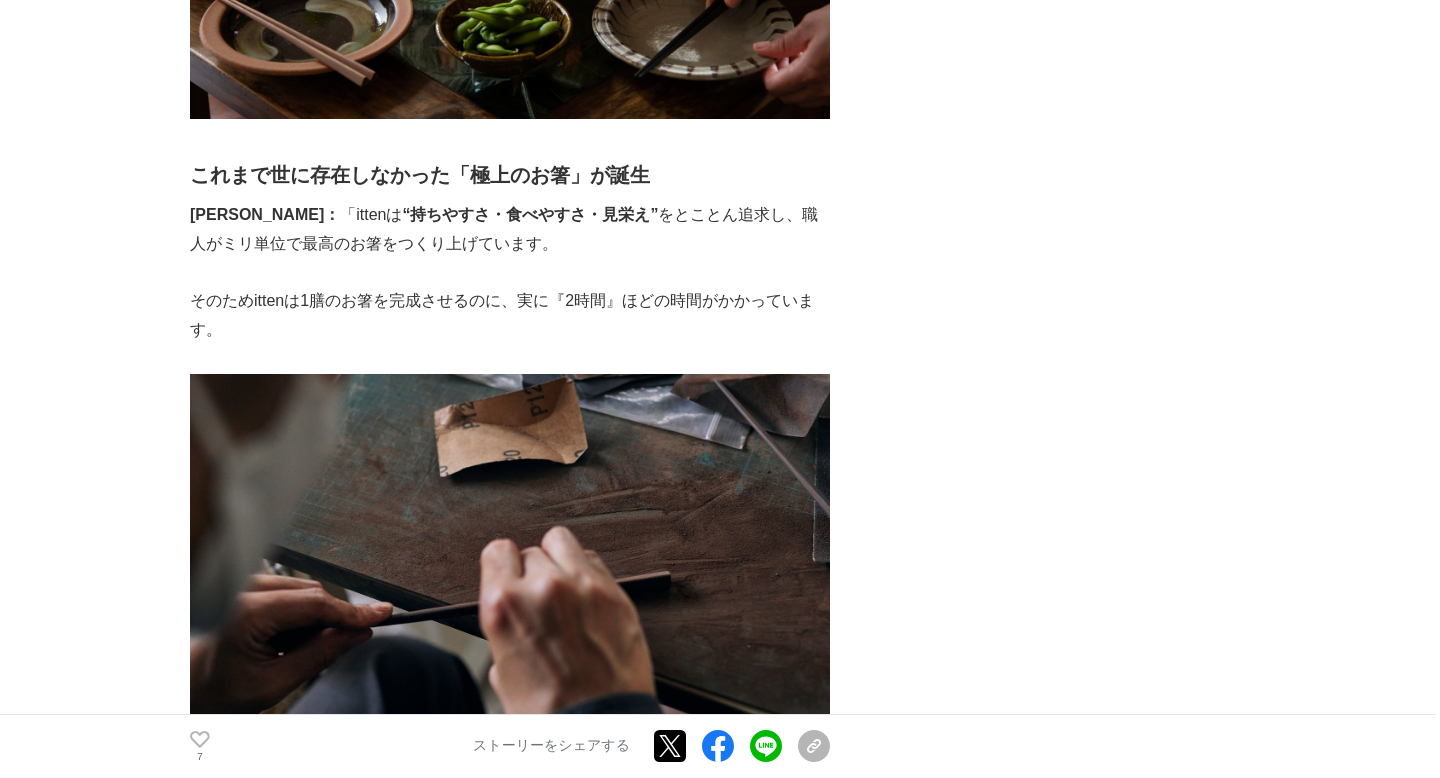 scroll, scrollTop: 12977, scrollLeft: 0, axis: vertical 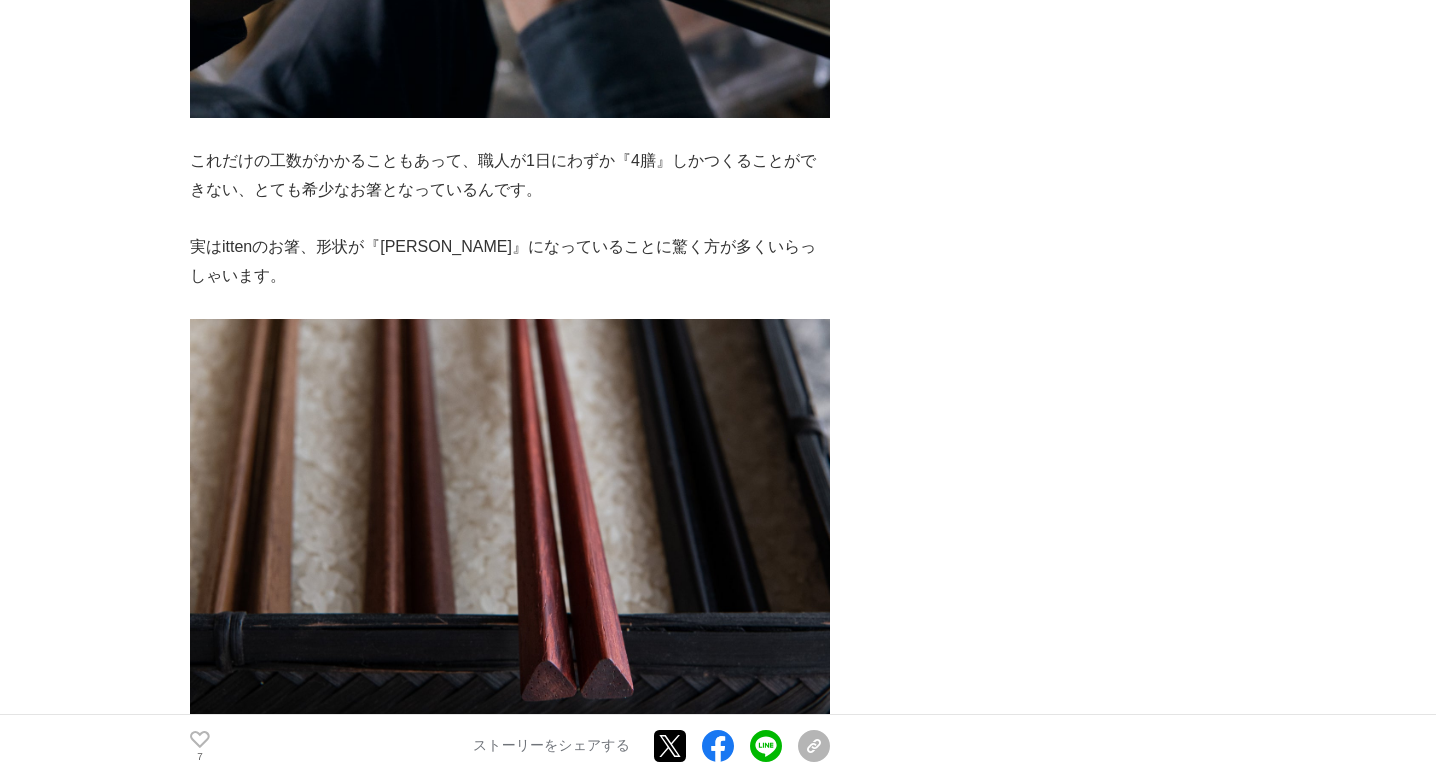click at bounding box center (510, 305) 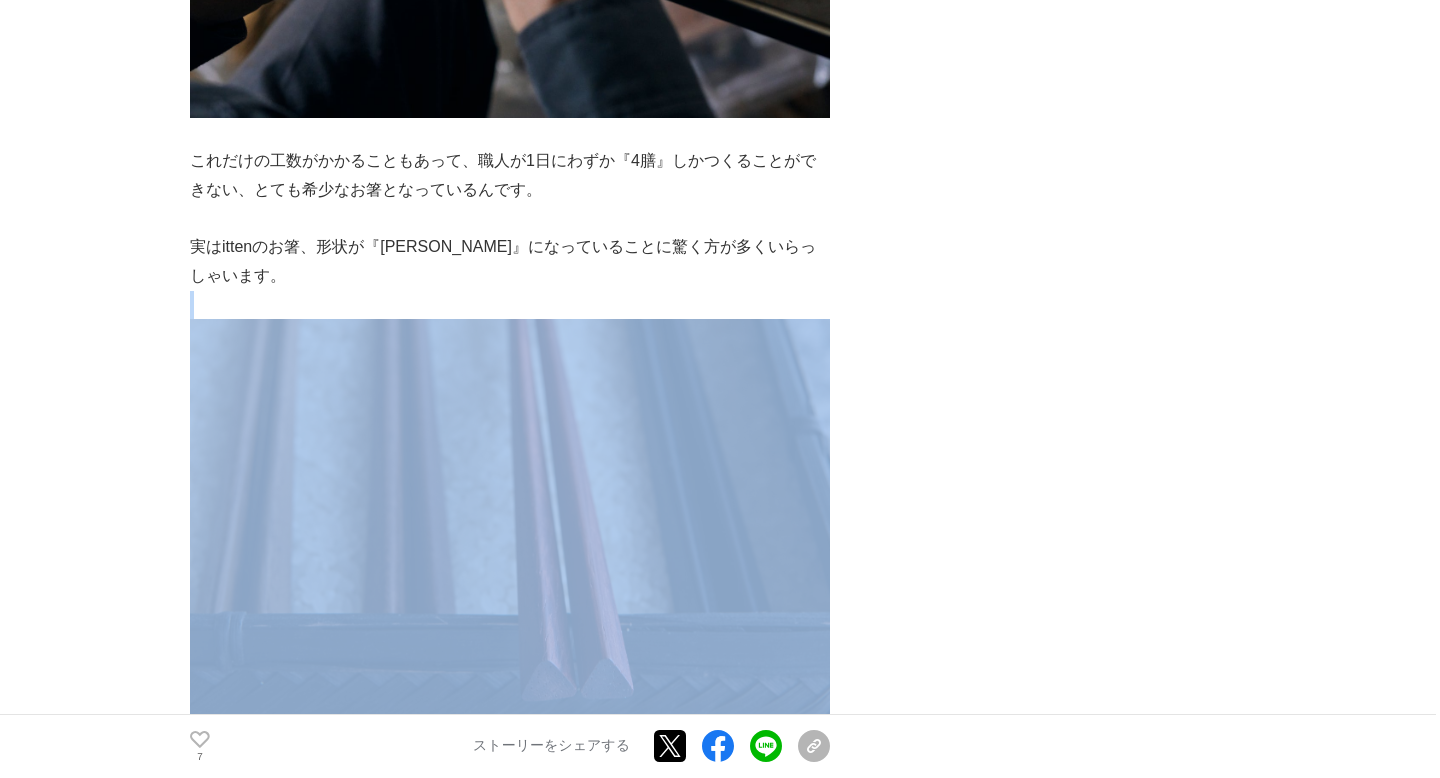 click at bounding box center (510, 305) 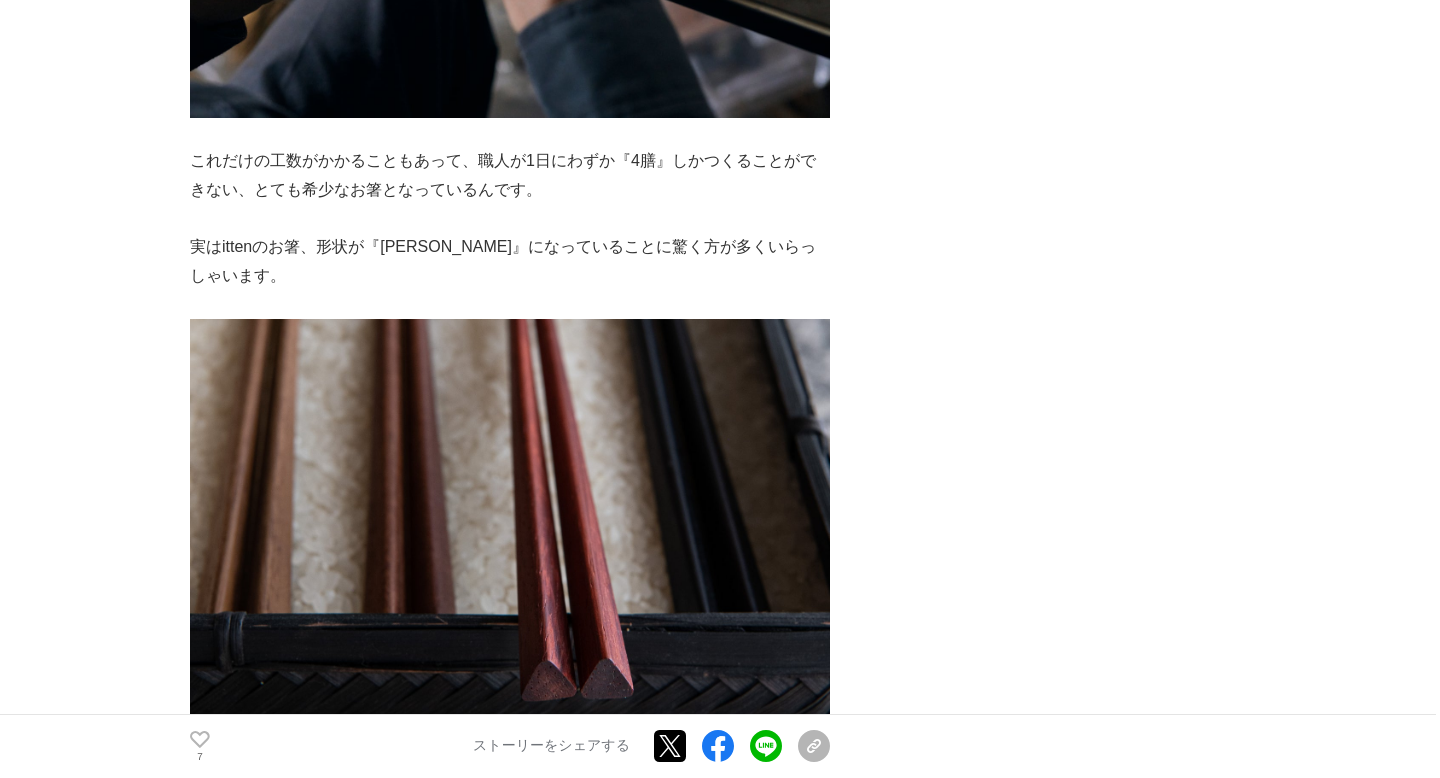 click on "これだけの工数がかかることもあって、職人が1日にわずか『4膳』しかつくることができない、とても希少なお箸となっているんです。" at bounding box center (510, 176) 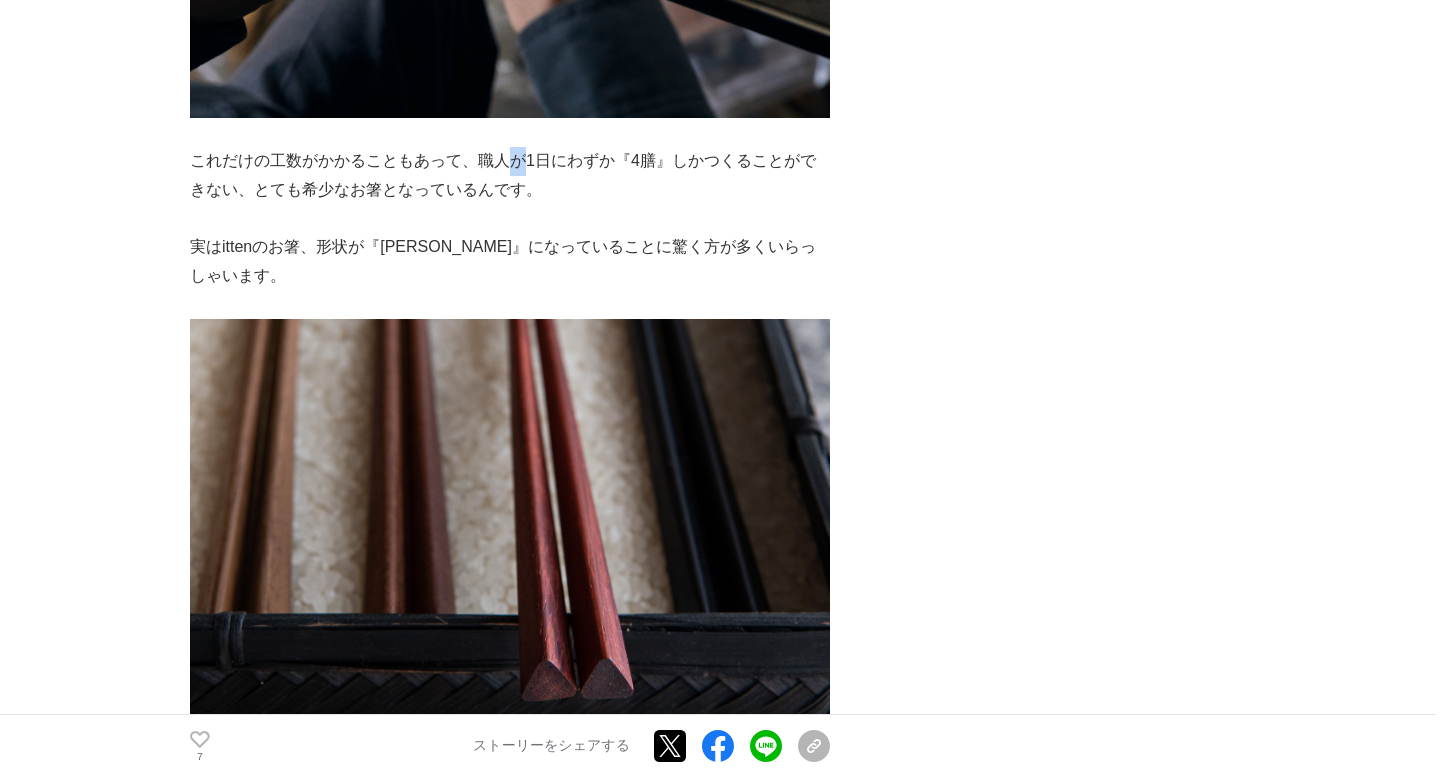 click on "これだけの工数がかかることもあって、職人が1日にわずか『4膳』しかつくることができない、とても希少なお箸となっているんです。" at bounding box center (510, 176) 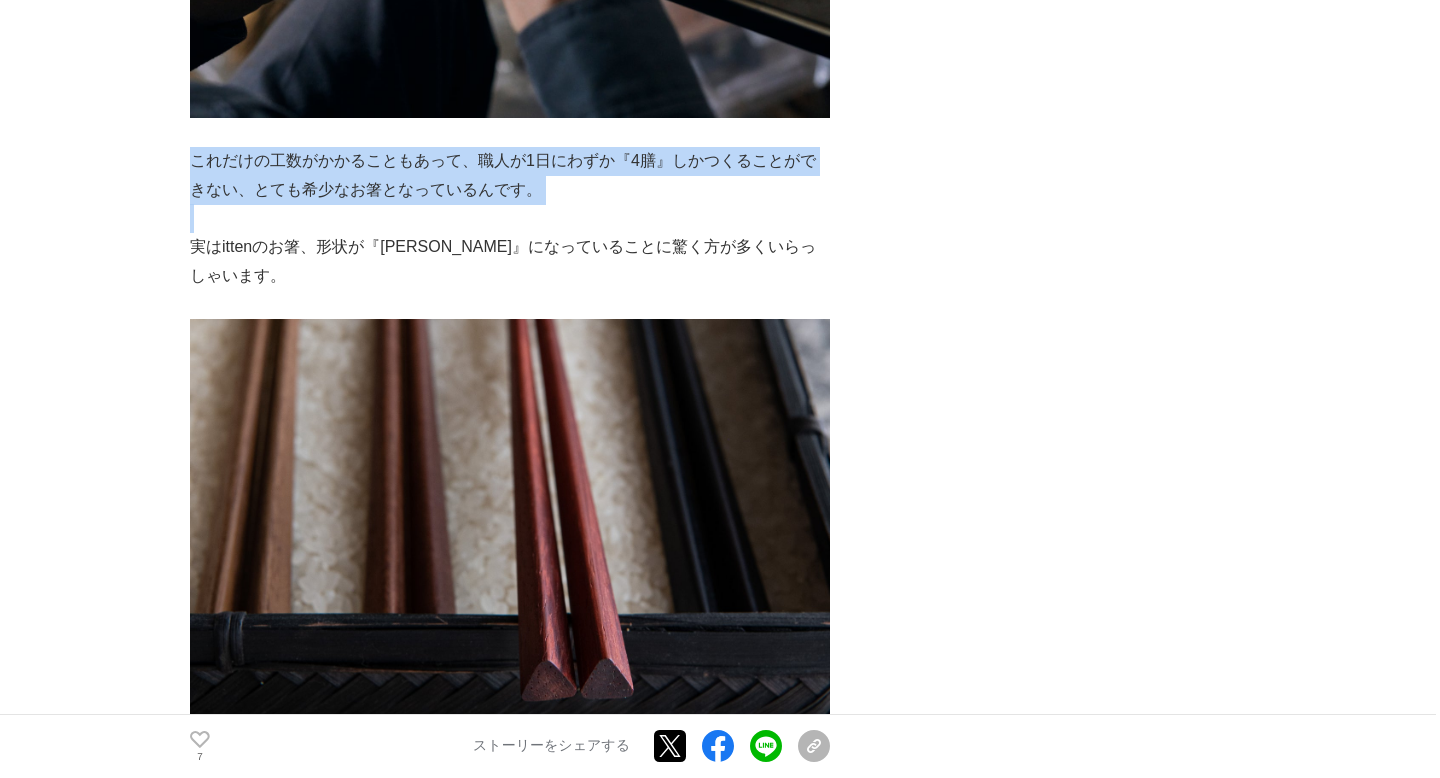 click at bounding box center (510, 218) 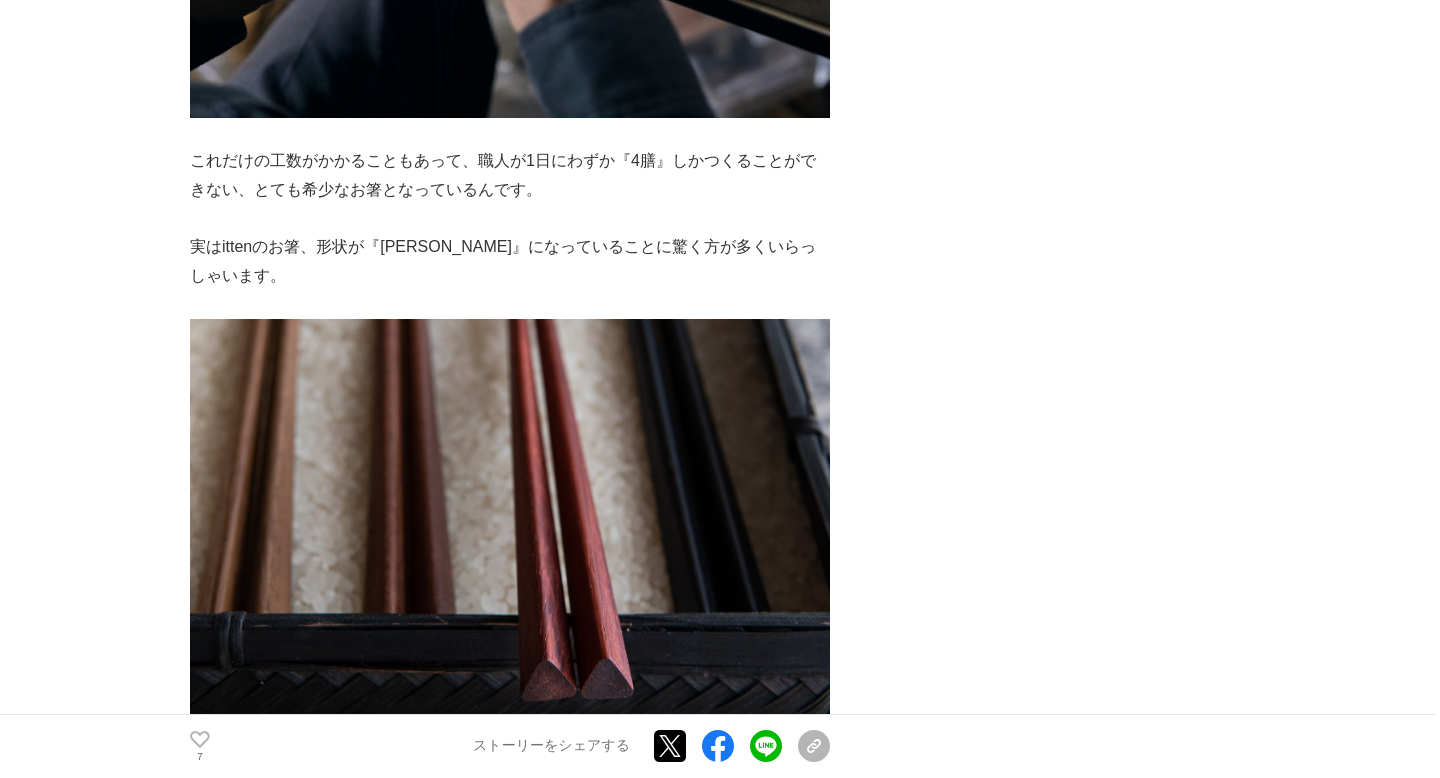 click at bounding box center (510, 218) 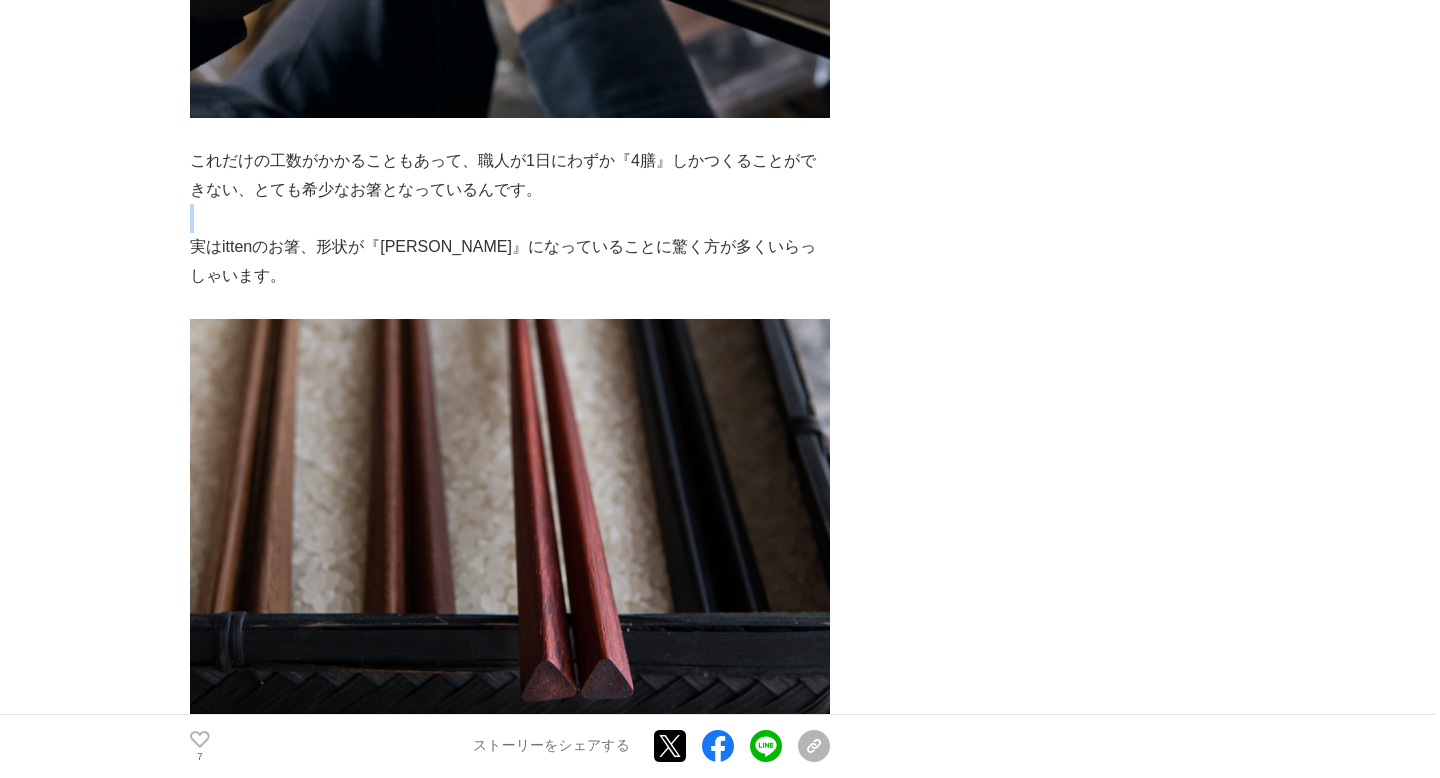 click at bounding box center [510, 218] 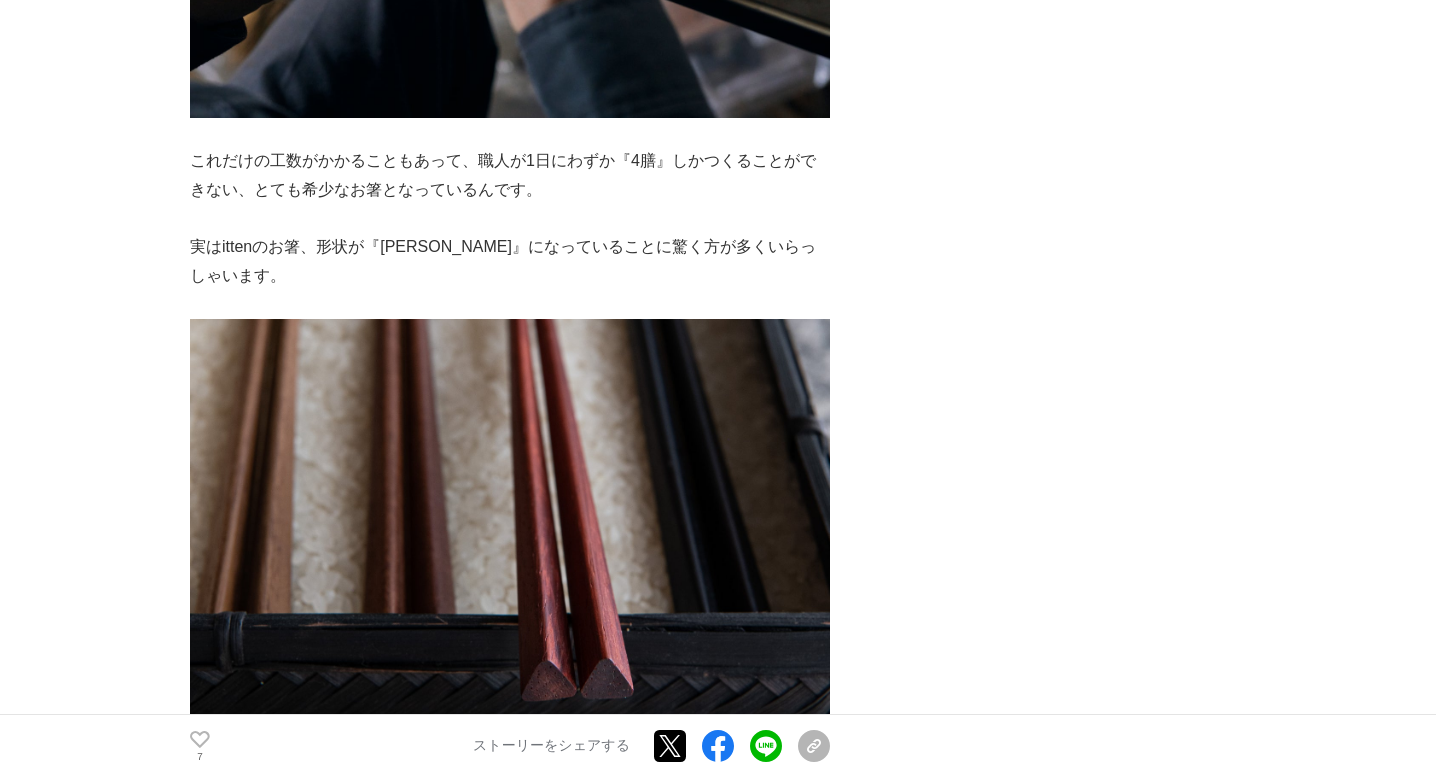 click at bounding box center [510, 305] 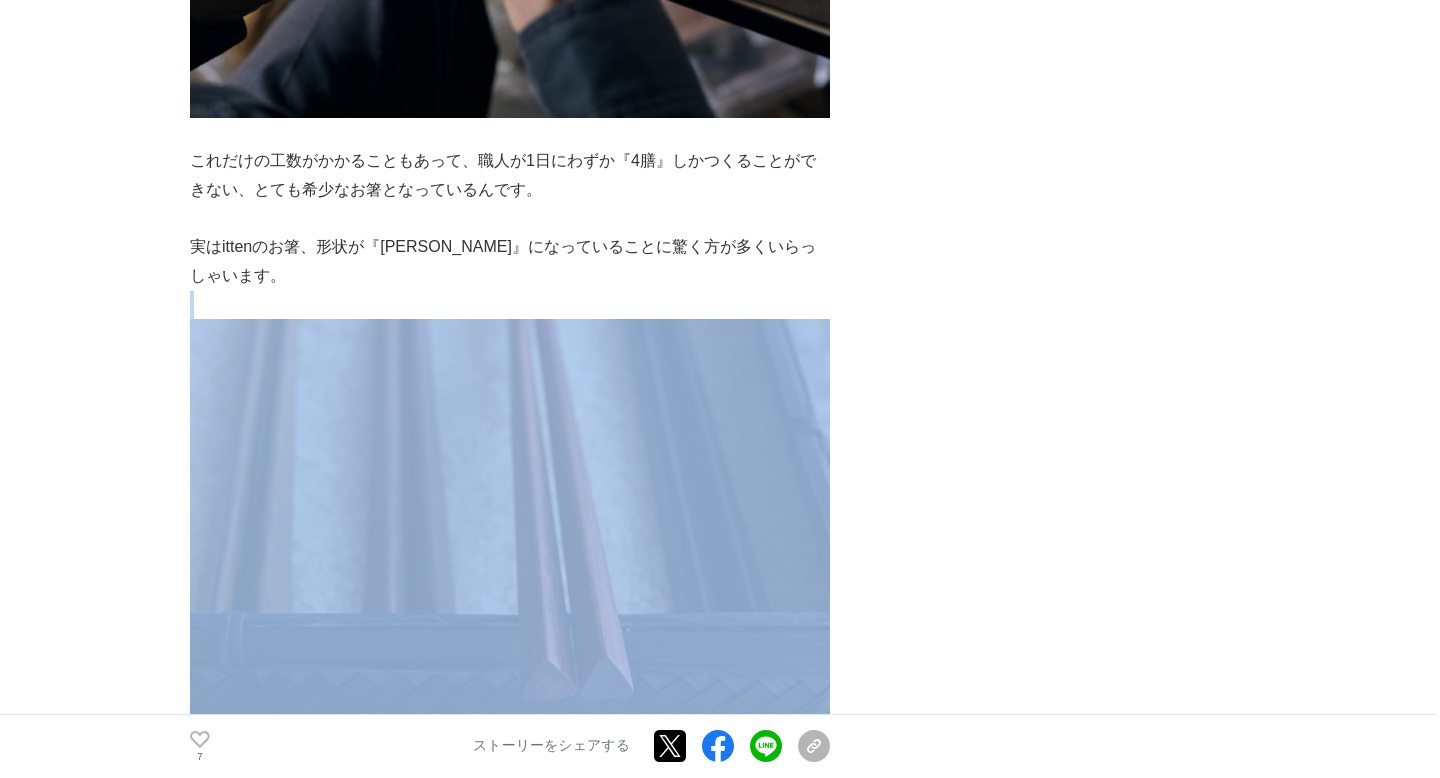 click at bounding box center [510, 305] 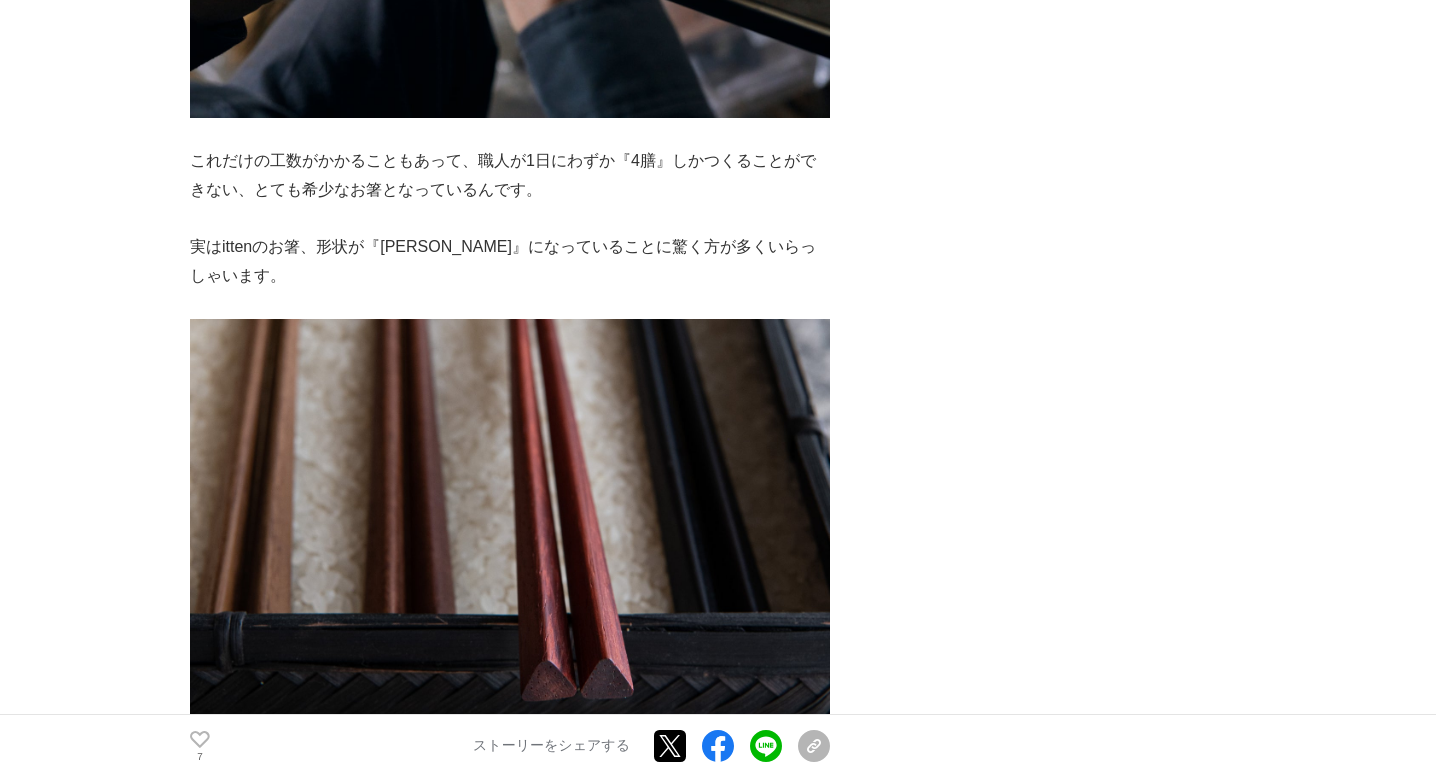 click on "実はittenのお箸、形状が『[PERSON_NAME]』になっていることに驚く方が多くいらっしゃいます。" at bounding box center (510, 262) 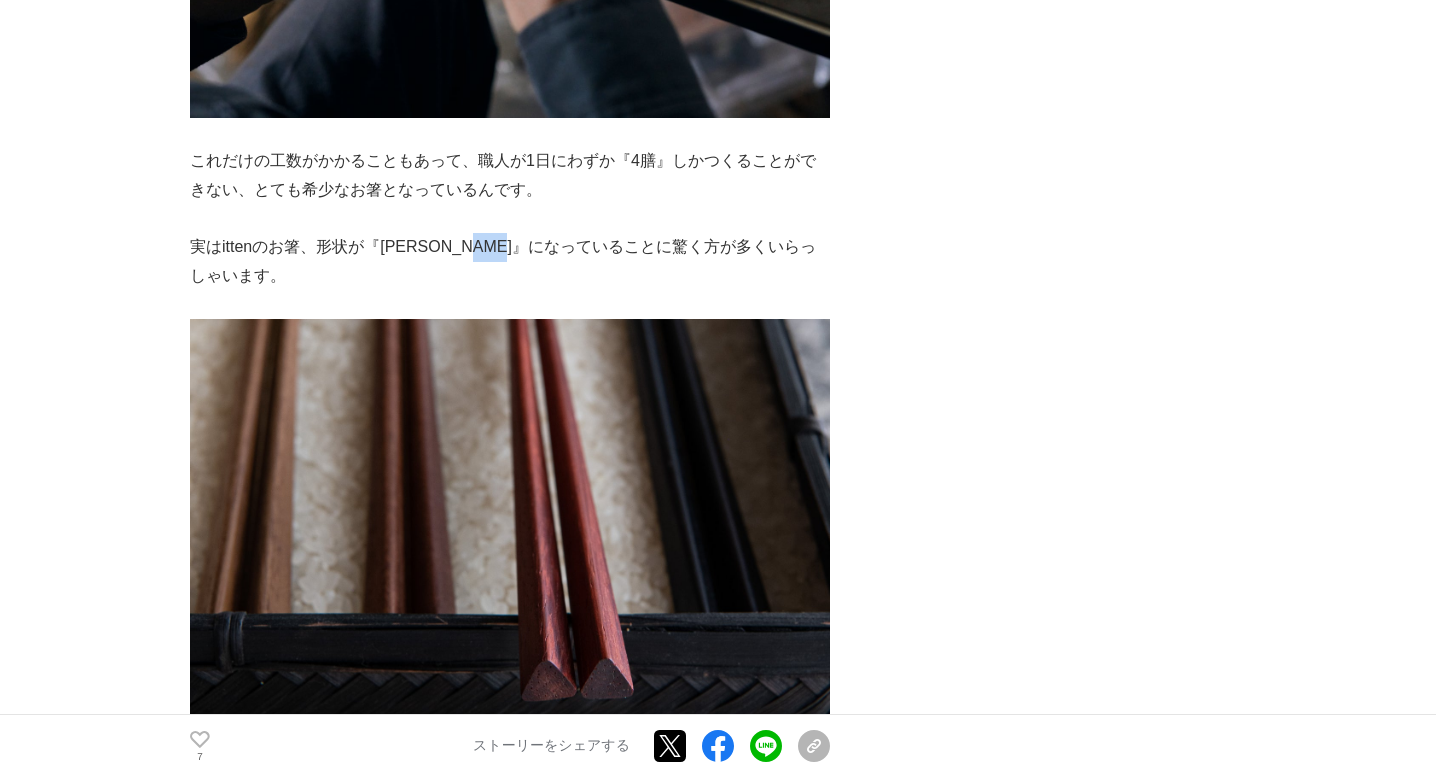 click on "実はittenのお箸、形状が『[PERSON_NAME]』になっていることに驚く方が多くいらっしゃいます。" at bounding box center (510, 262) 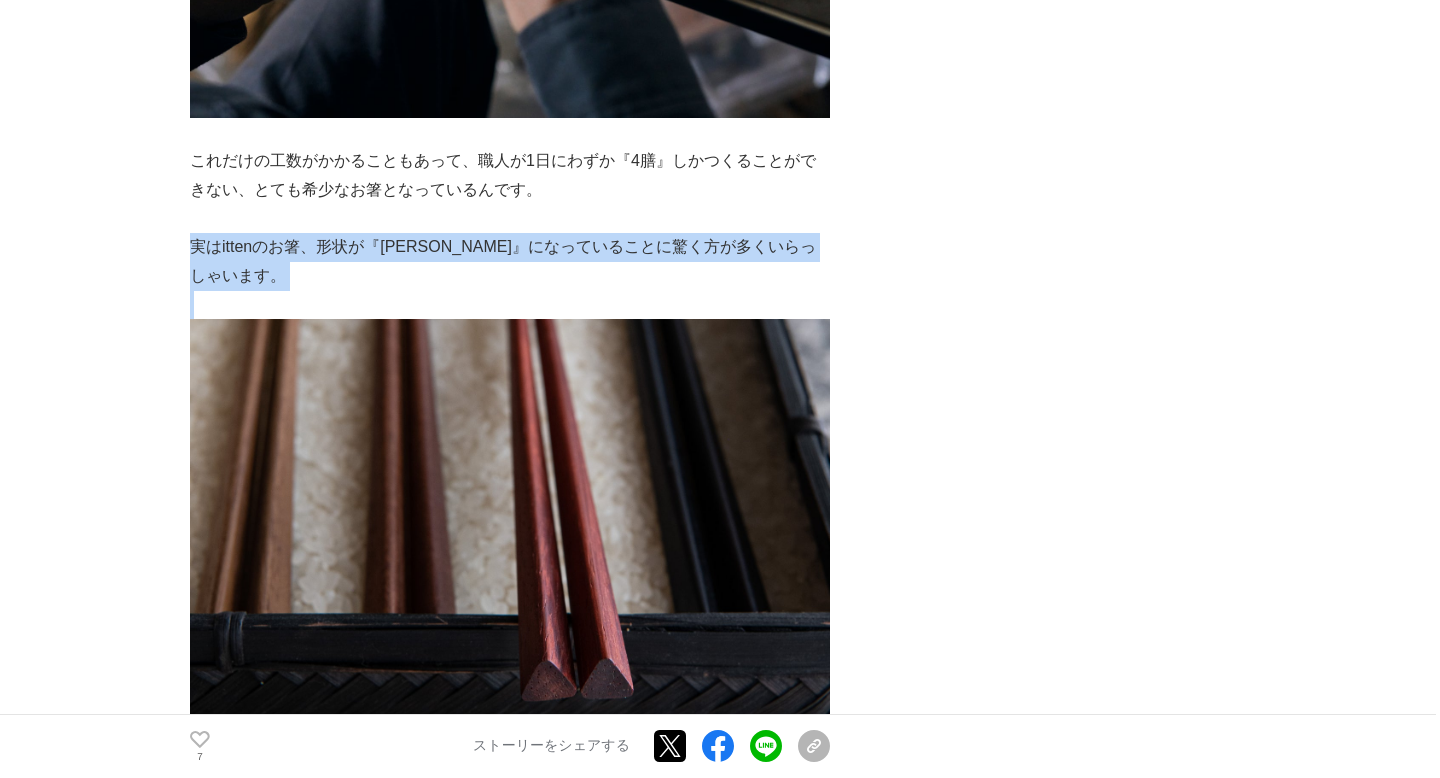 click on "実はittenのお箸、形状が『[PERSON_NAME]』になっていることに驚く方が多くいらっしゃいます。" at bounding box center (510, 262) 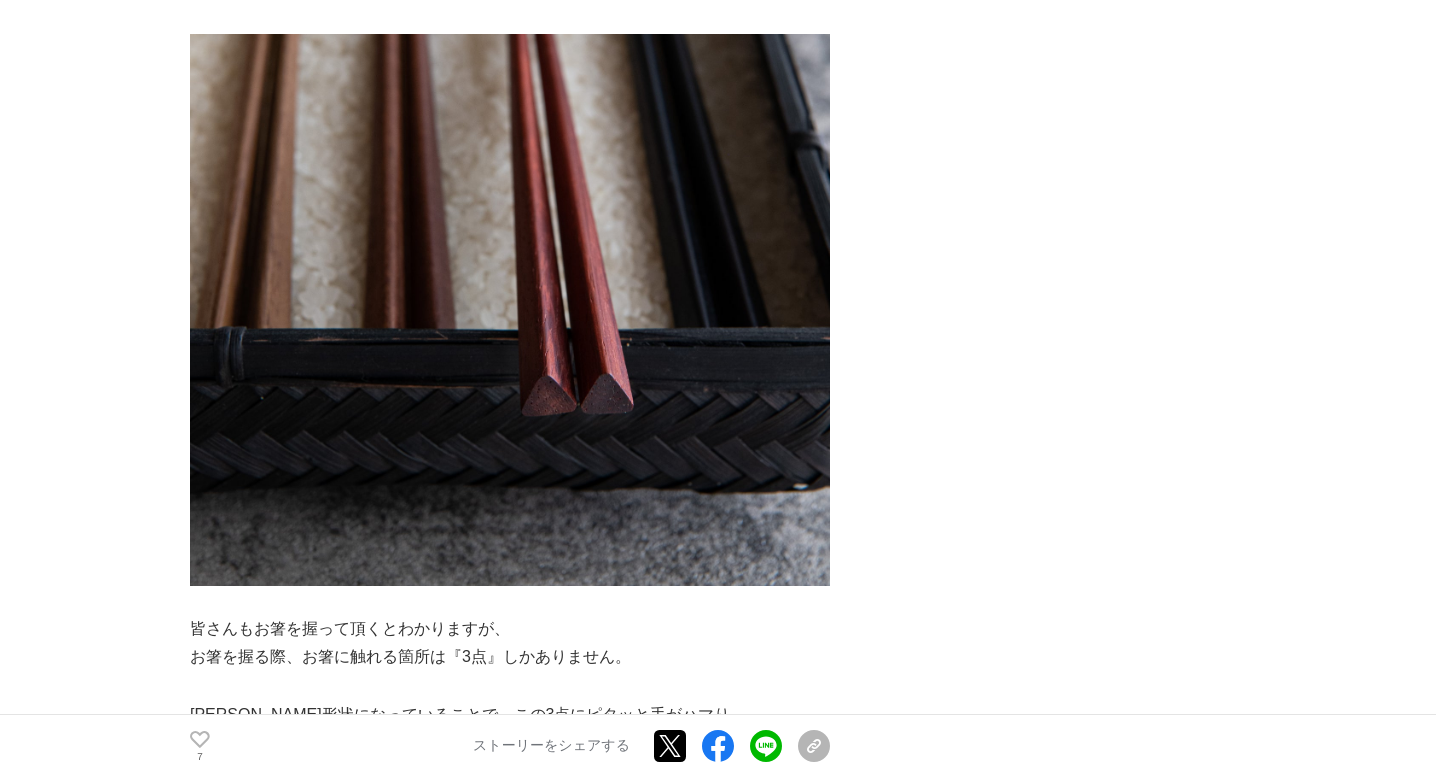 scroll, scrollTop: 13611, scrollLeft: 0, axis: vertical 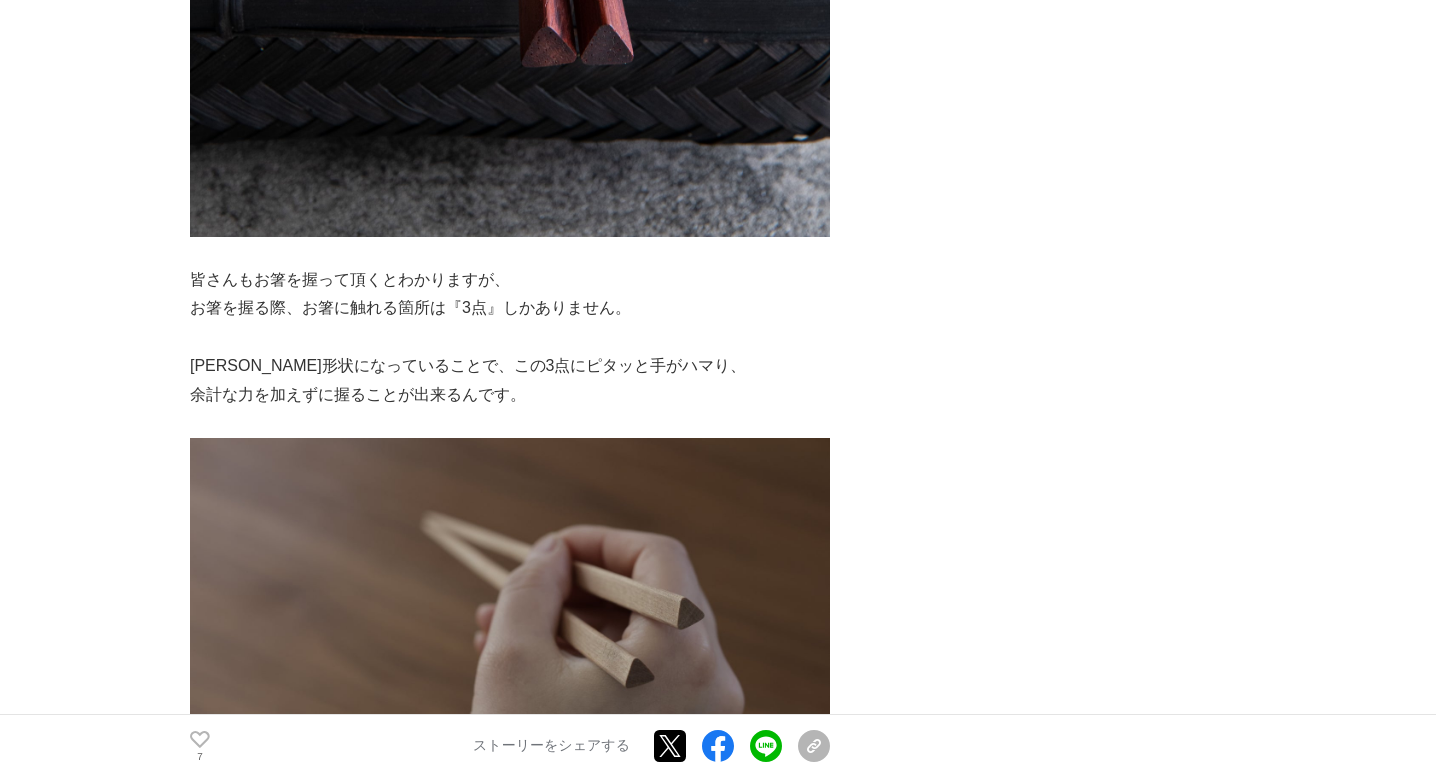 click on "お箸を握る際、お箸に触れる箇所は『3点』しかありません。" at bounding box center [510, 308] 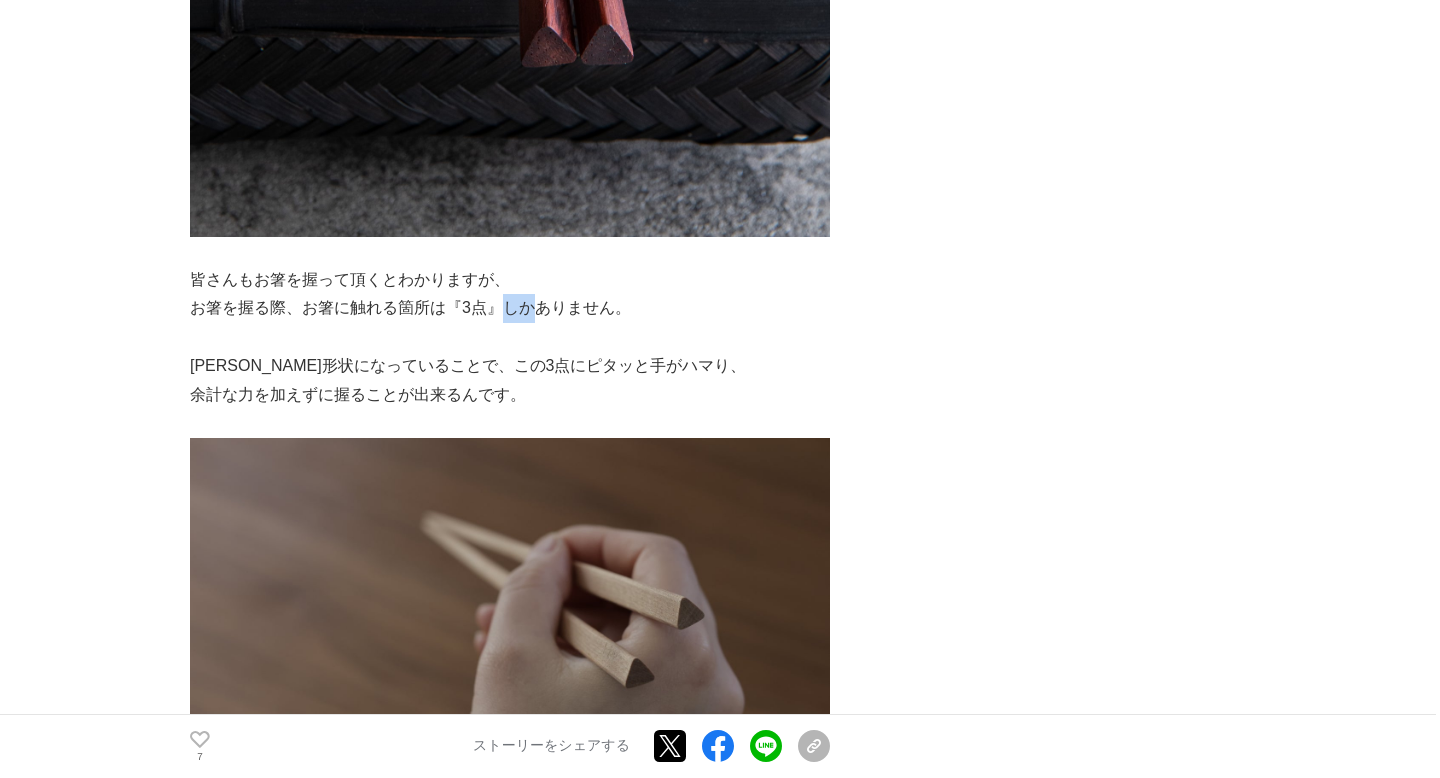 click on "お箸を握る際、お箸に触れる箇所は『3点』しかありません。" at bounding box center (510, 308) 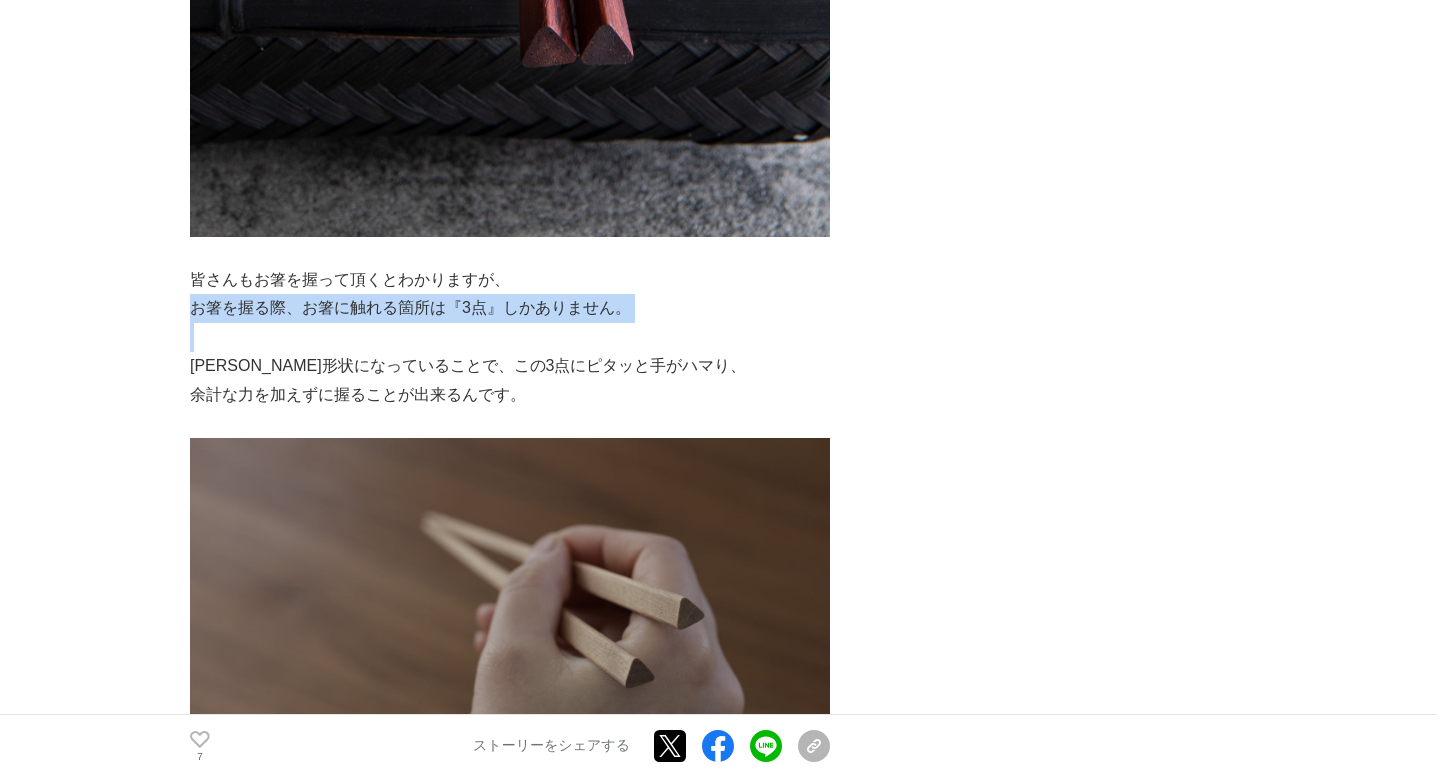 click on "[PERSON_NAME]形状になっていることで、この3点にピタッと手がハマり、" at bounding box center (510, 366) 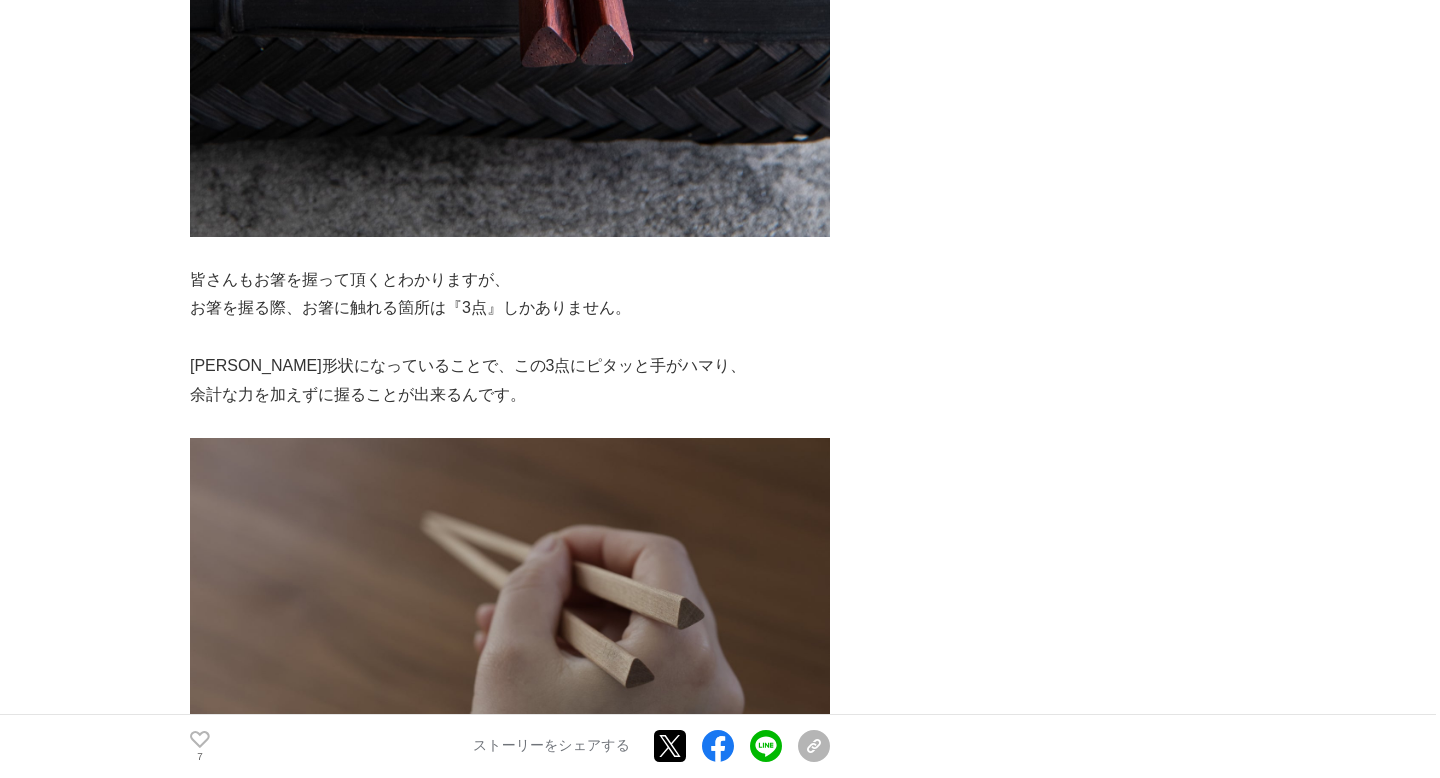click on "[PERSON_NAME]形状になっていることで、この3点にピタッと手がハマり、" at bounding box center [510, 366] 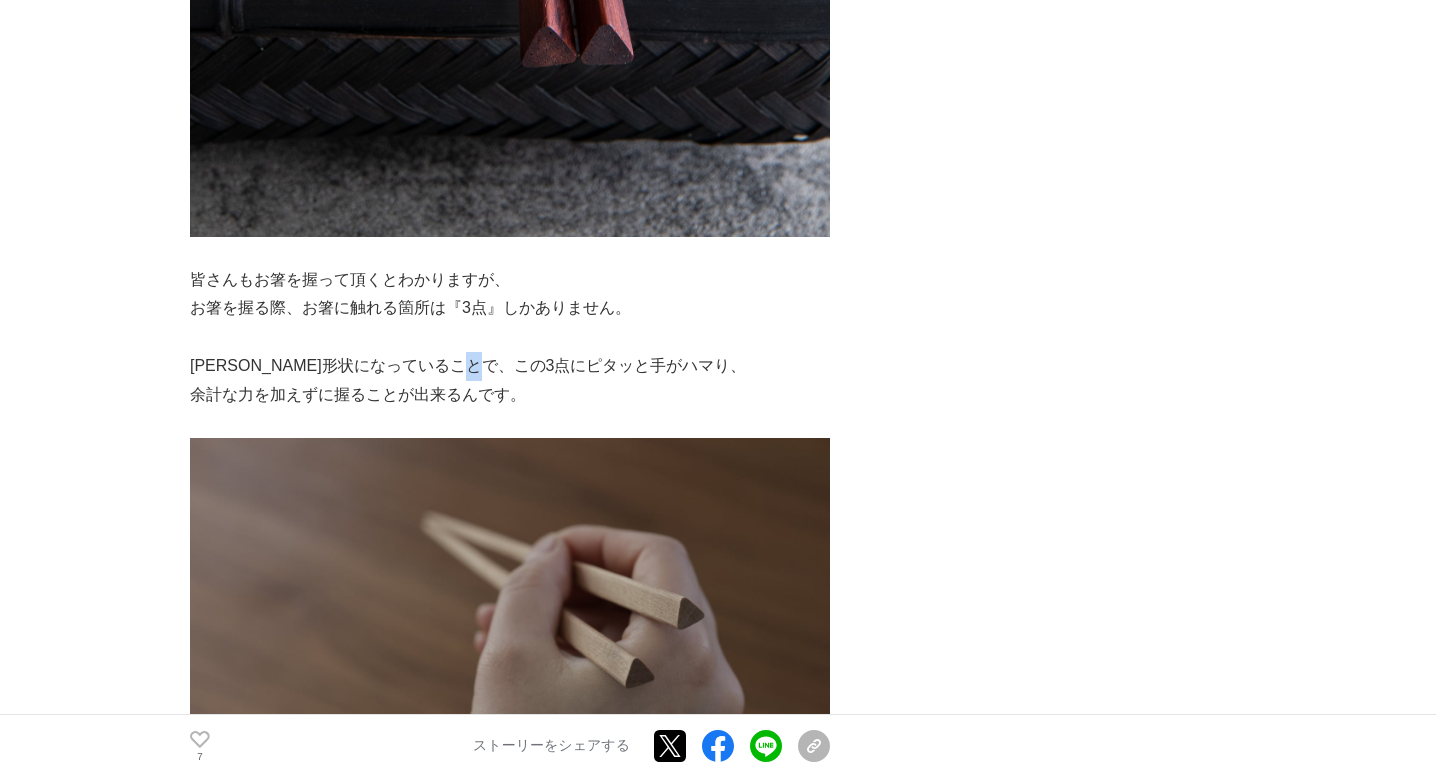 click on "[PERSON_NAME]形状になっていることで、この3点にピタッと手がハマり、" at bounding box center [510, 366] 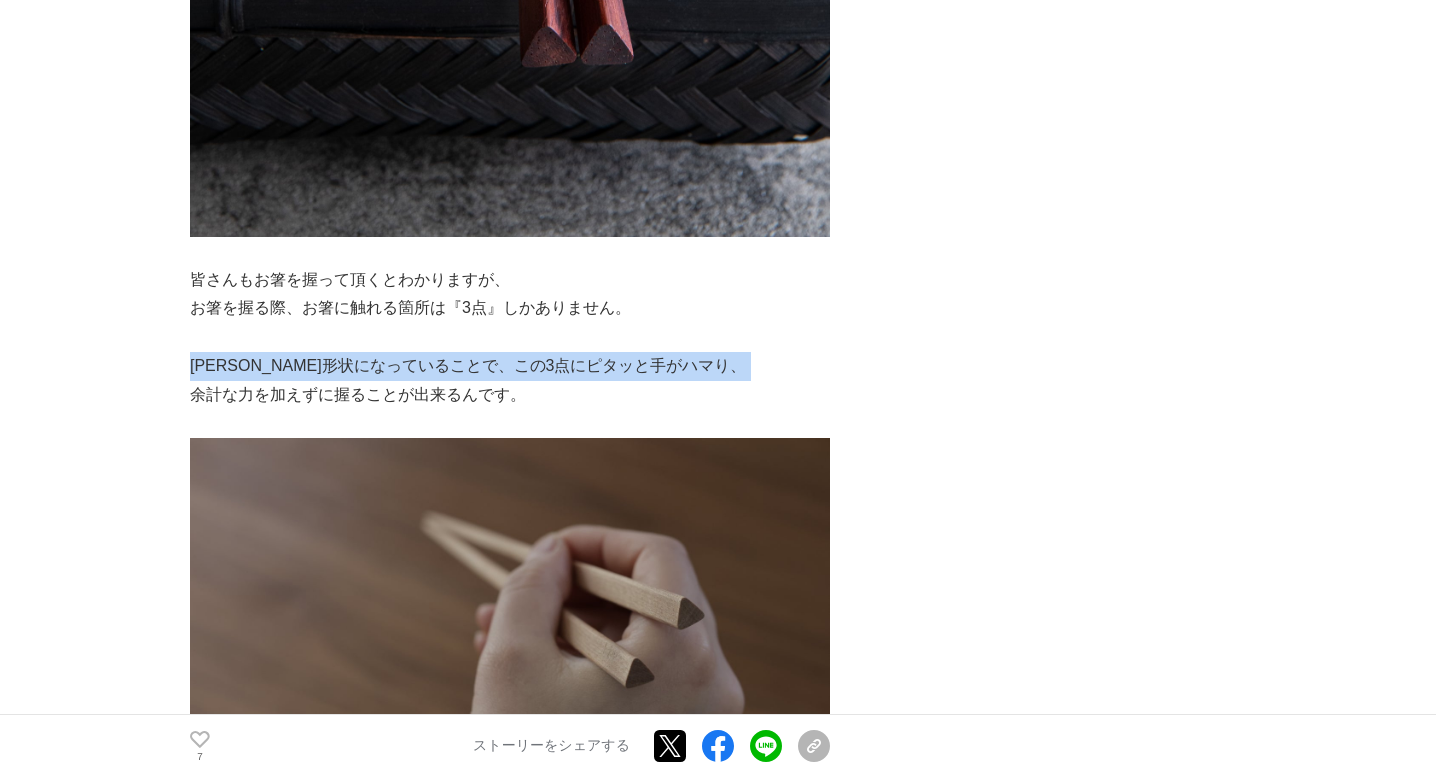click at bounding box center (510, 424) 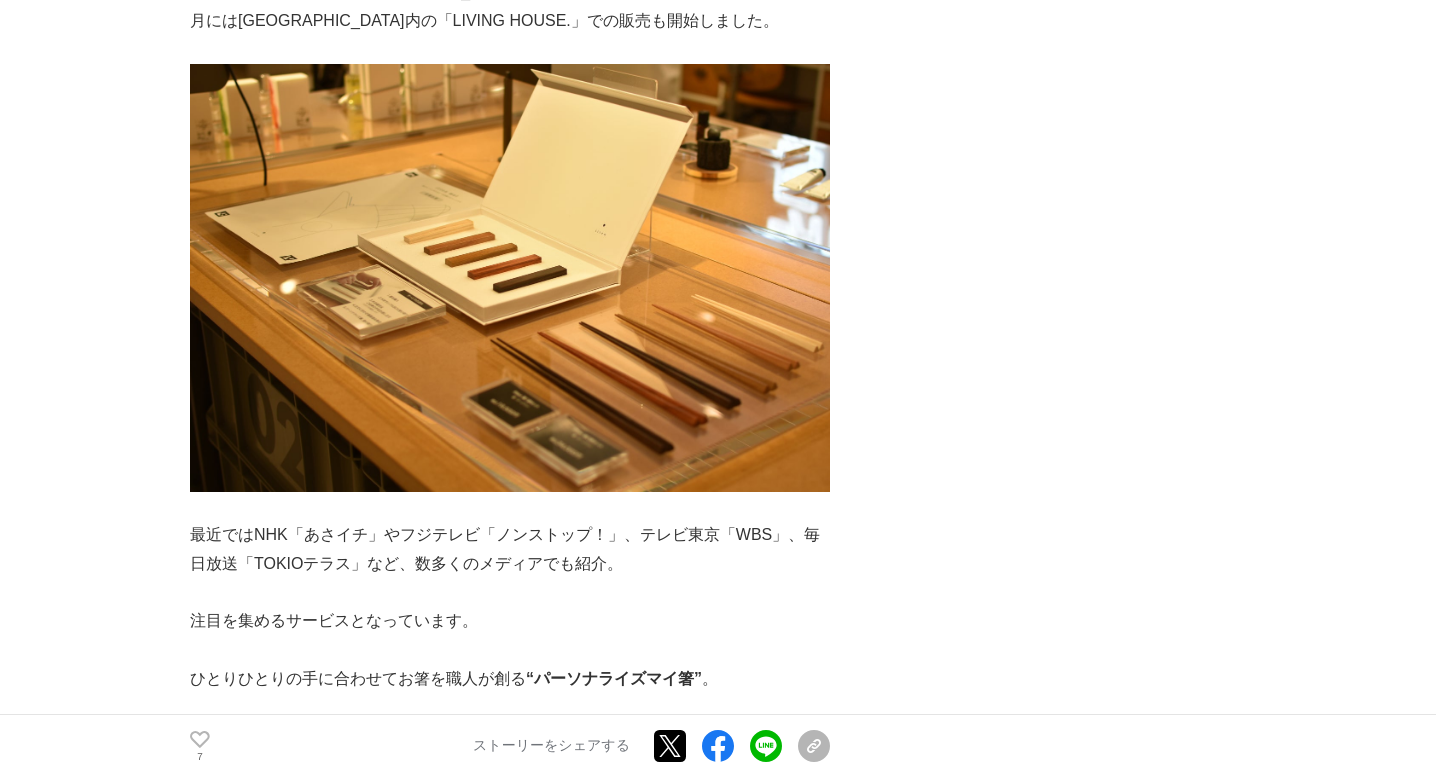 scroll, scrollTop: 15659, scrollLeft: 0, axis: vertical 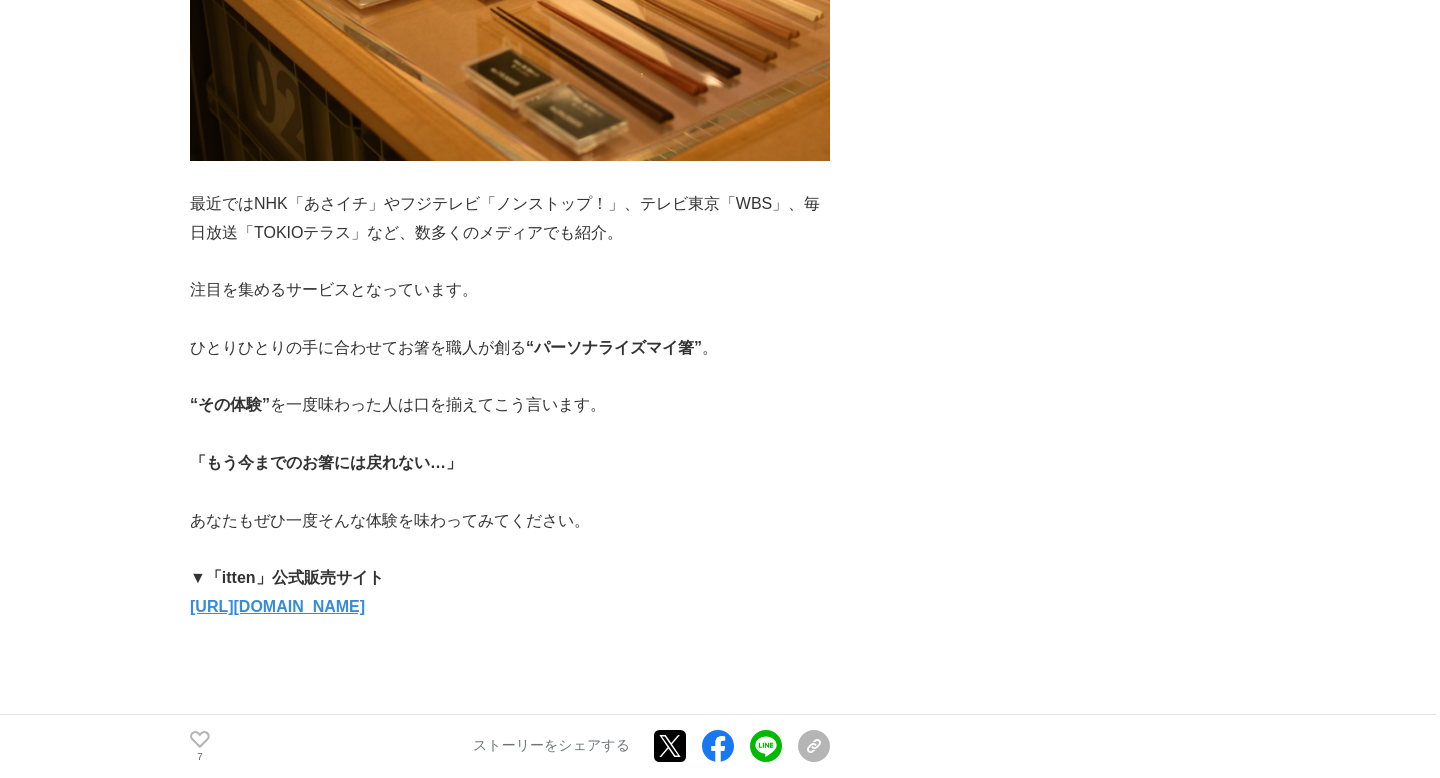click on "“その体験”  を一度味わった人は口を揃えてこう言います。" at bounding box center [510, 405] 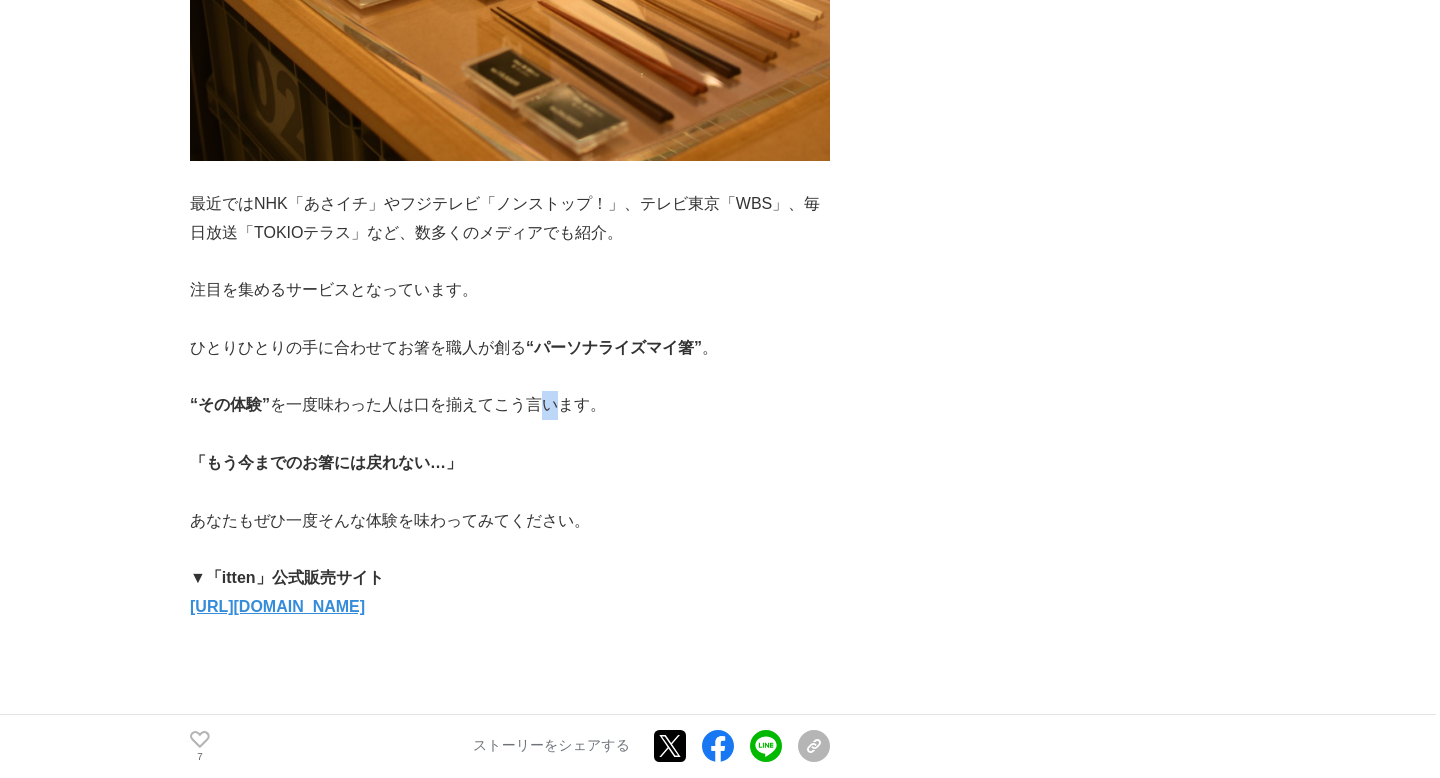 click on "“その体験”  を一度味わった人は口を揃えてこう言います。" at bounding box center [510, 405] 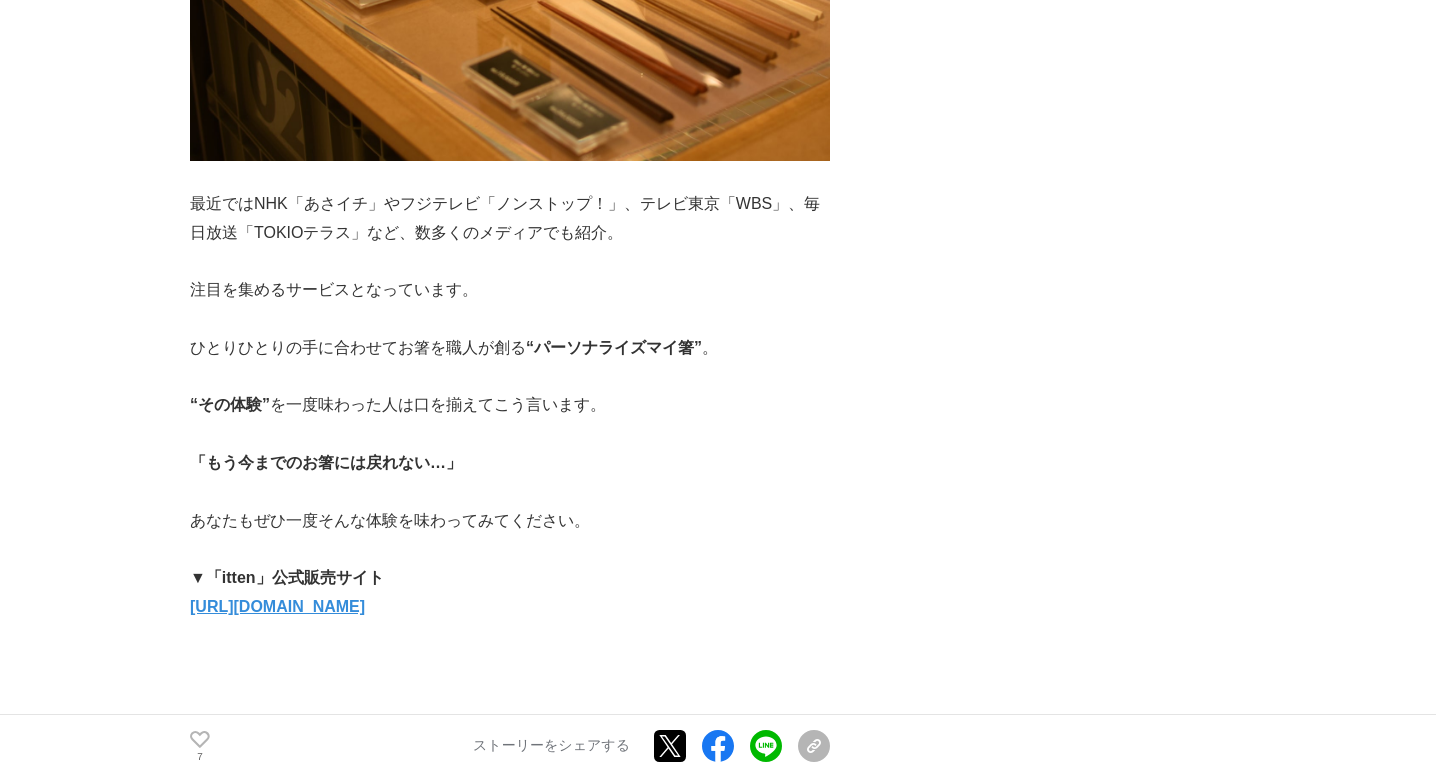 click on "注目を集めるサービスとなっています。" at bounding box center [510, 290] 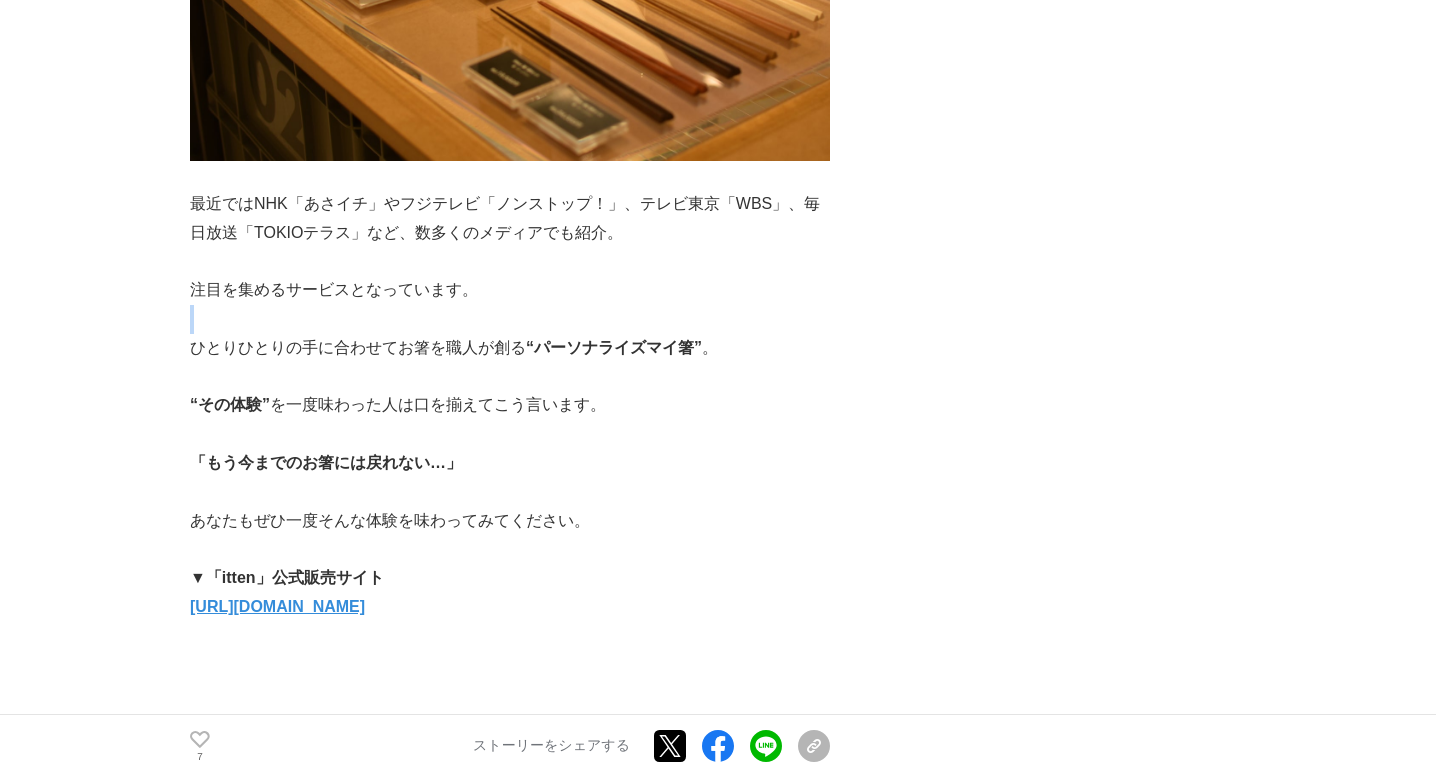 click on "注目を集めるサービスとなっています。" at bounding box center (510, 290) 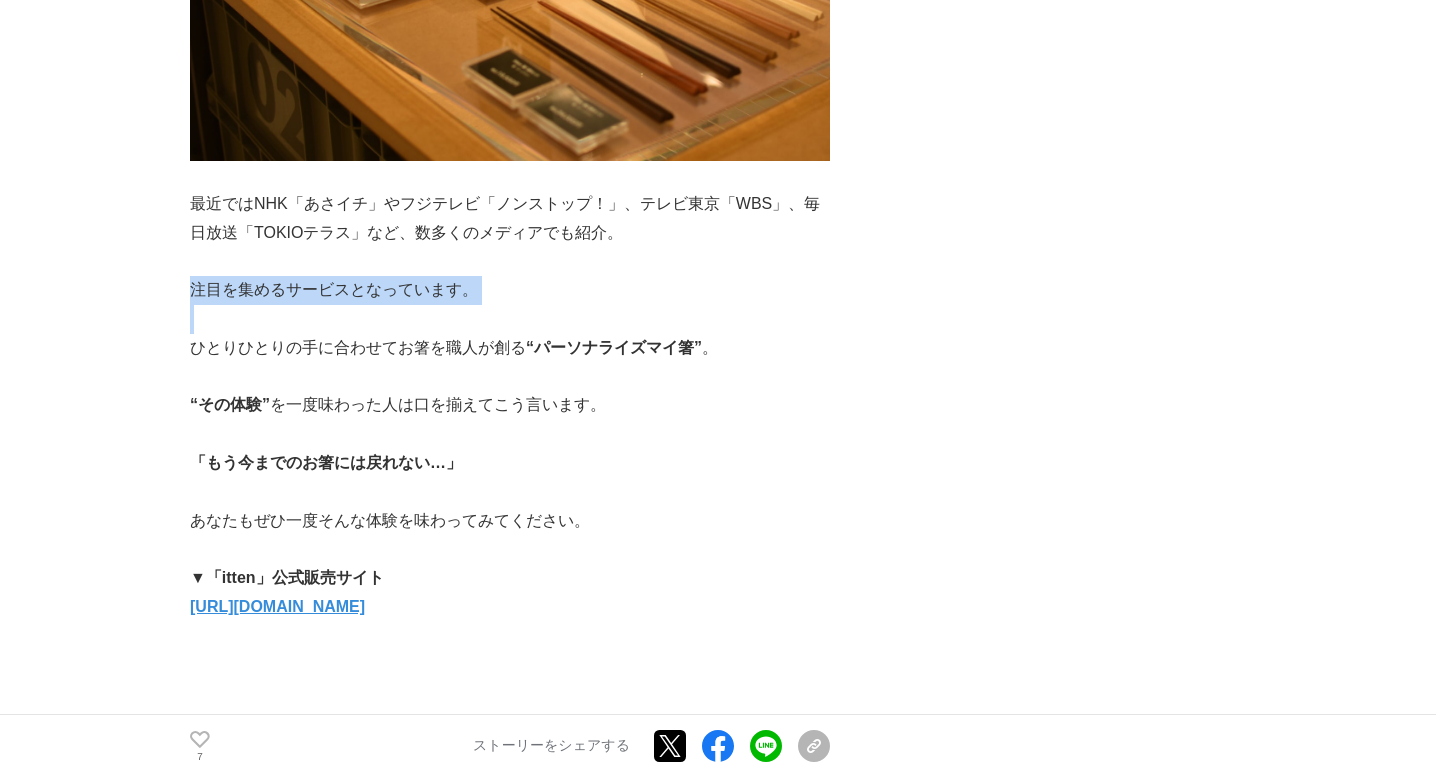 click on "注目を集めるサービスとなっています。" at bounding box center (510, 290) 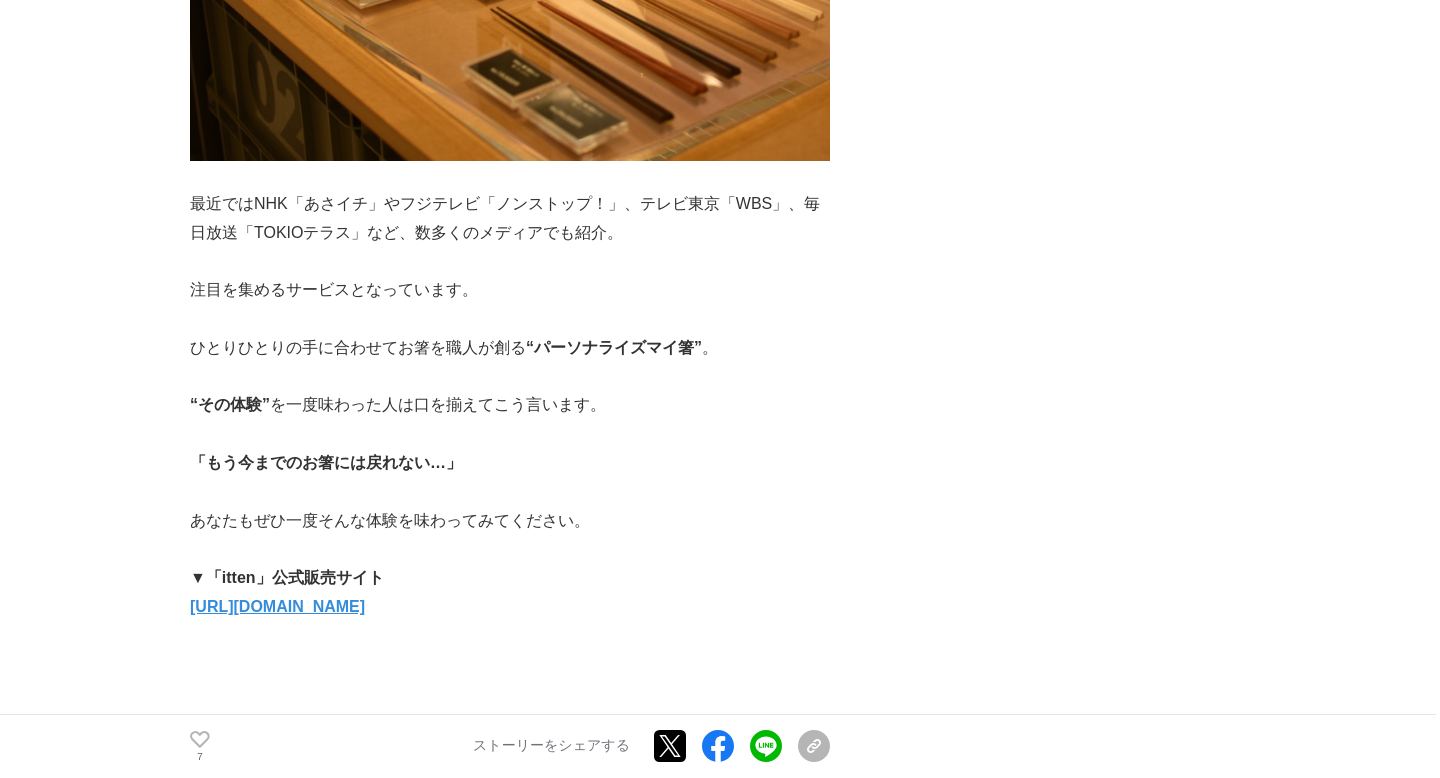 click on "“パーソナライズマイ箸”" at bounding box center (614, 347) 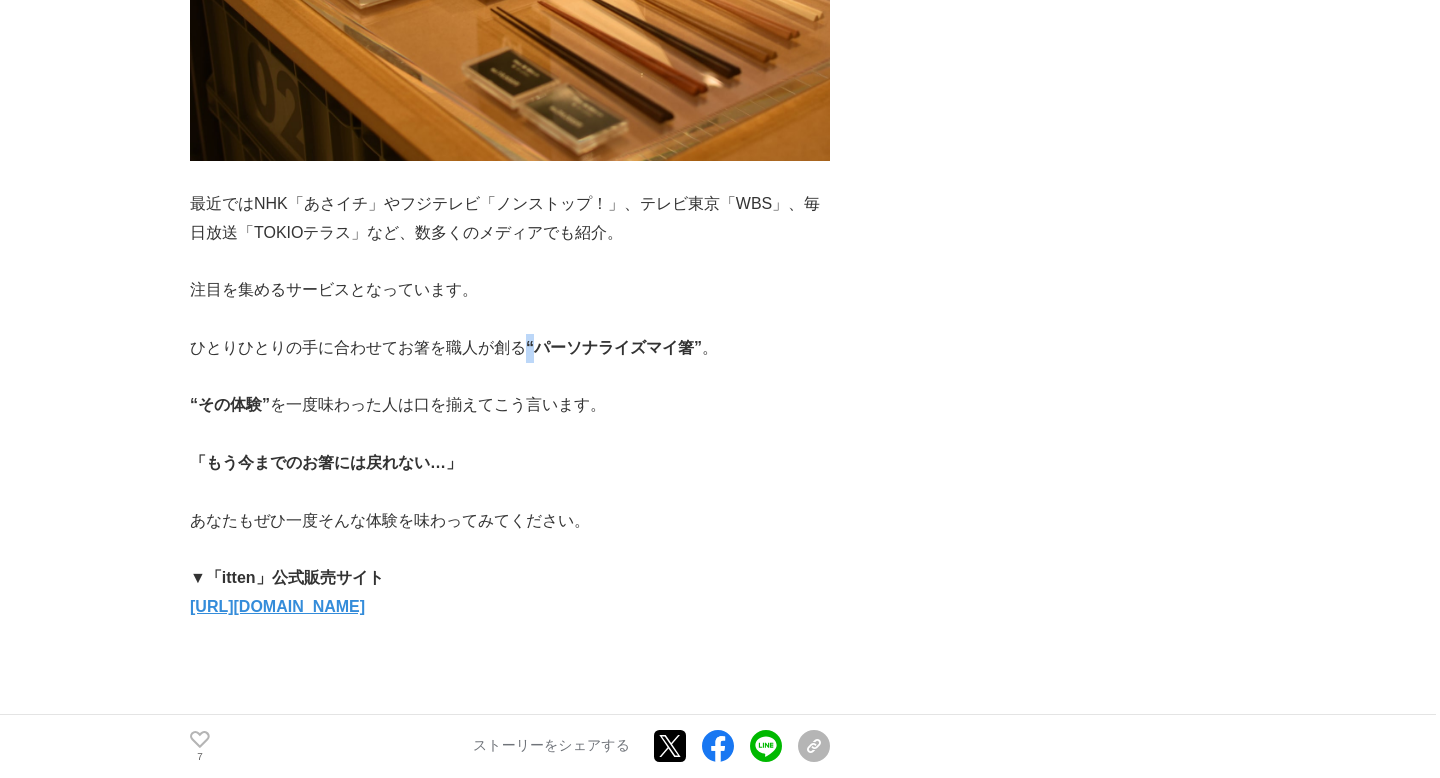 click on "“パーソナライズマイ箸”" at bounding box center [614, 347] 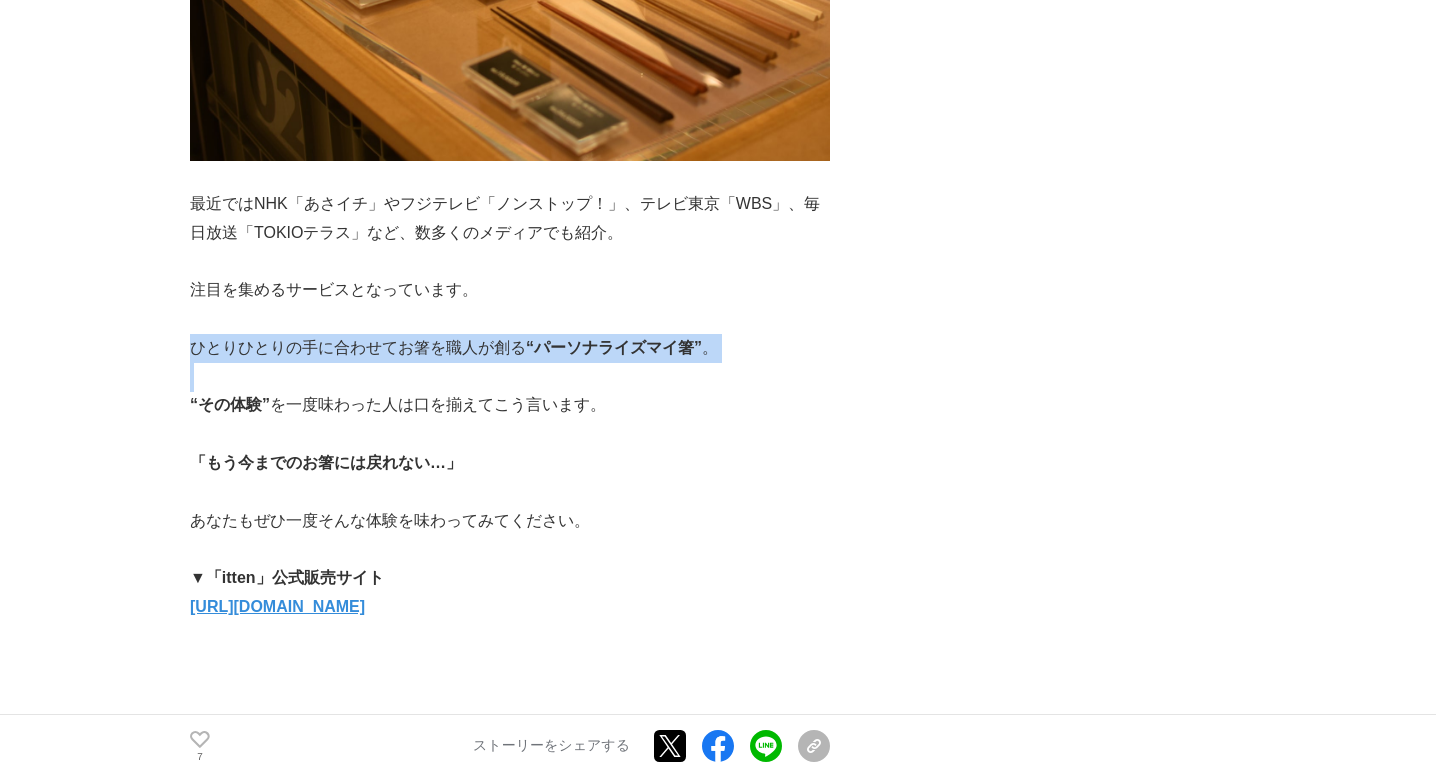 click on "“その体験”  を一度味わった人は口を揃えてこう言います。" at bounding box center [510, 405] 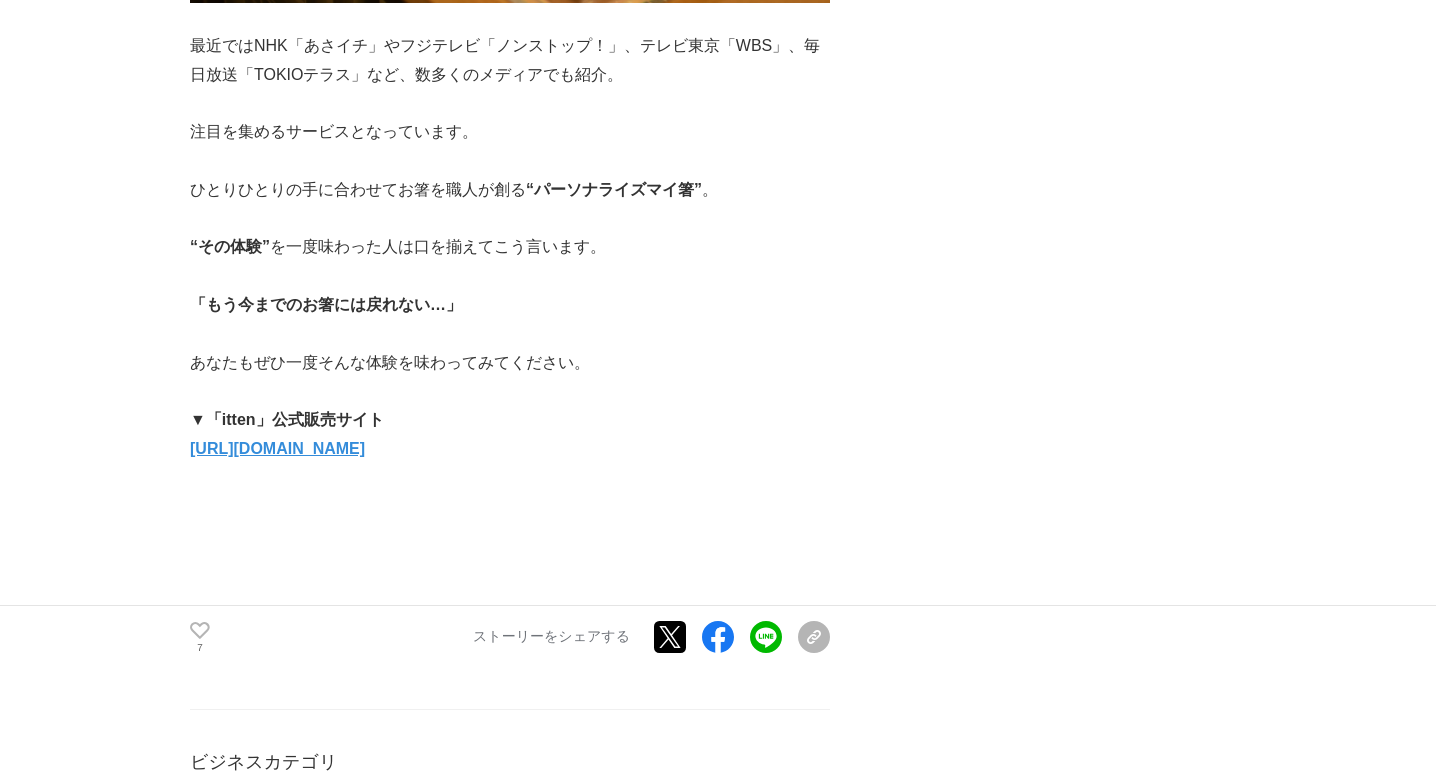 scroll, scrollTop: 15821, scrollLeft: 0, axis: vertical 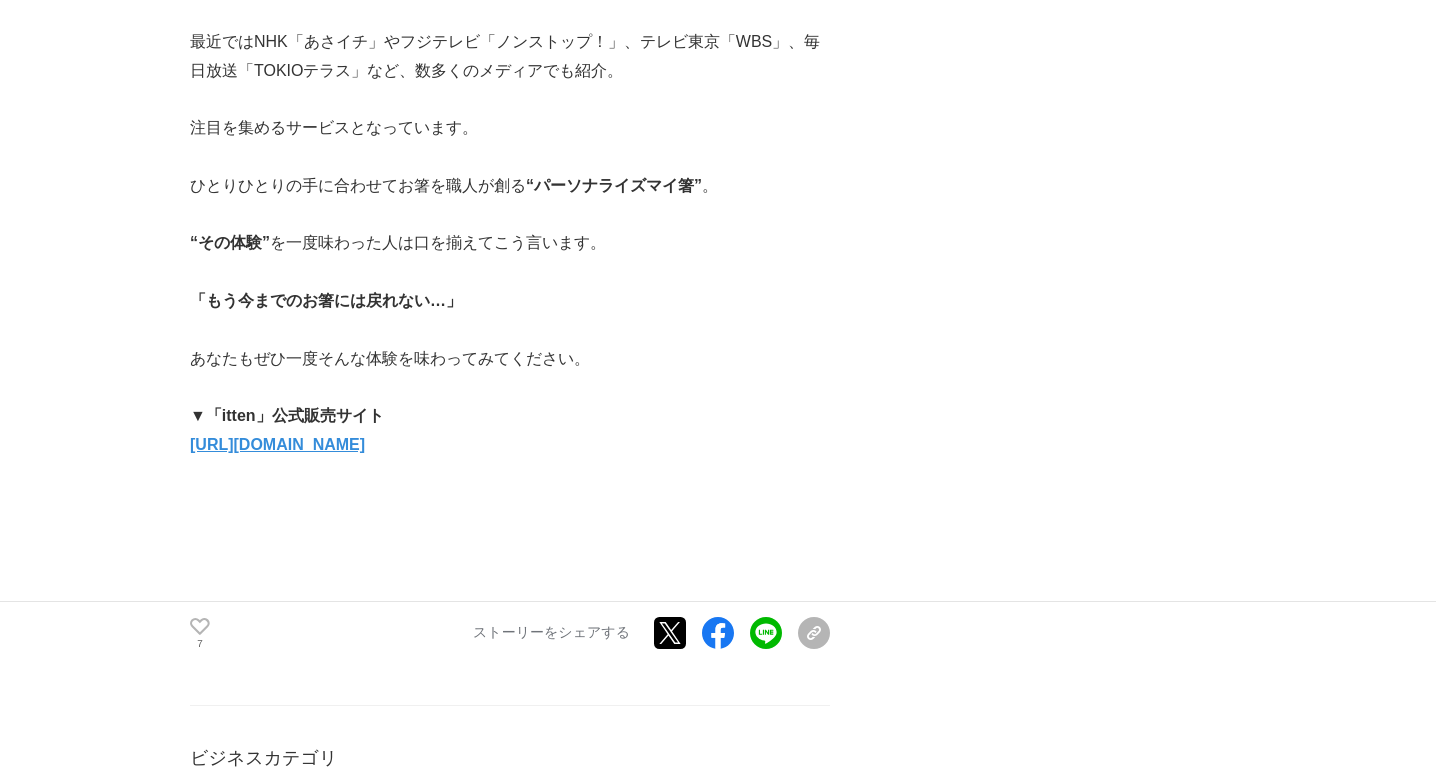 click on "[URL][DOMAIN_NAME]" at bounding box center (277, 444) 